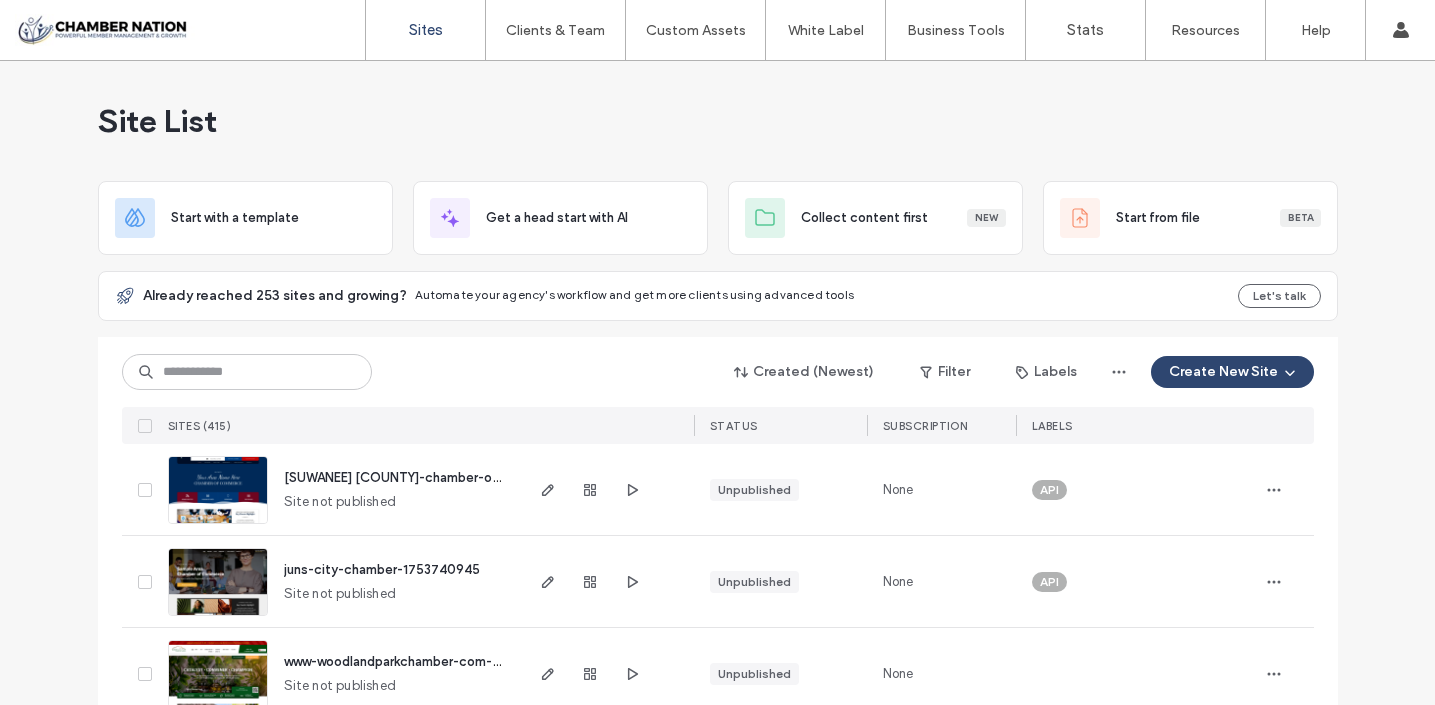 scroll, scrollTop: 0, scrollLeft: 0, axis: both 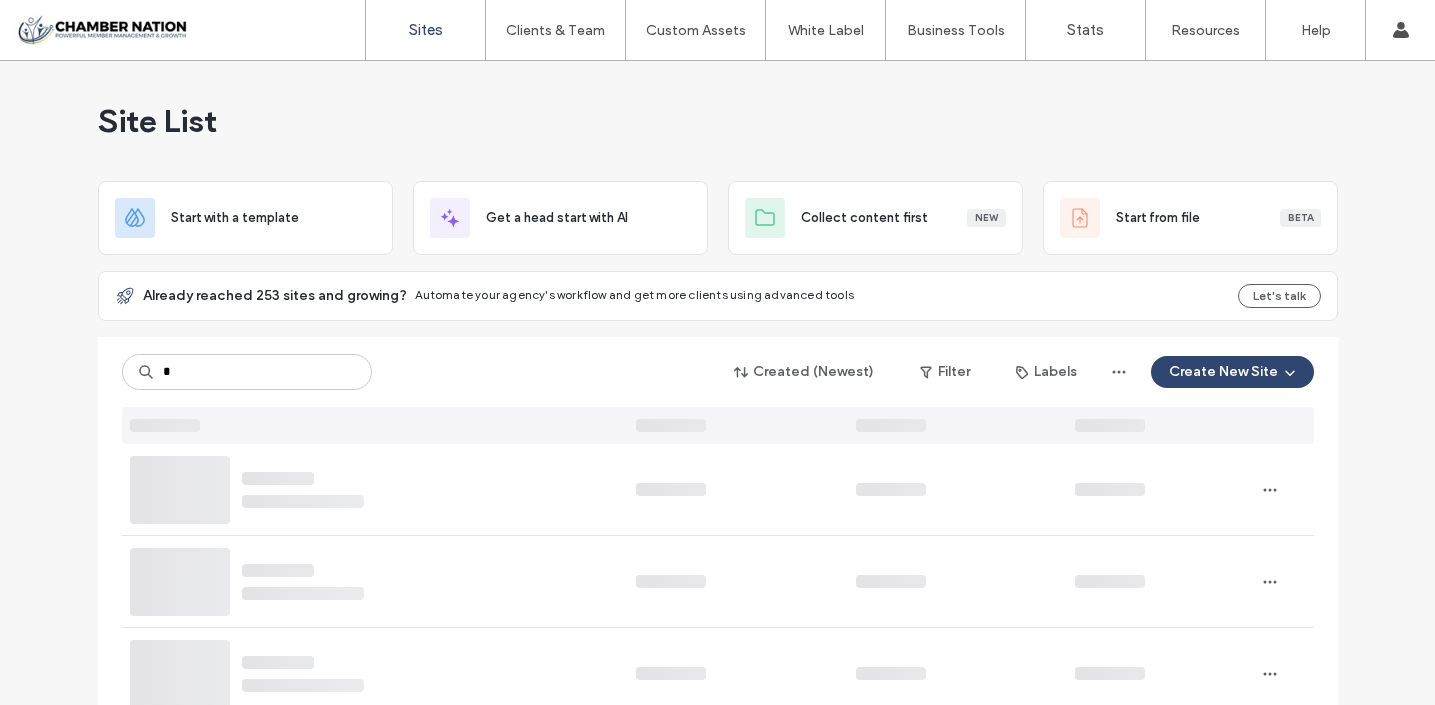 type on "*" 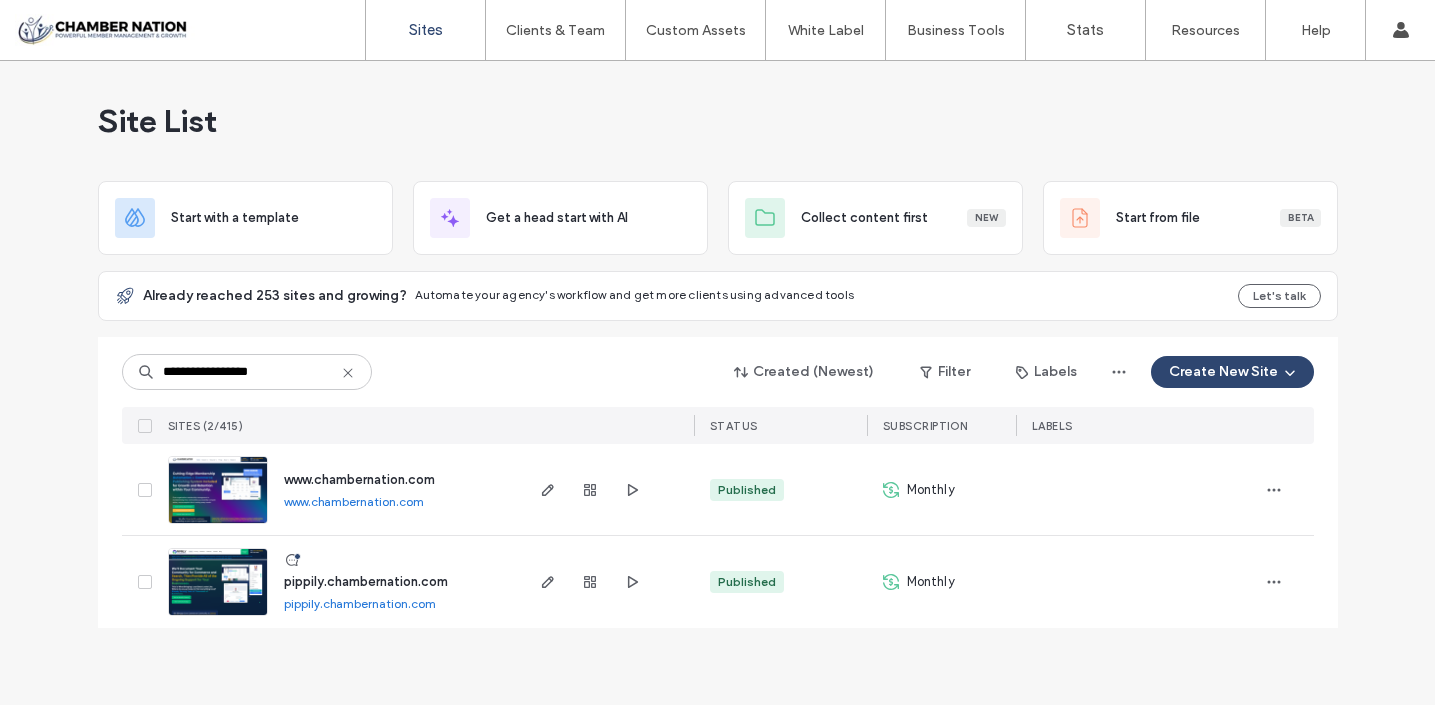 type on "**********" 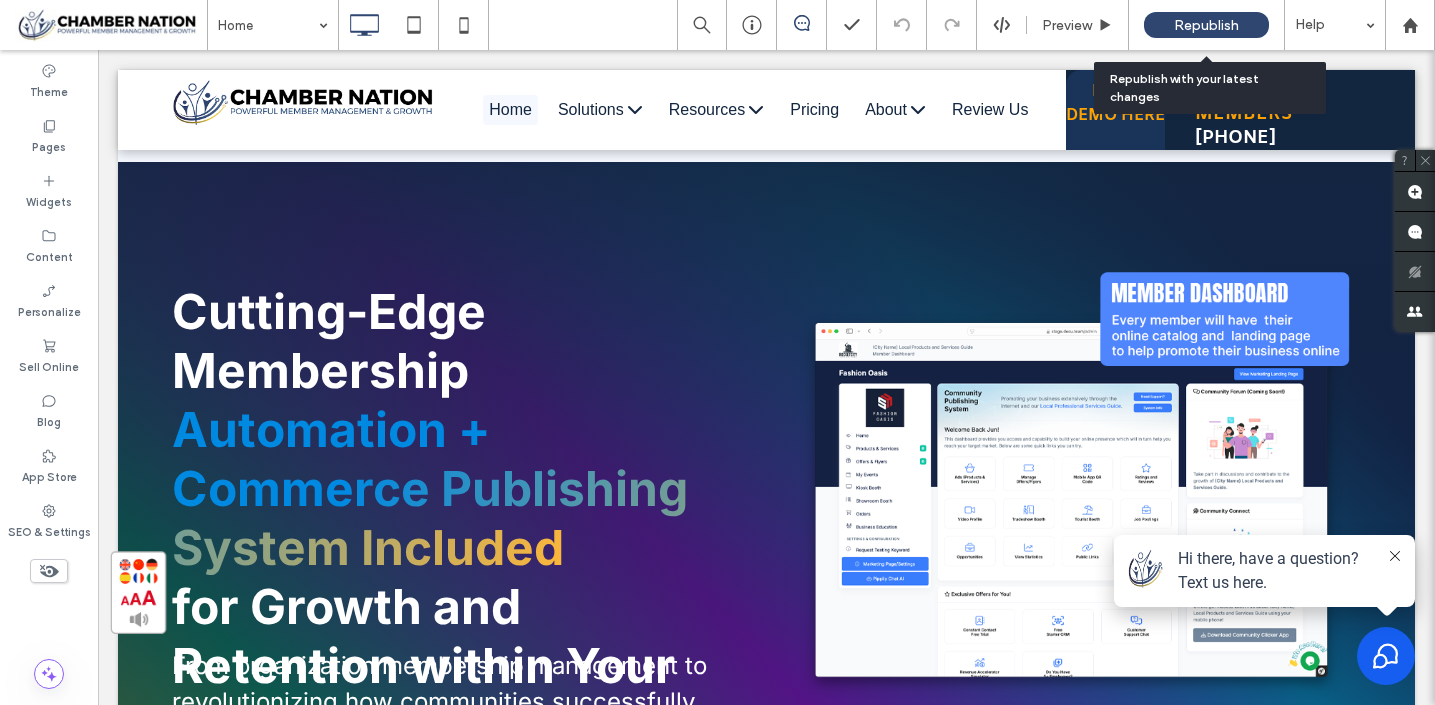 scroll, scrollTop: 0, scrollLeft: 0, axis: both 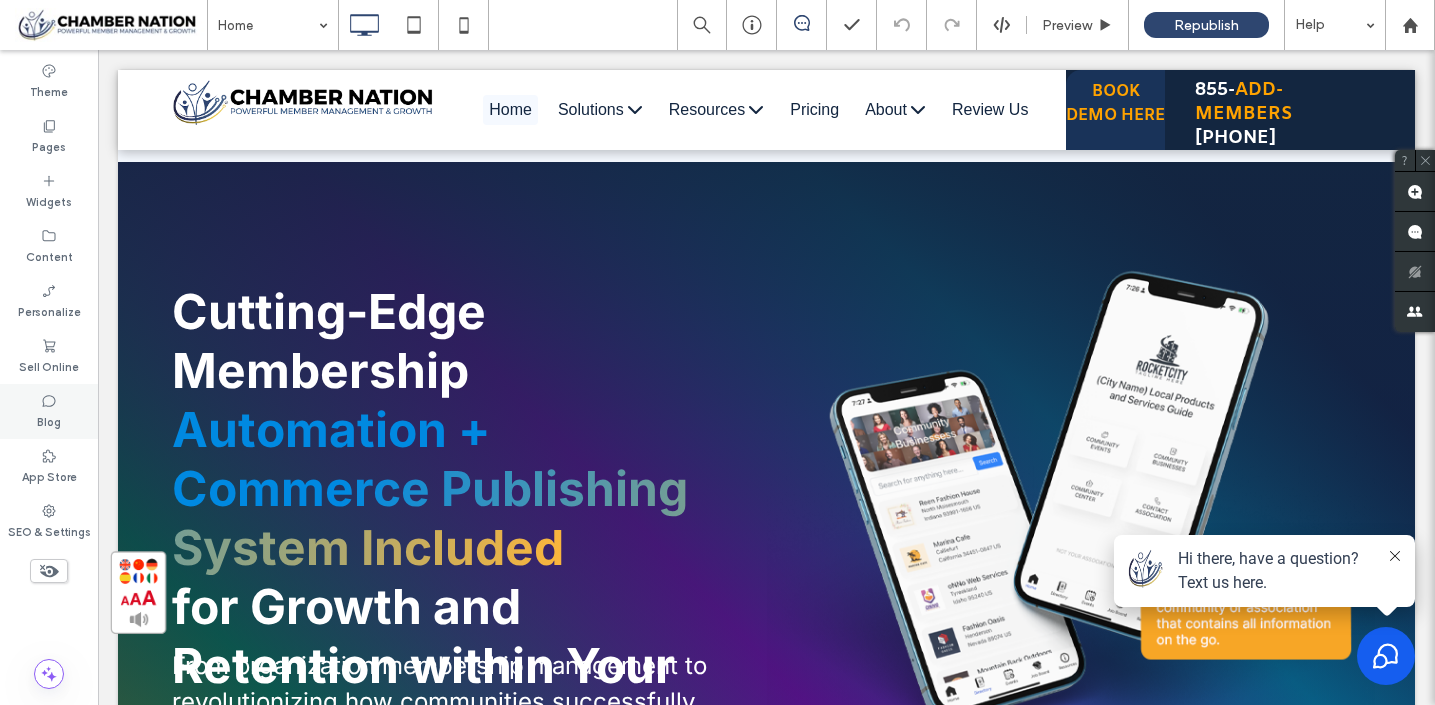 click on "Blog" at bounding box center [49, 420] 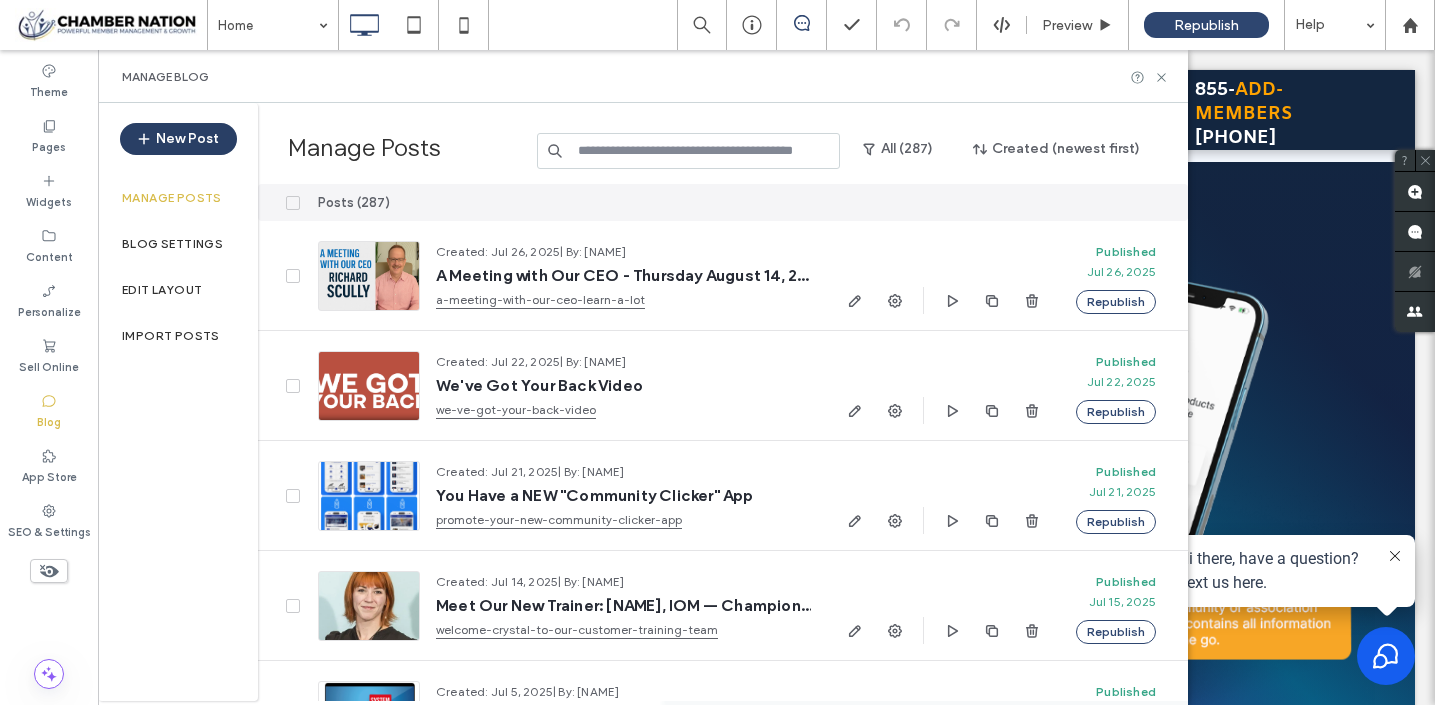 click on "New Post" at bounding box center [178, 139] 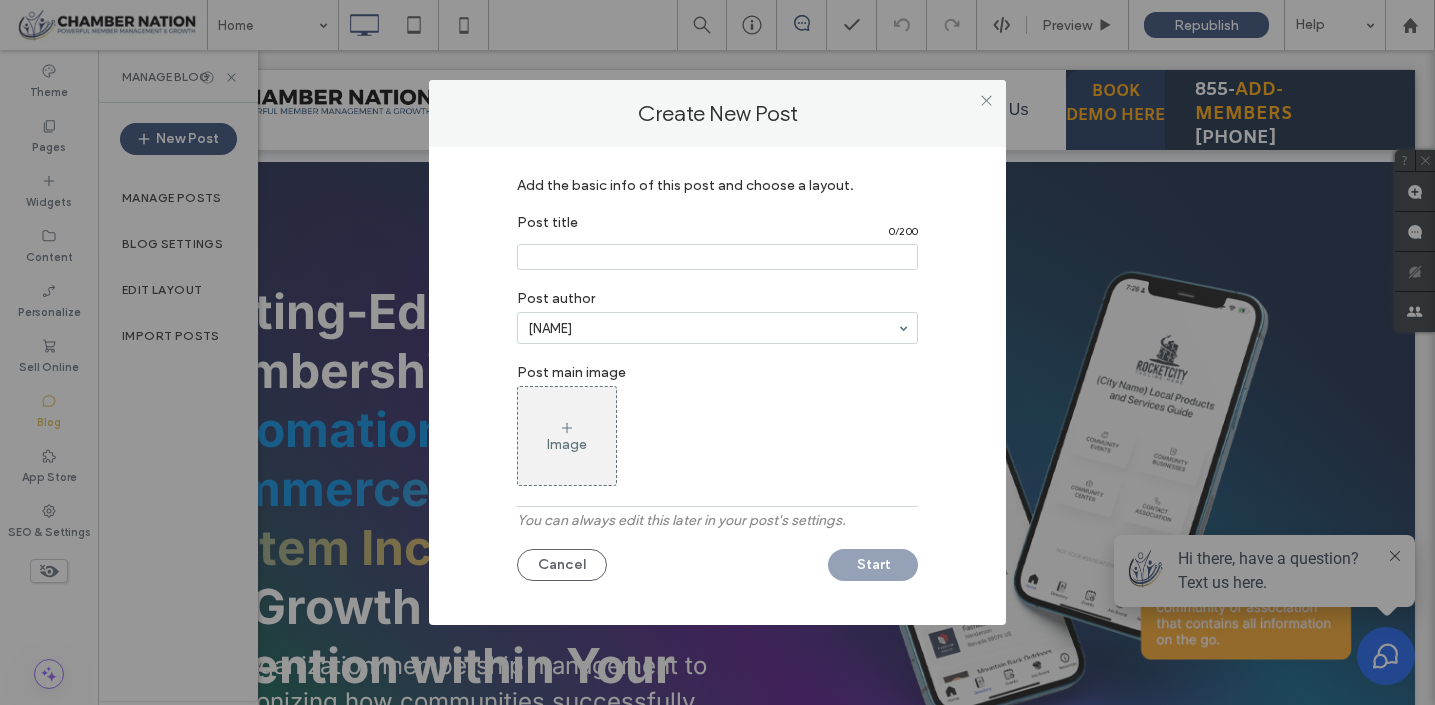 click at bounding box center [717, 257] 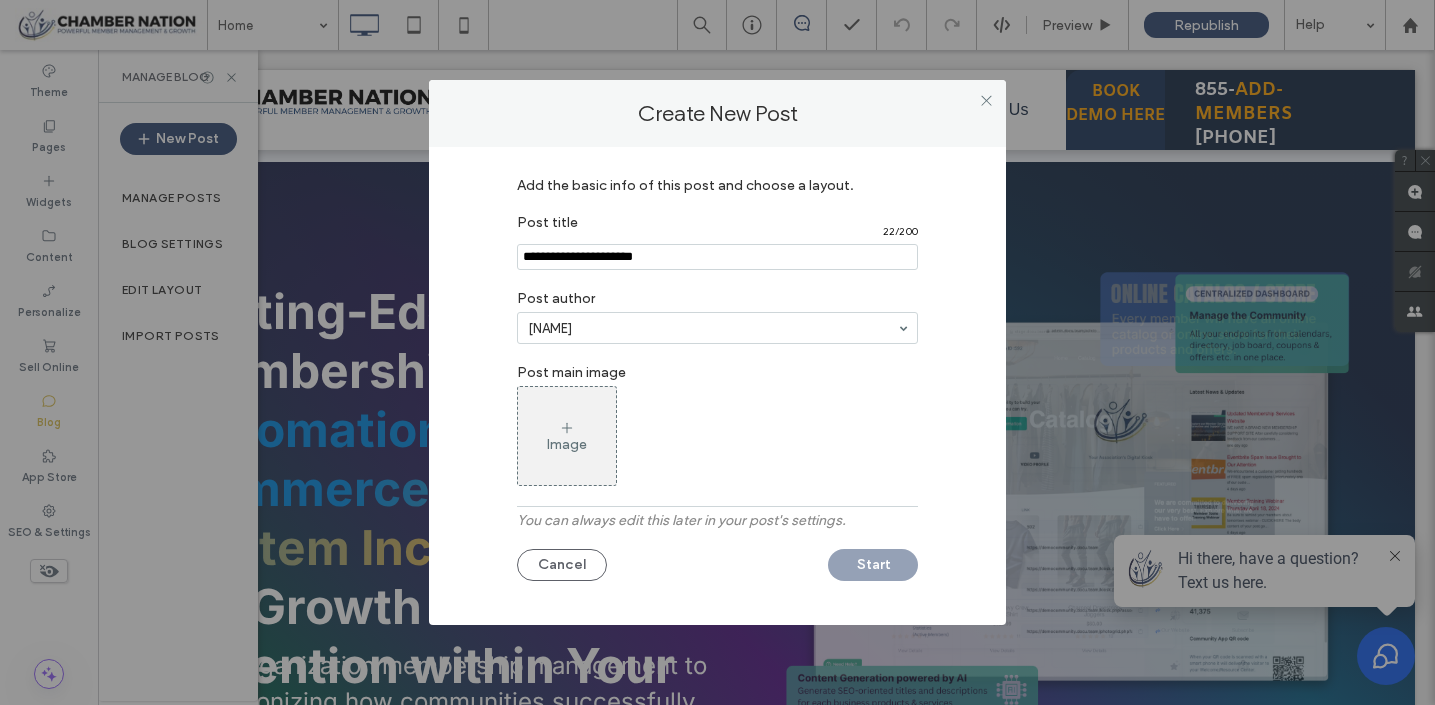 type on "**********" 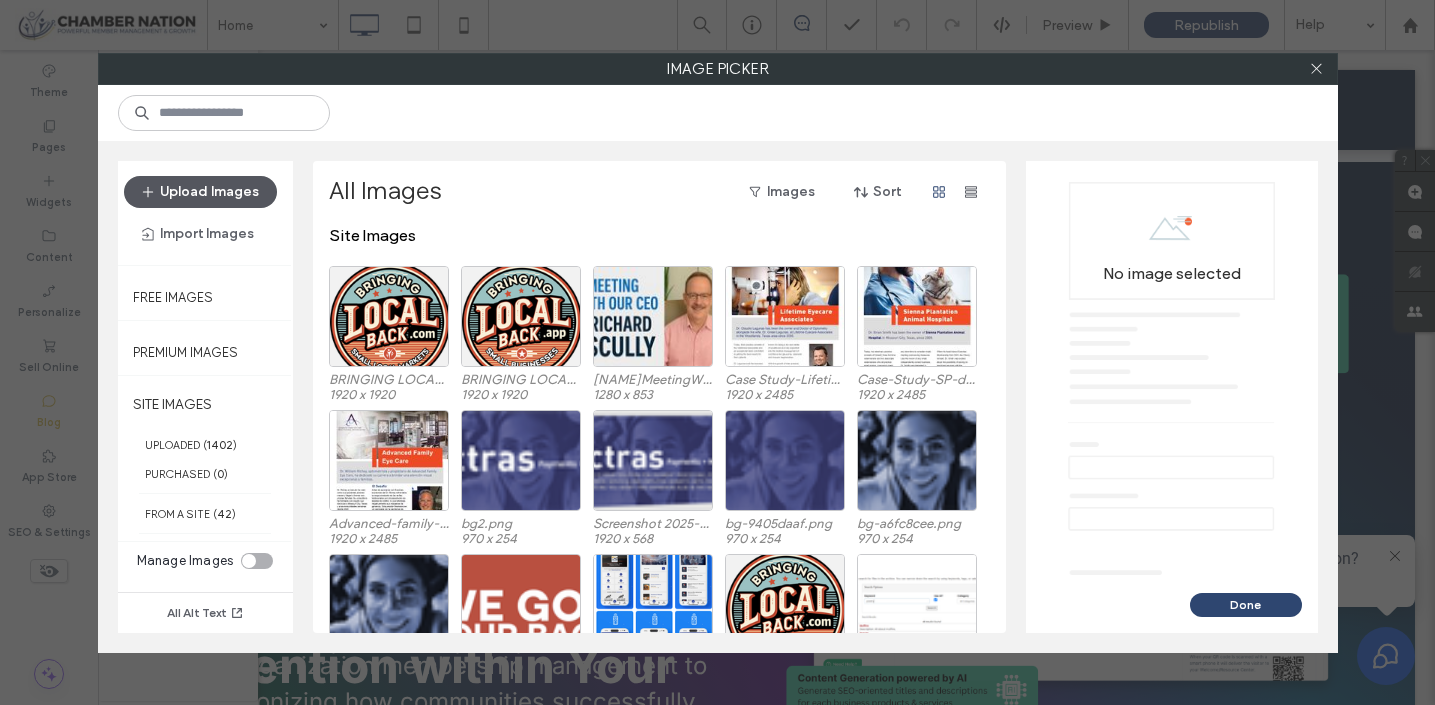 click on "Upload Images" at bounding box center [200, 192] 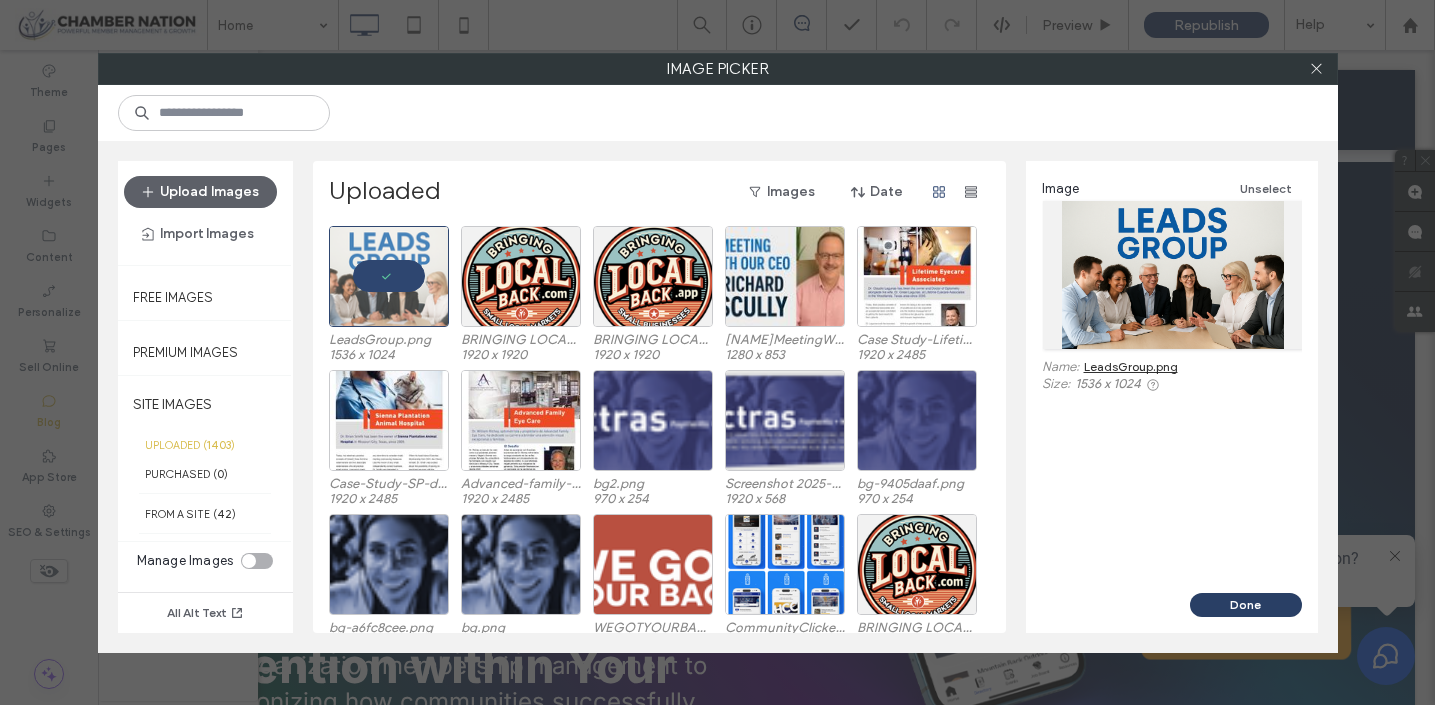 click on "Done" at bounding box center [1246, 605] 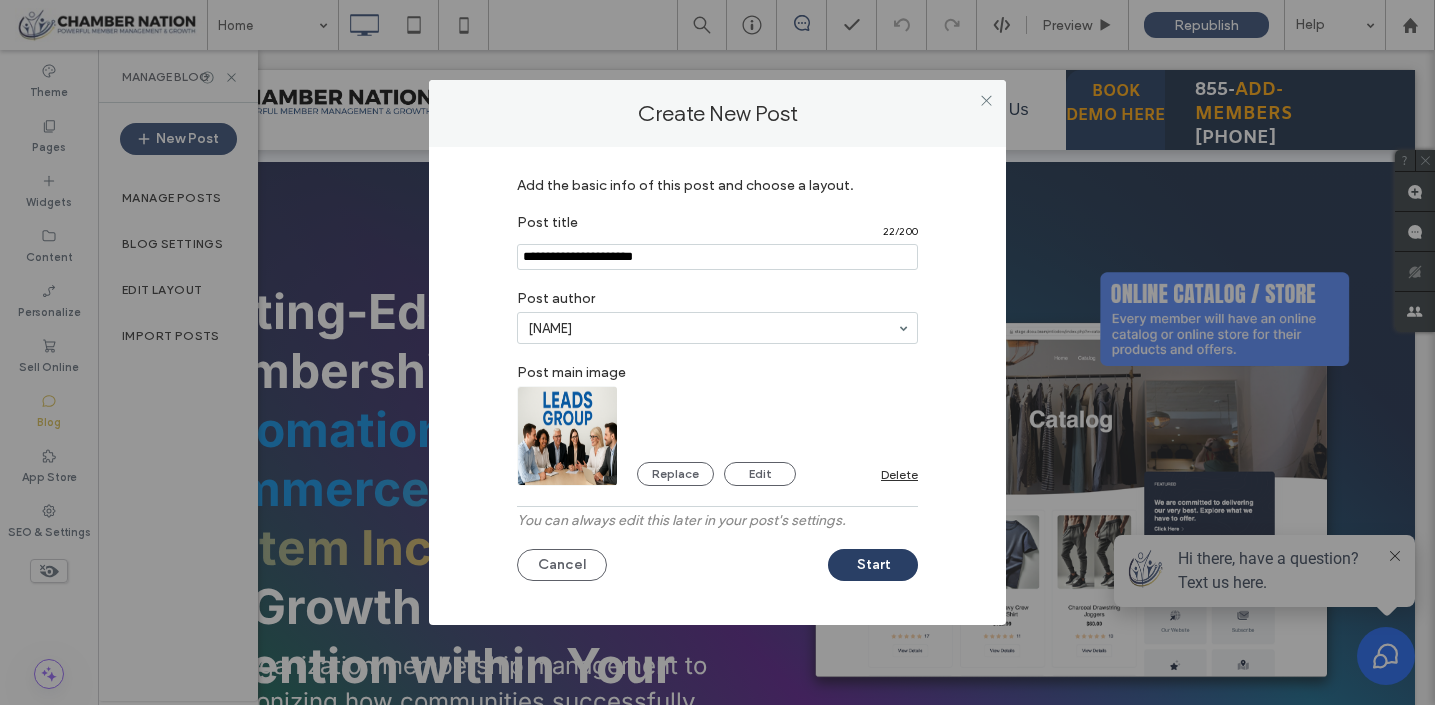 click on "Start" at bounding box center (873, 565) 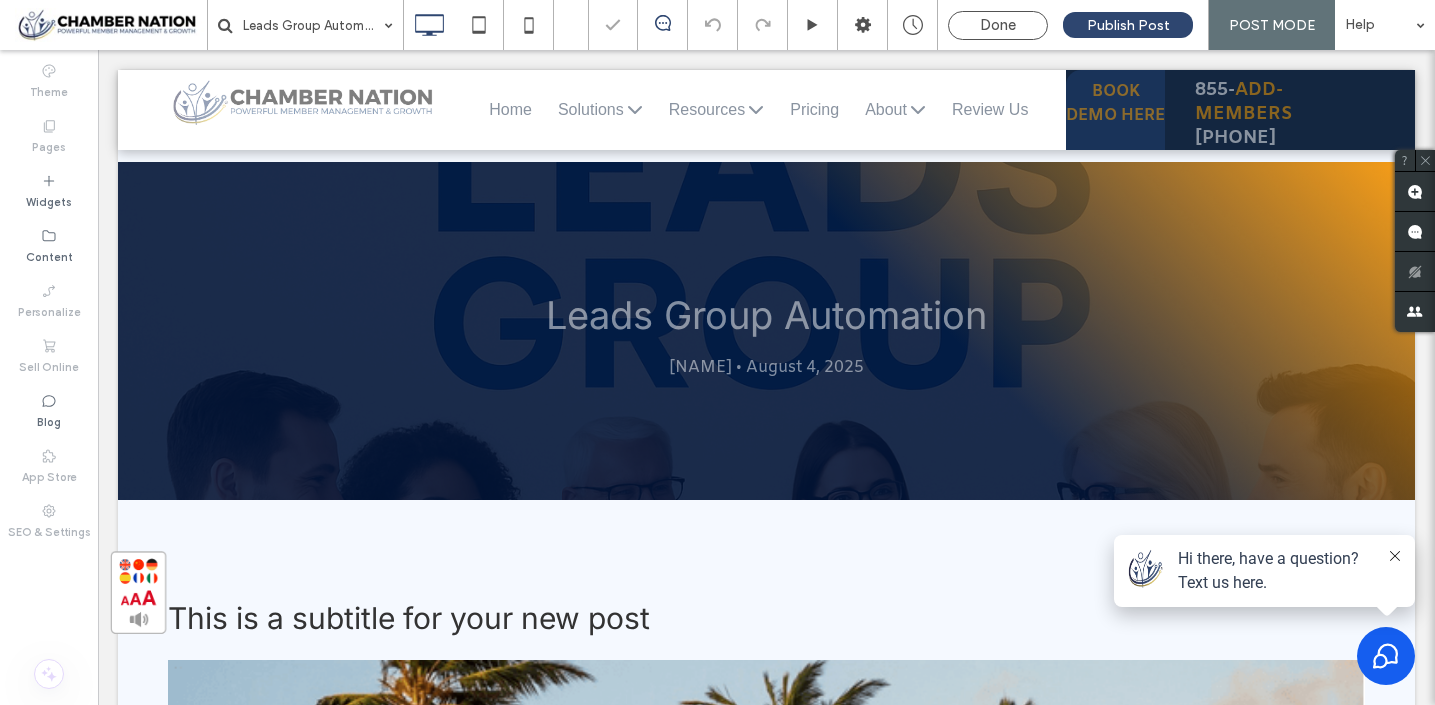 scroll, scrollTop: 27, scrollLeft: 0, axis: vertical 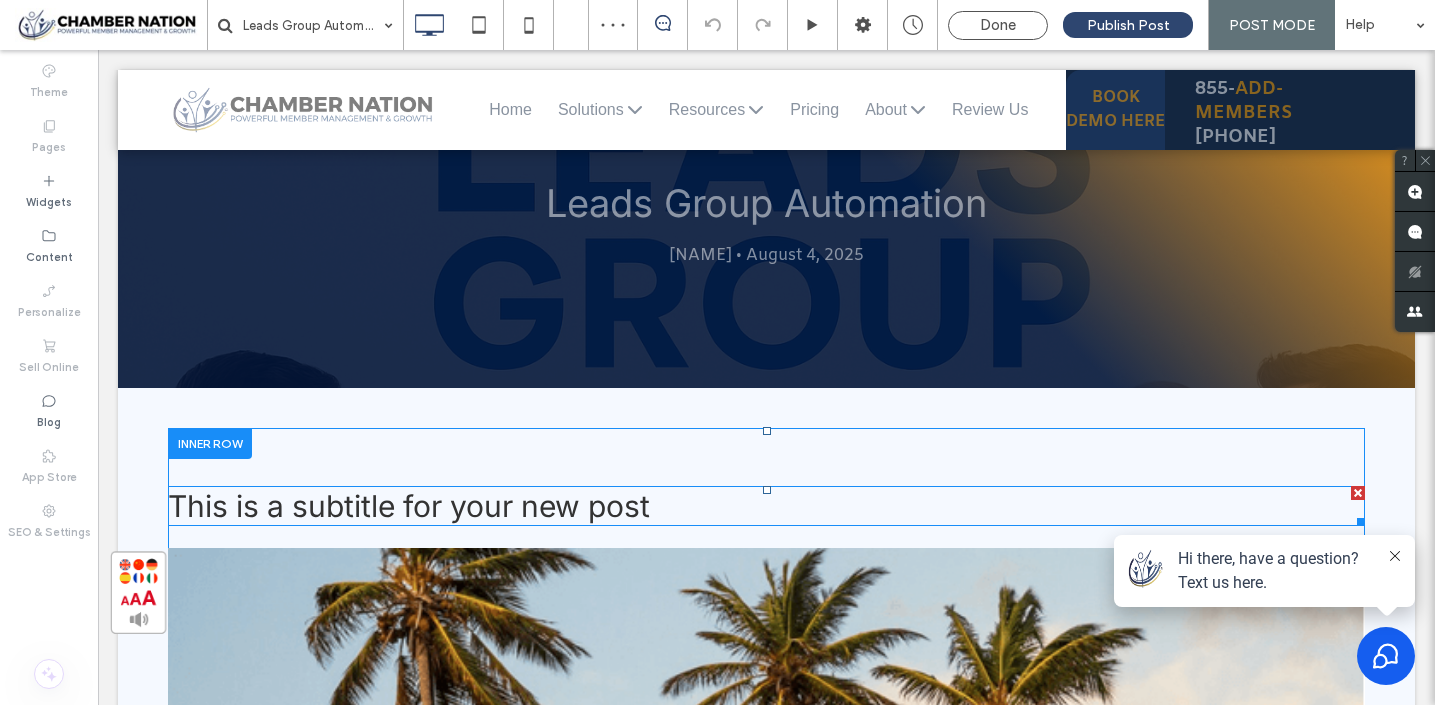 click on "This is a subtitle for your new post" at bounding box center [409, 506] 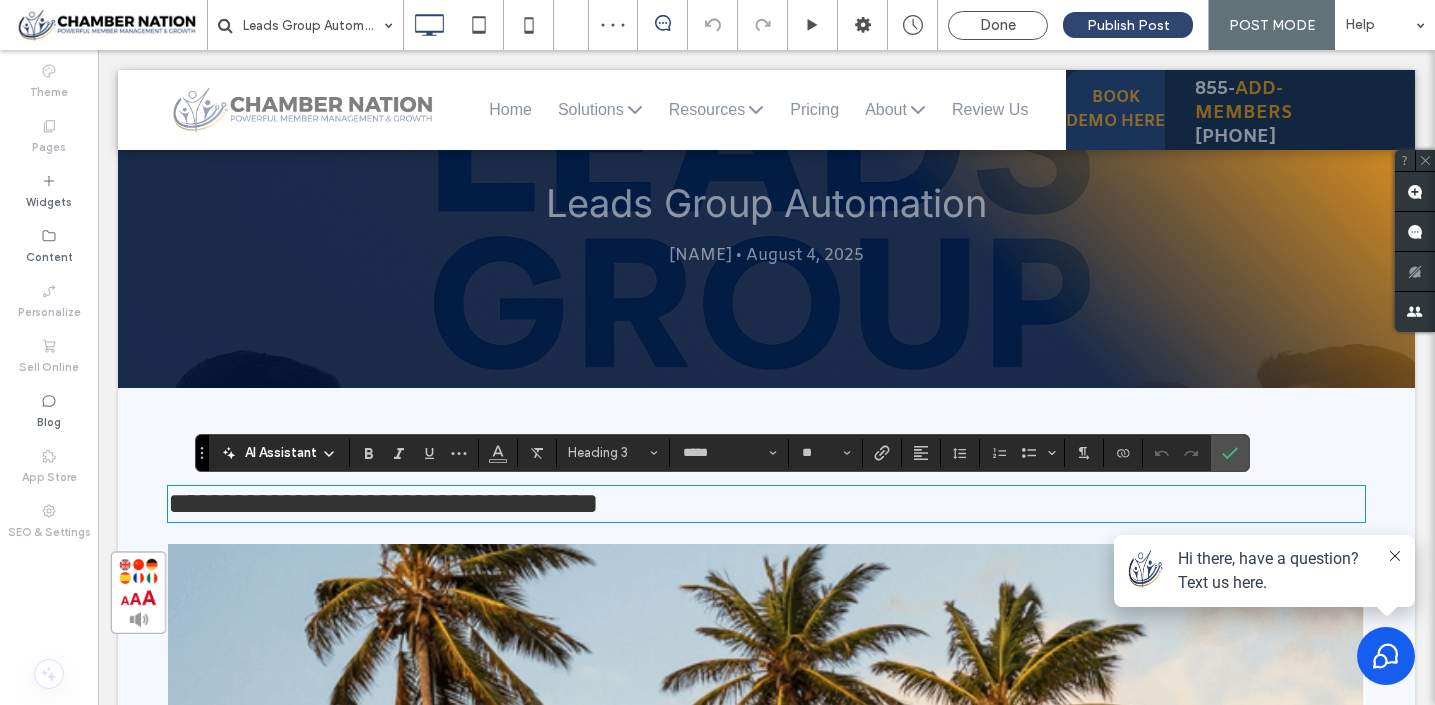 type 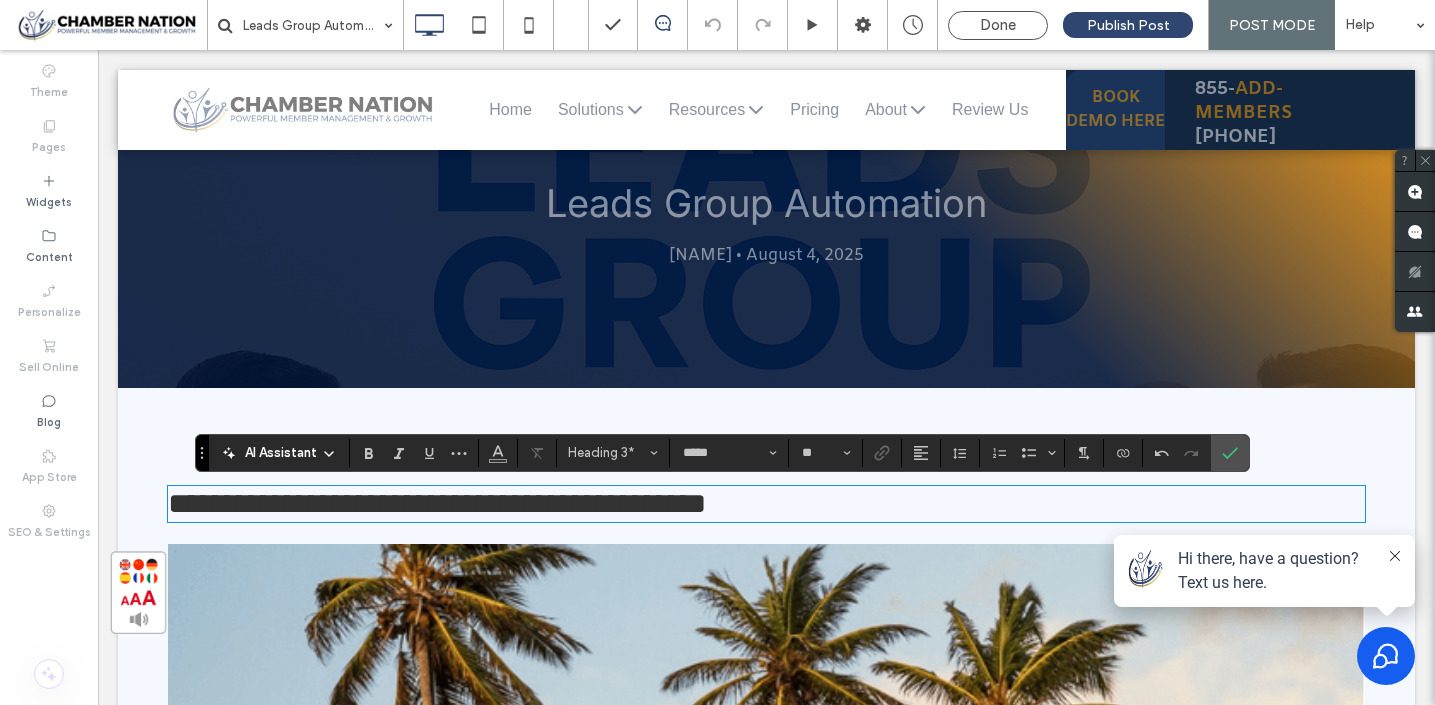 click on "**********" at bounding box center (766, 504) 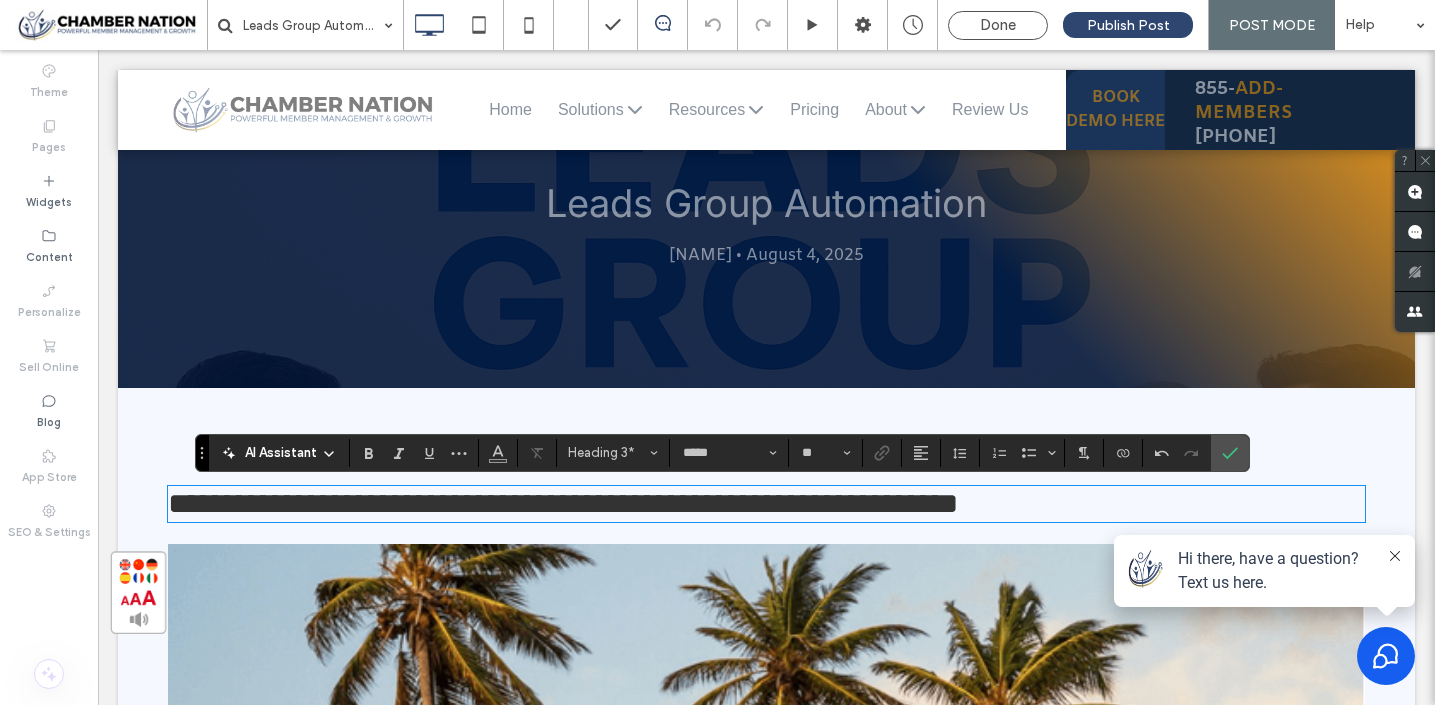 click at bounding box center [766, 756] 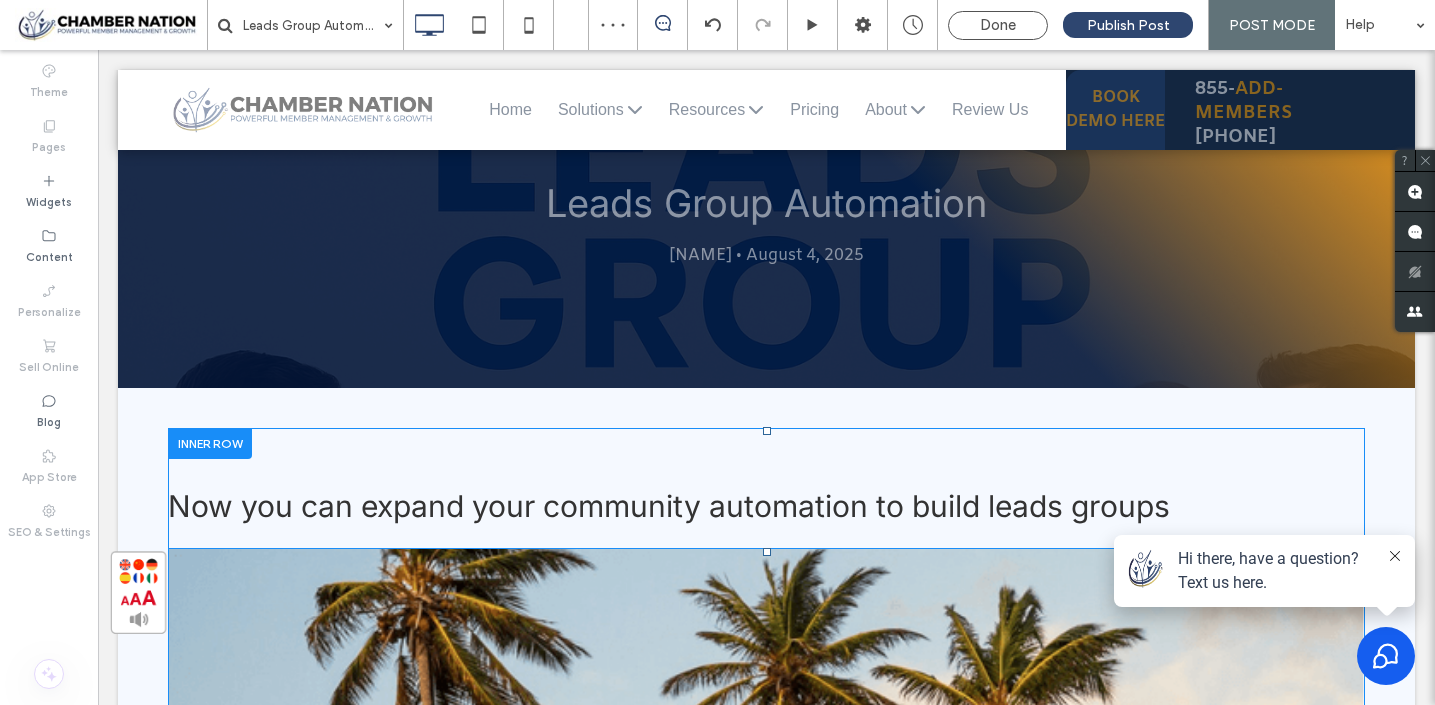 click at bounding box center (766, 760) 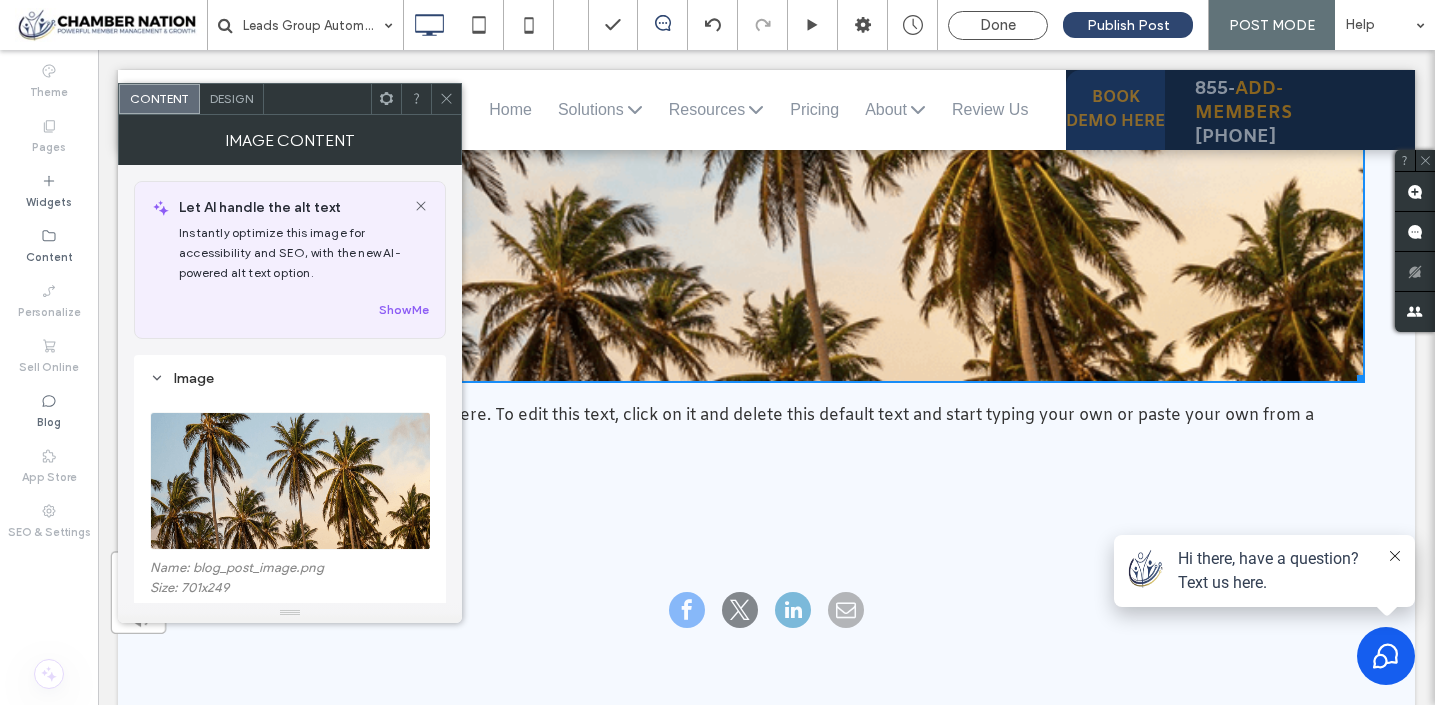 scroll, scrollTop: 706, scrollLeft: 0, axis: vertical 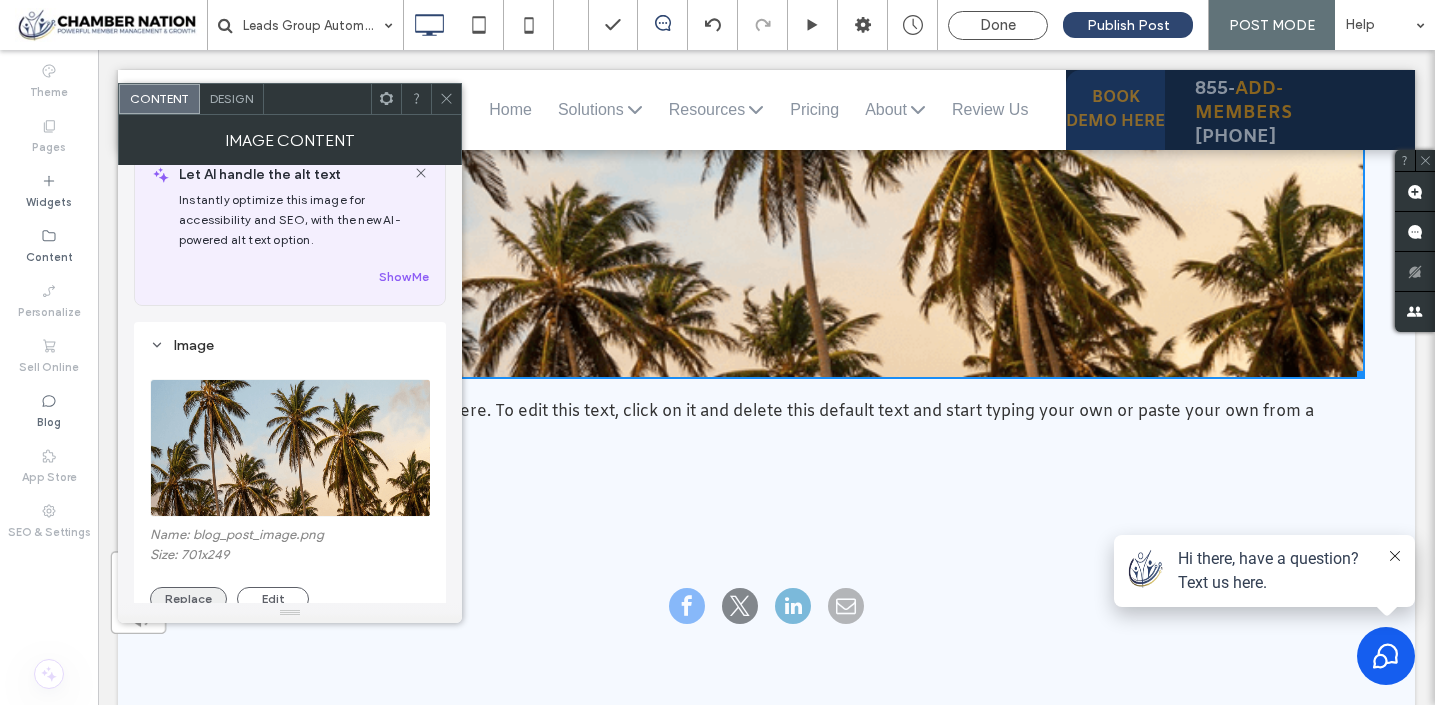 click on "Replace" at bounding box center (188, 599) 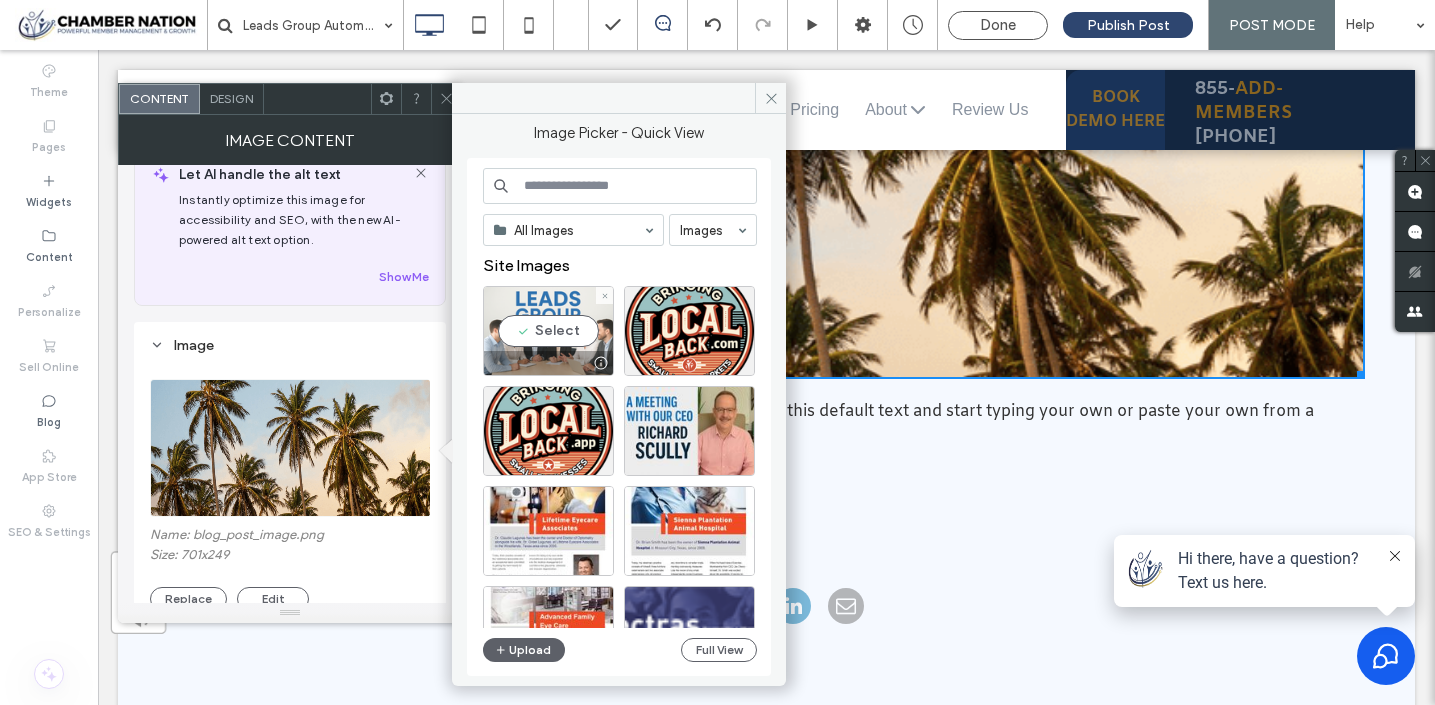 click on "Select" at bounding box center [548, 331] 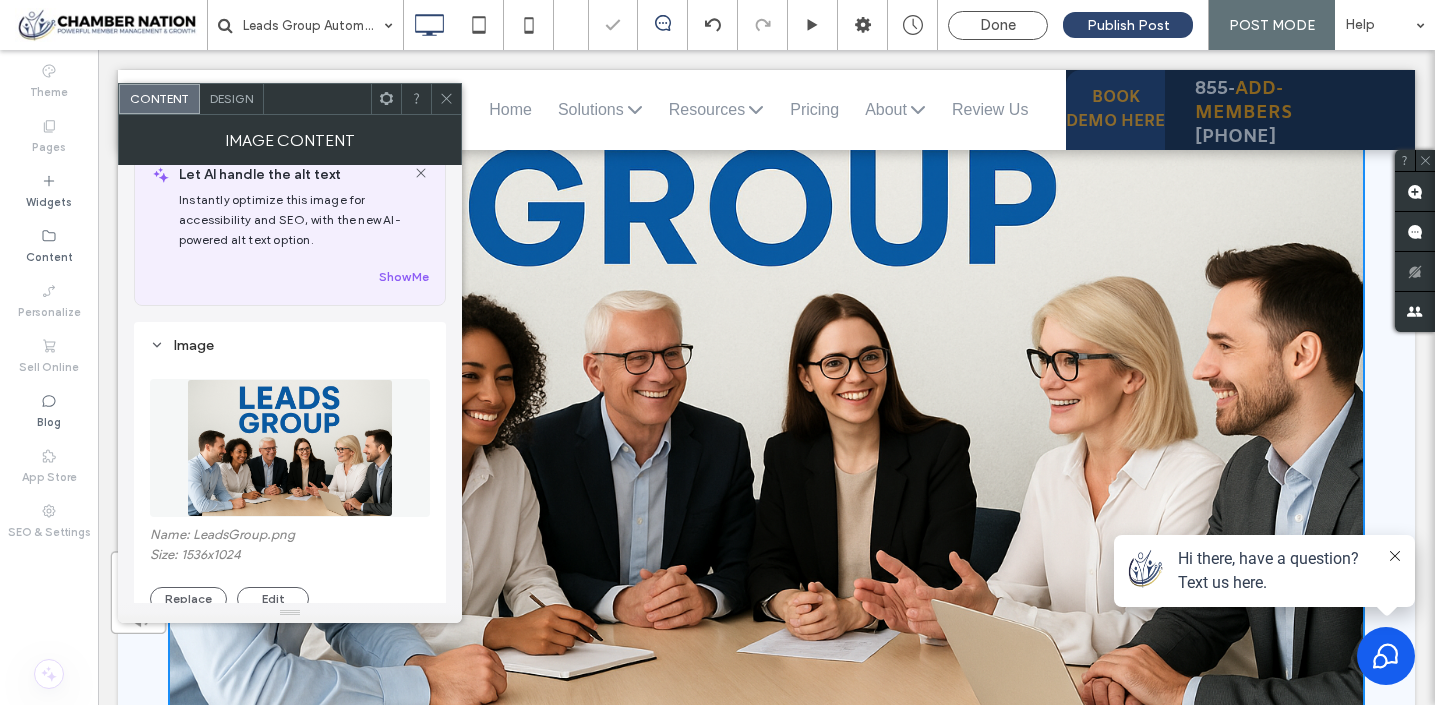 scroll, scrollTop: 1079, scrollLeft: 0, axis: vertical 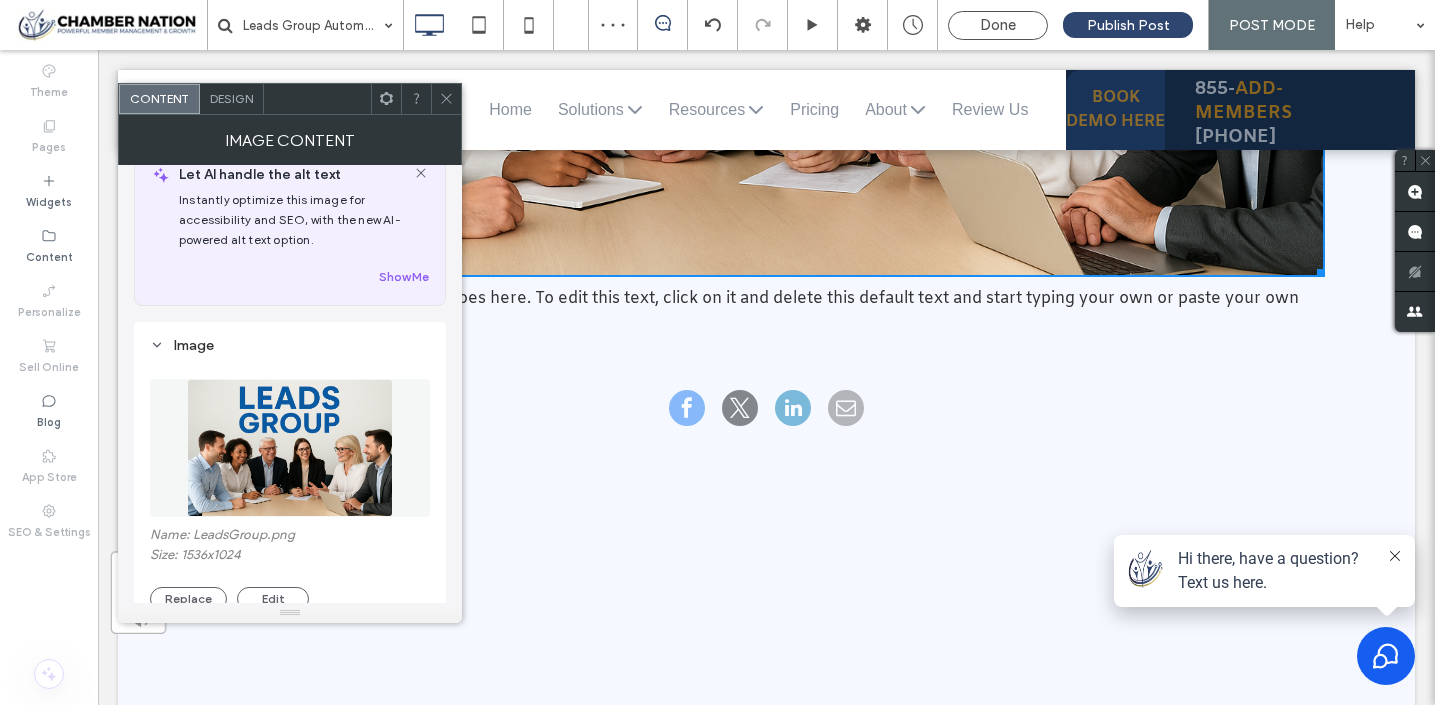 click 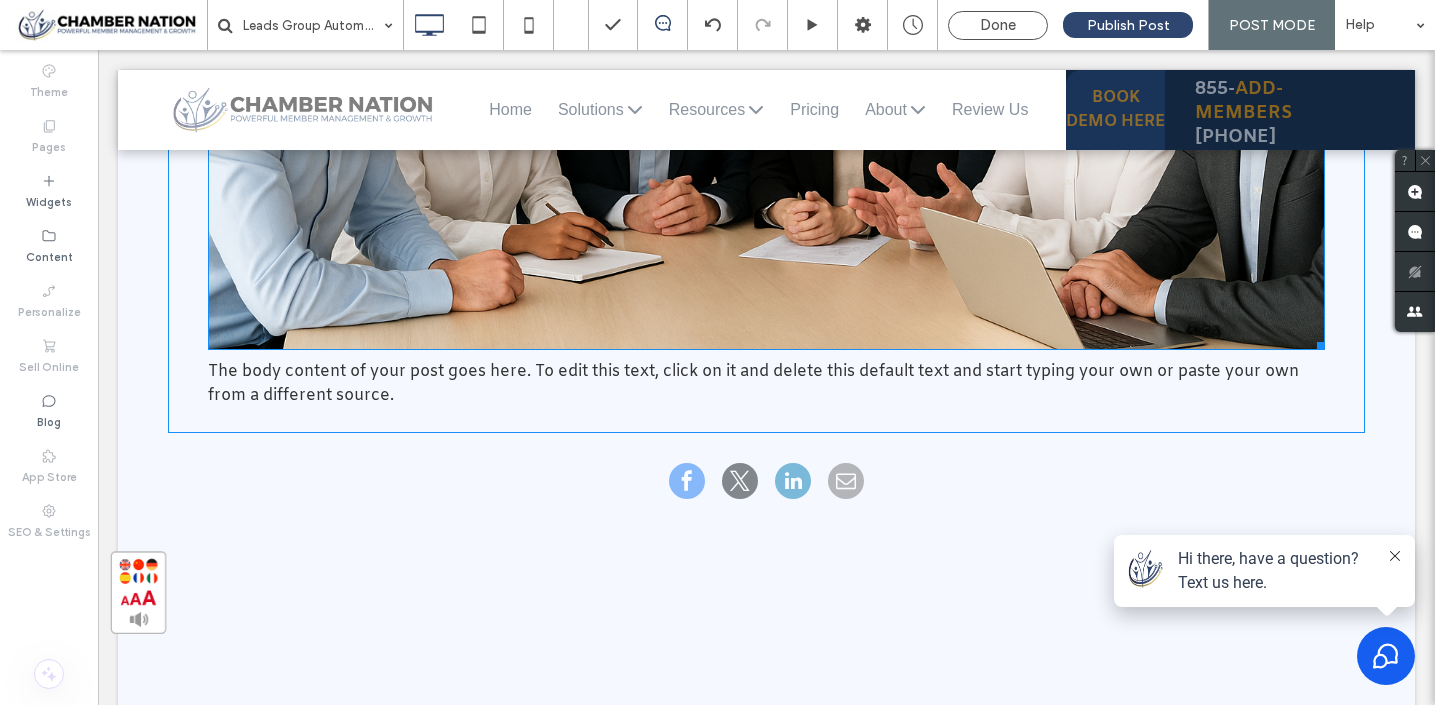 scroll, scrollTop: 1010, scrollLeft: 0, axis: vertical 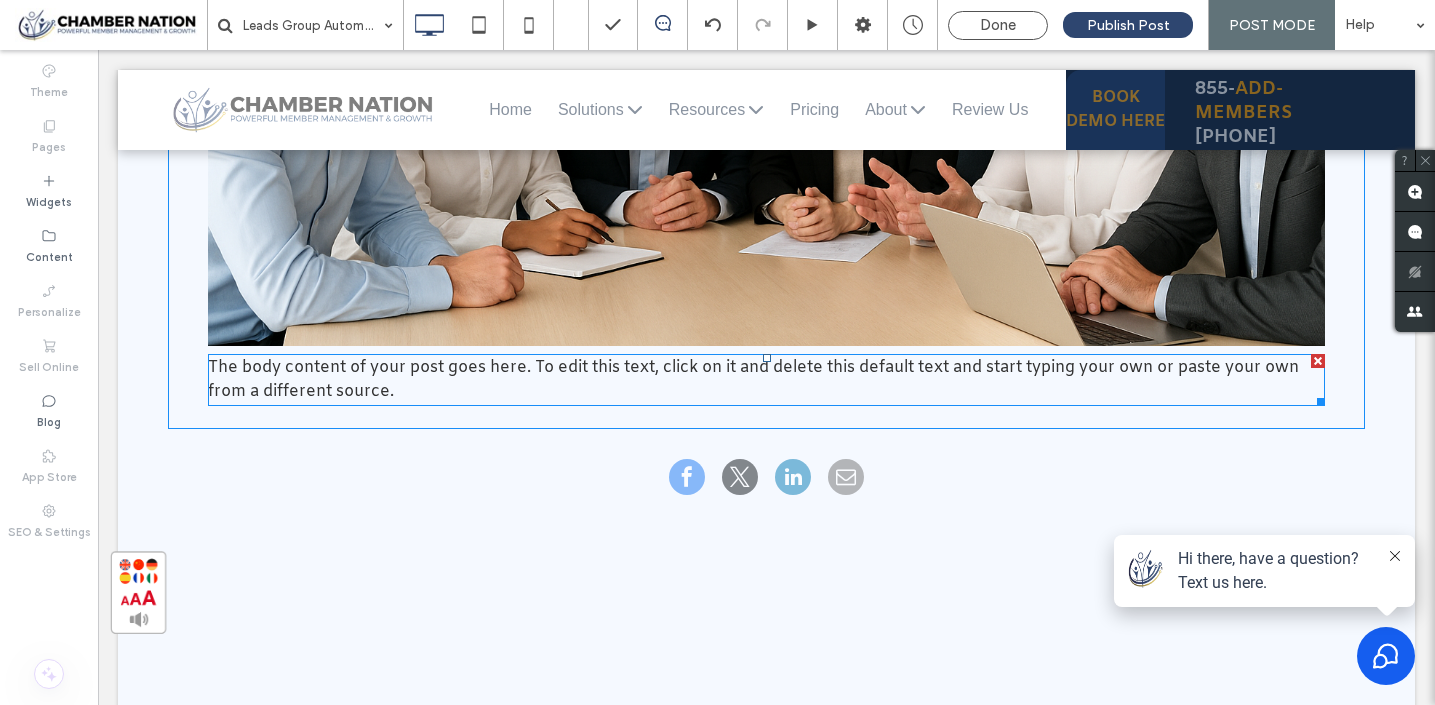 click on "The body content of your post goes here. To edit this text, click on it and delete this default text and start typing your own or paste your own from a different source." at bounding box center (753, 379) 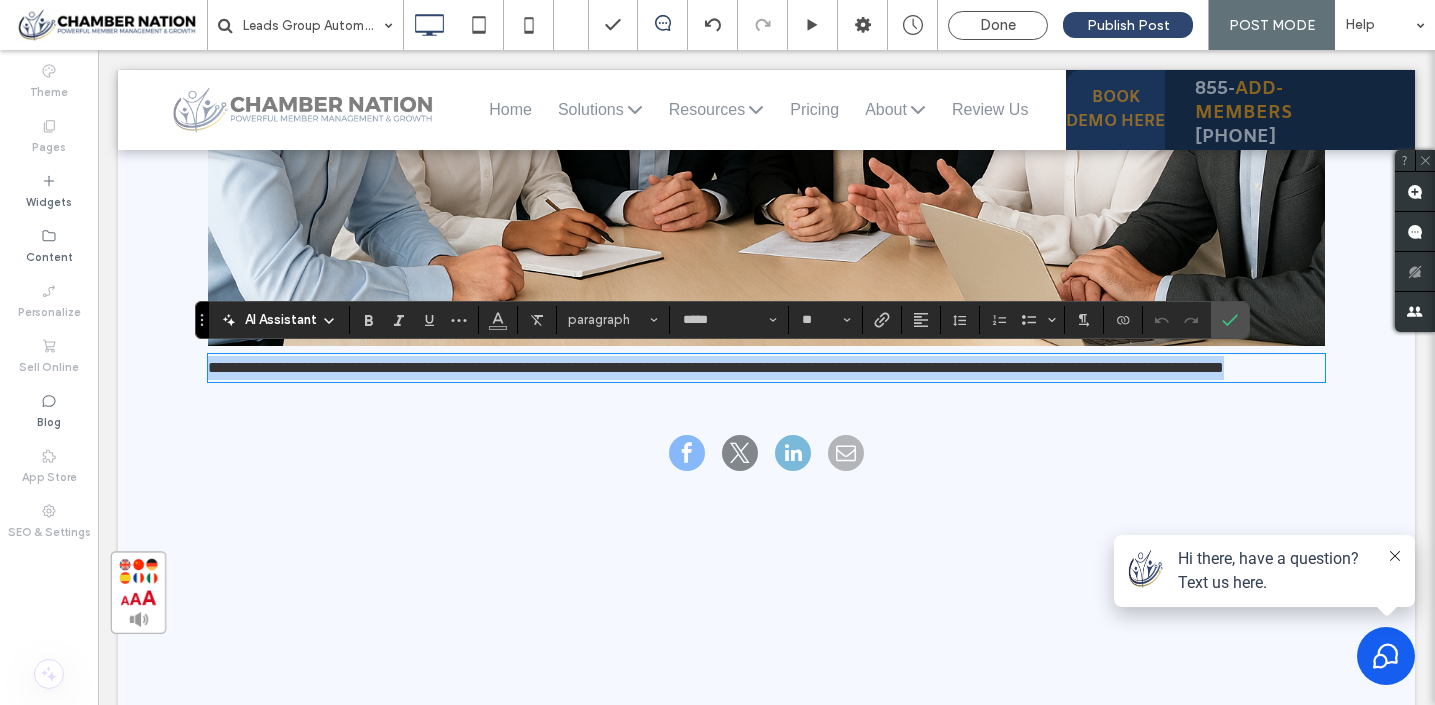 type 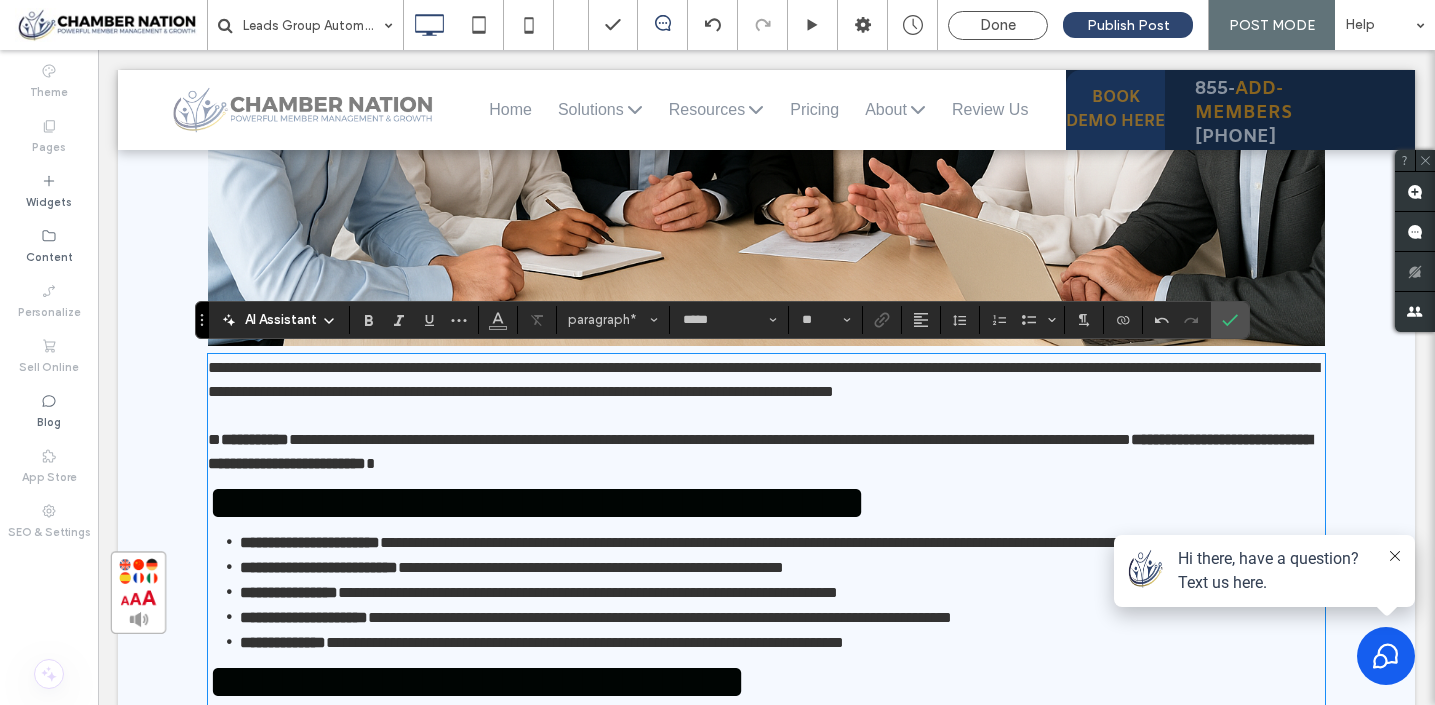 scroll, scrollTop: 0, scrollLeft: 0, axis: both 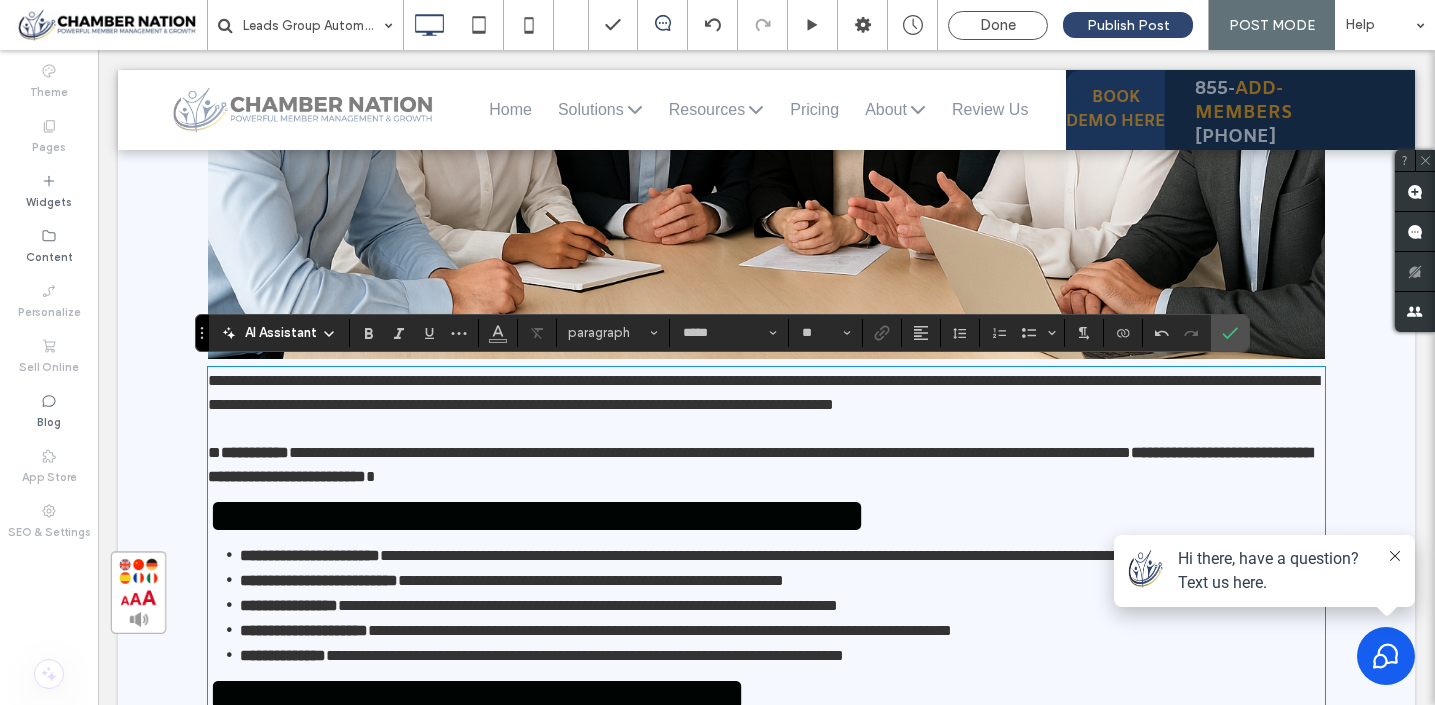 type on "*****" 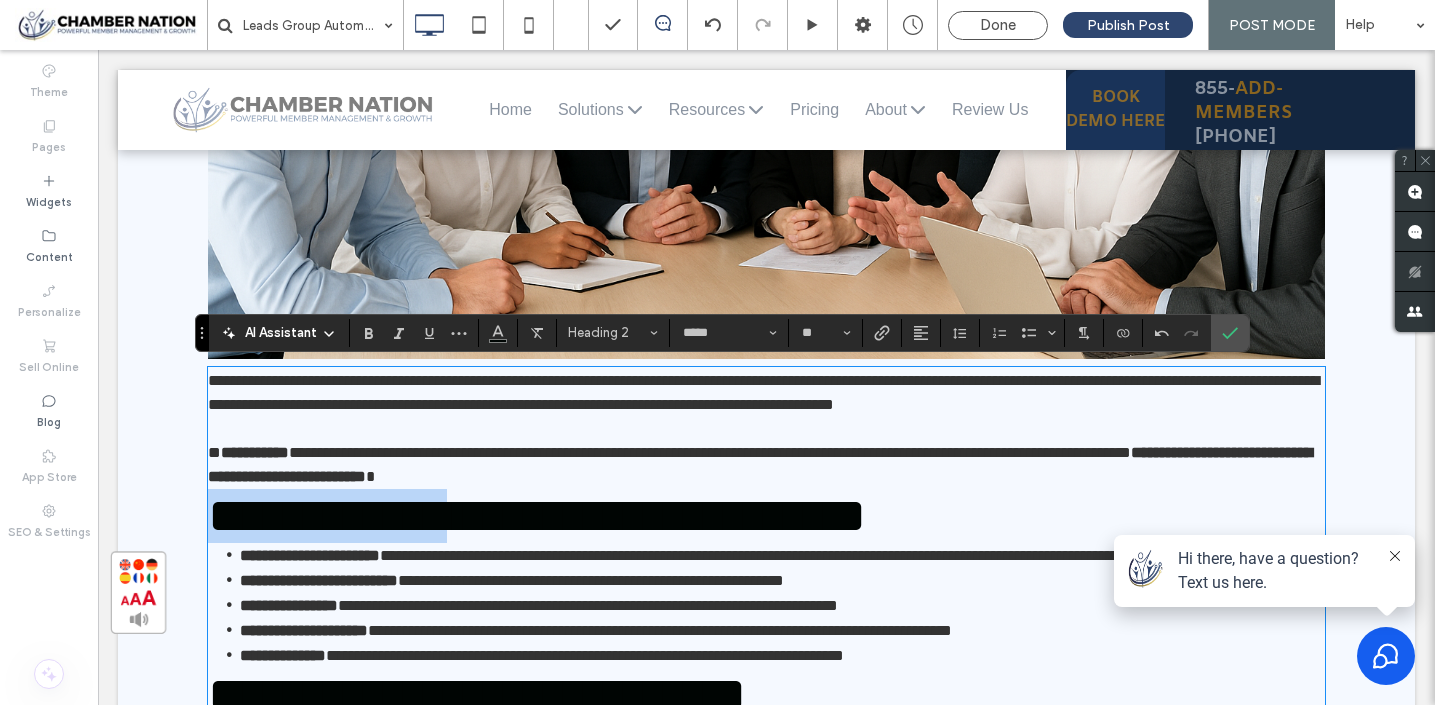type 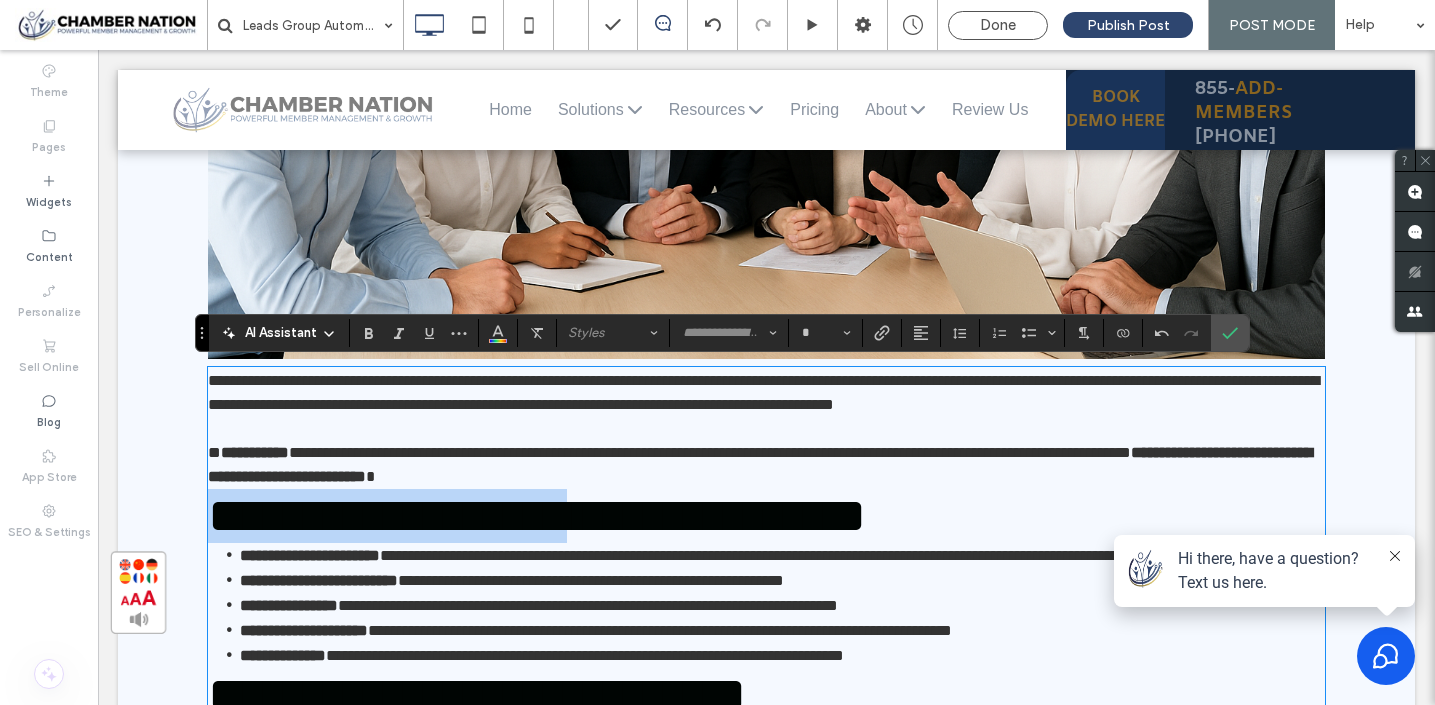 type on "*****" 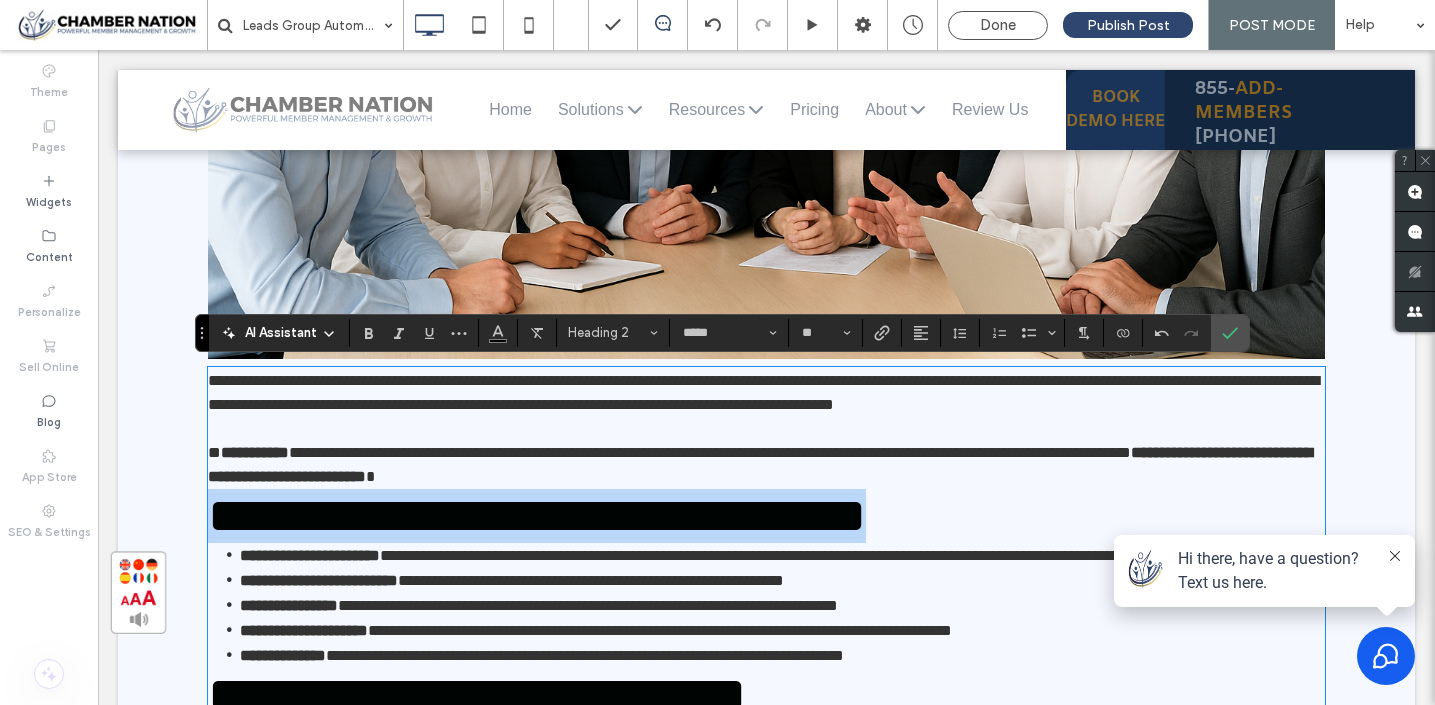 drag, startPoint x: 224, startPoint y: 541, endPoint x: 1077, endPoint y: 517, distance: 853.3376 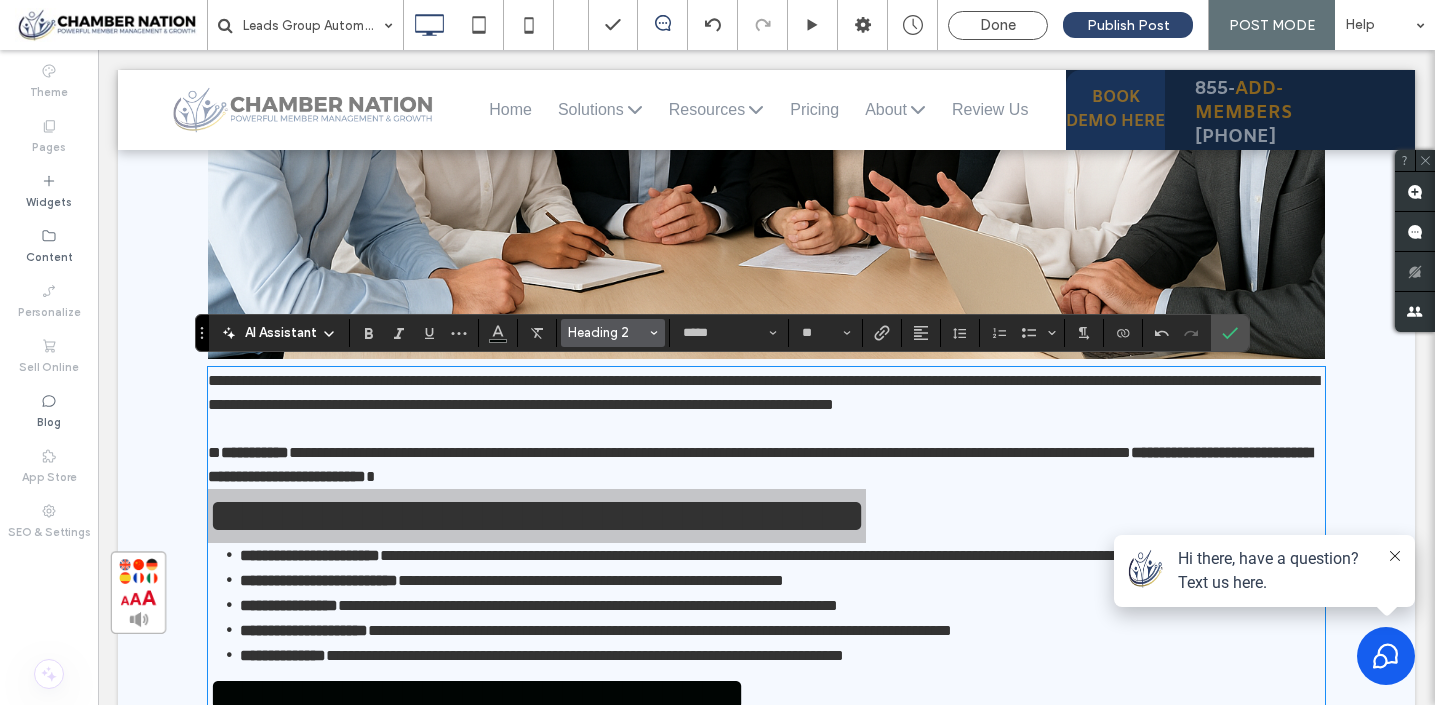 click on "Heading 2" at bounding box center (607, 332) 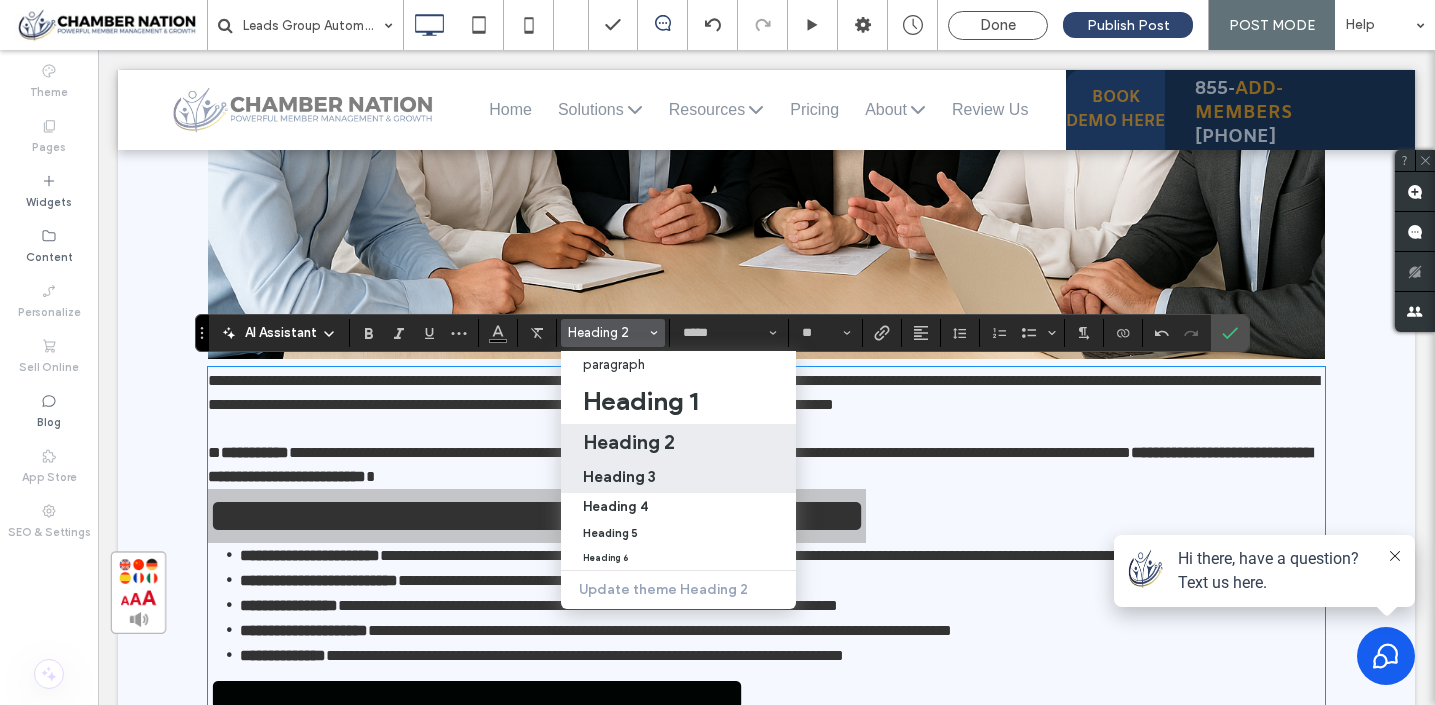 click on "Heading 3" at bounding box center (619, 476) 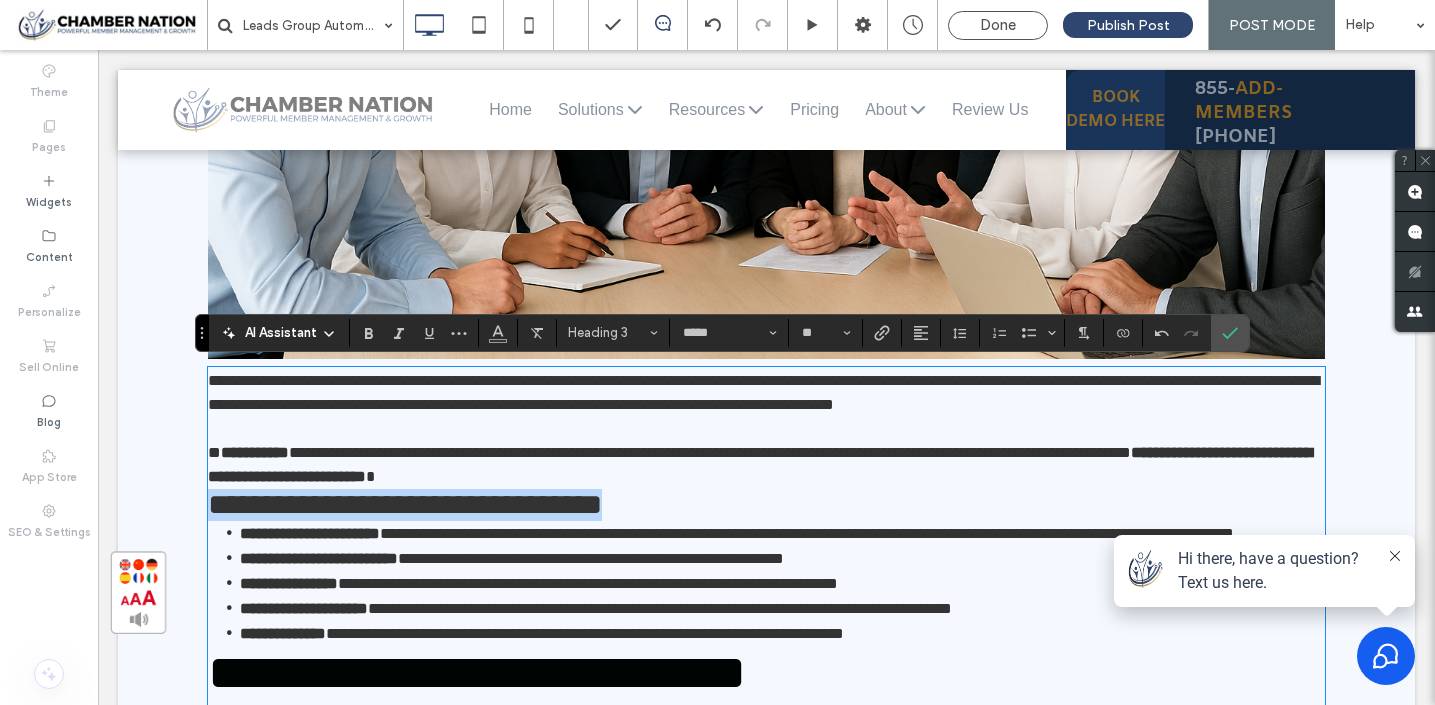click on "**********" at bounding box center [405, 504] 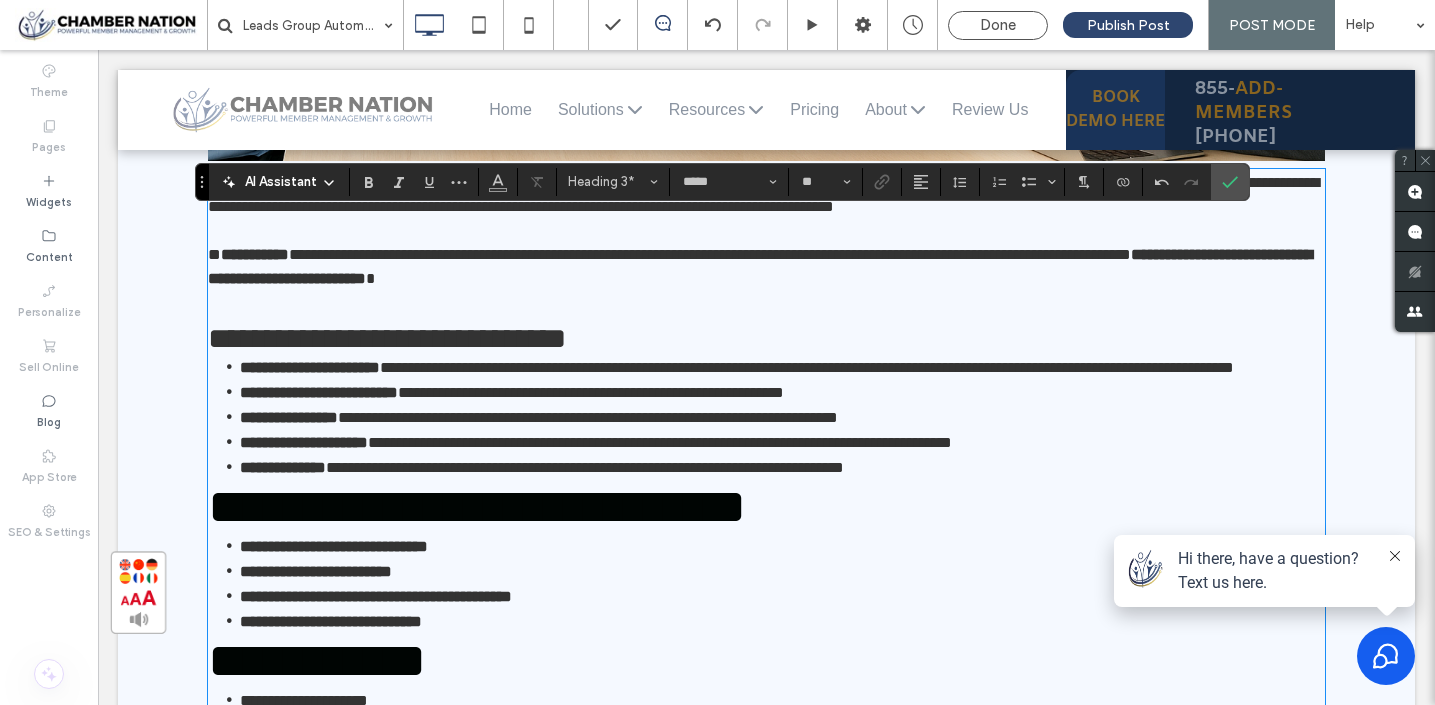 scroll, scrollTop: 1206, scrollLeft: 0, axis: vertical 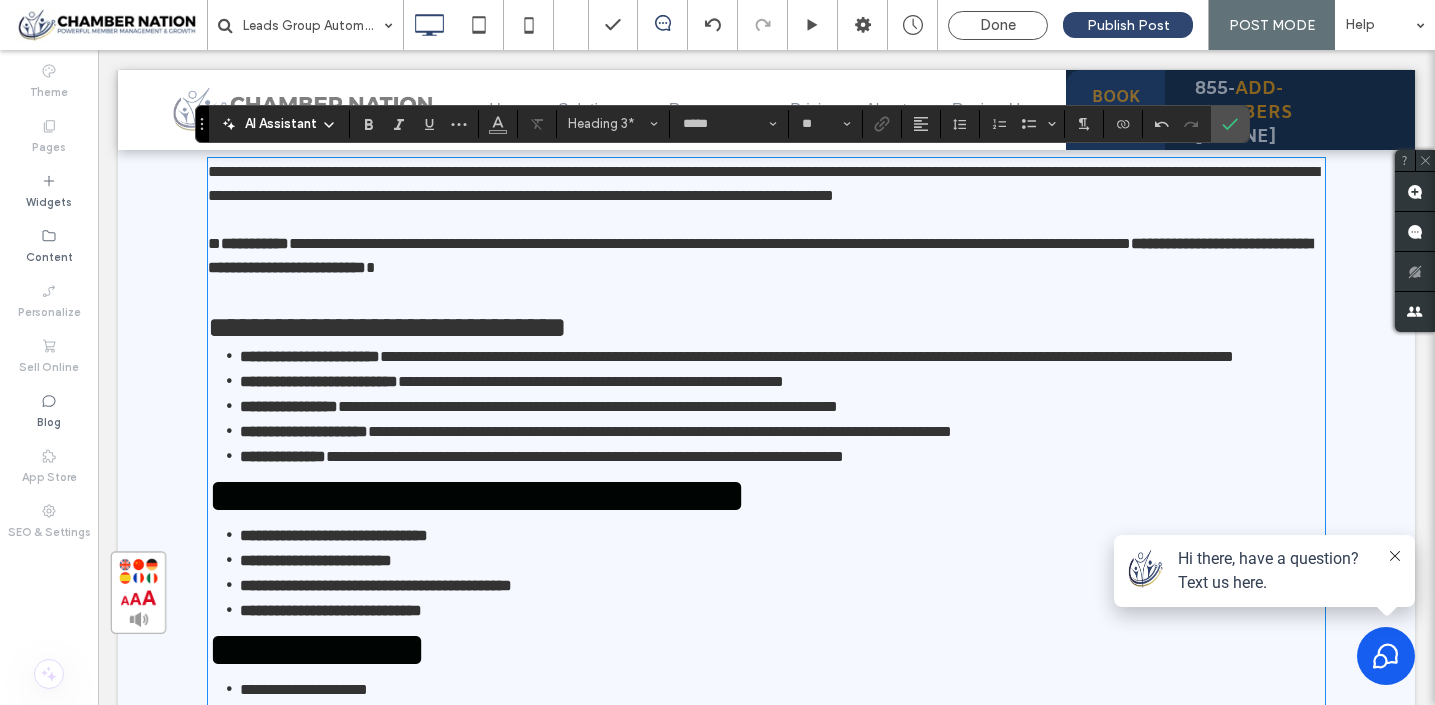click on "**********" at bounding box center [477, 495] 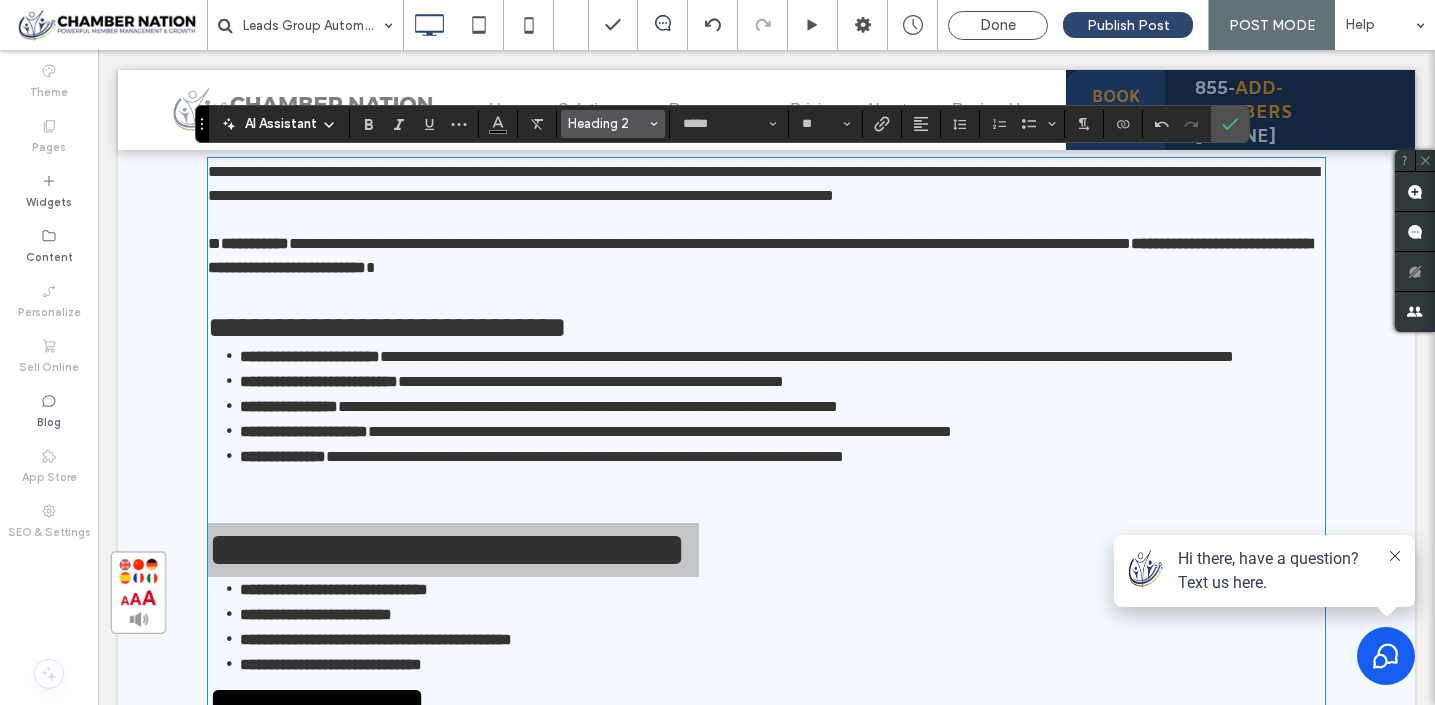 click on "Heading 2" at bounding box center [607, 123] 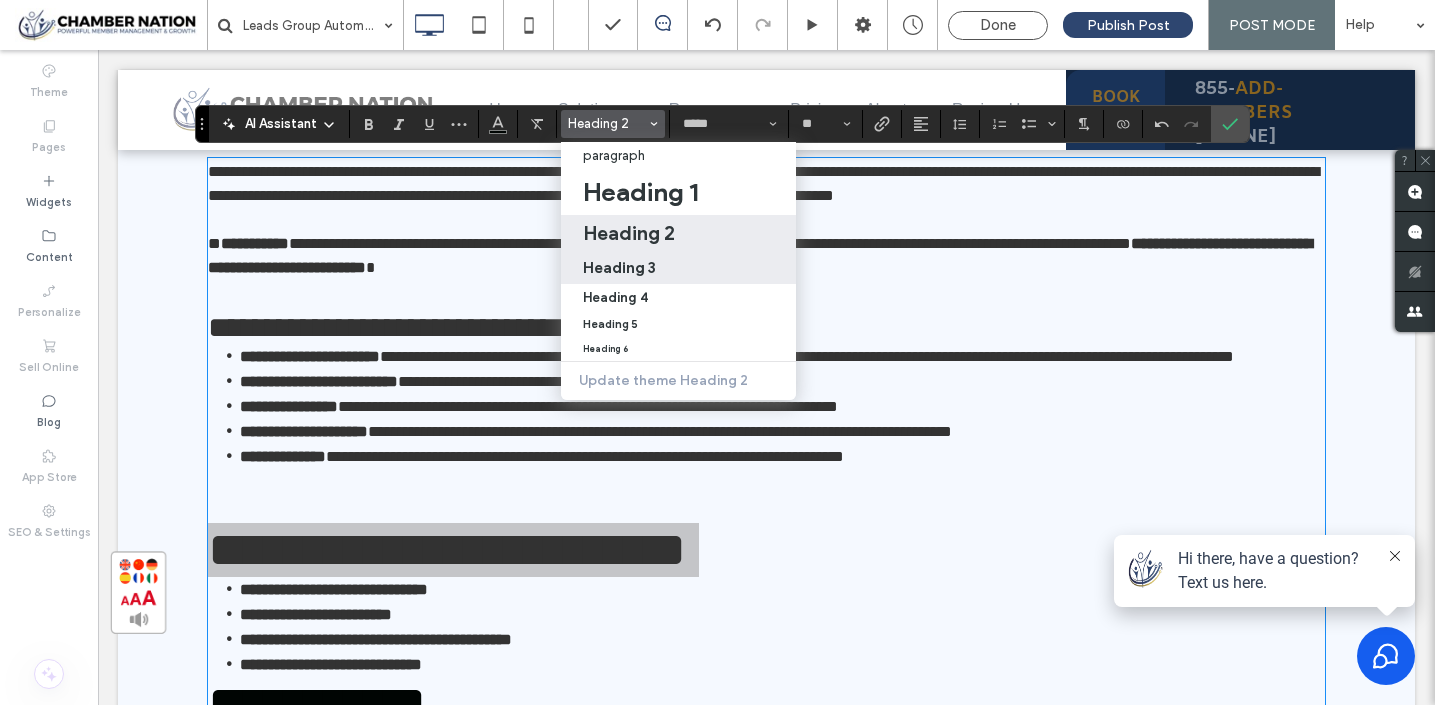 click on "Heading 3" at bounding box center [619, 267] 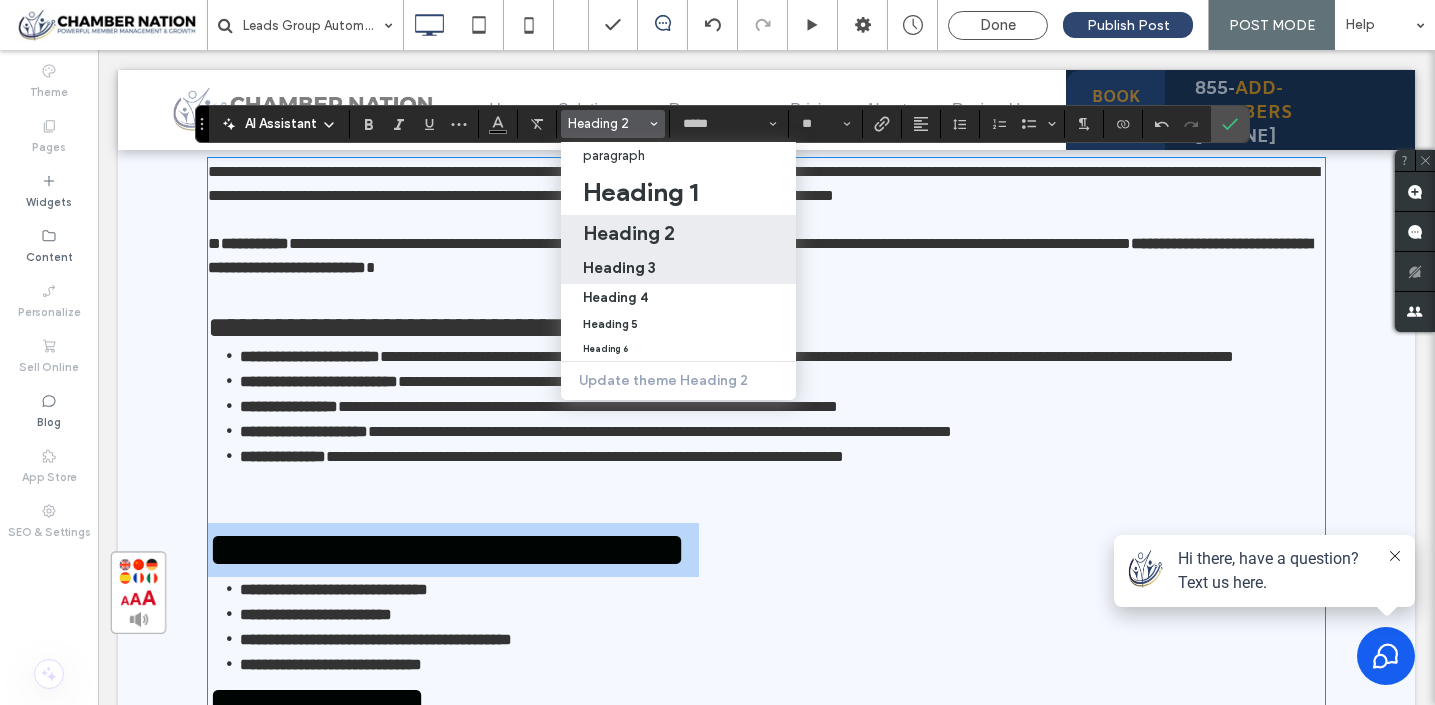 type on "**" 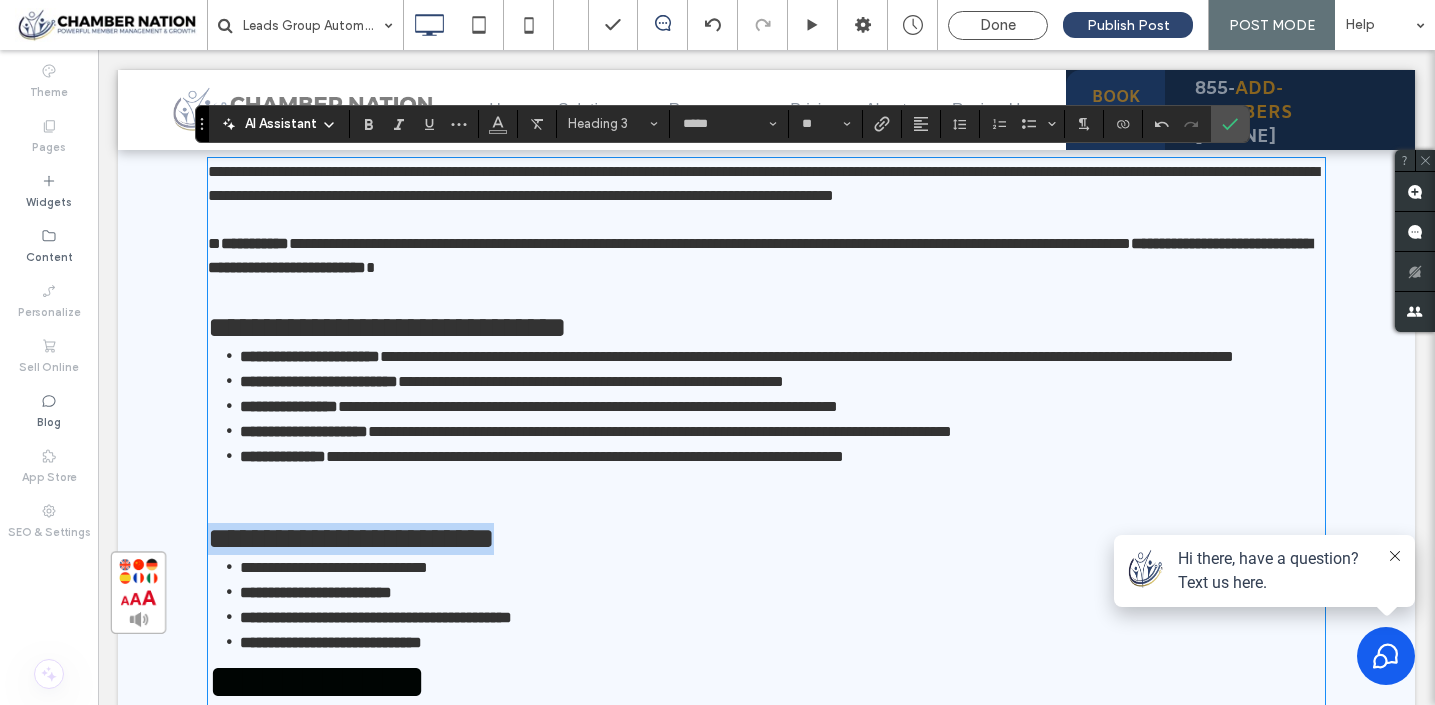 type on "*****" 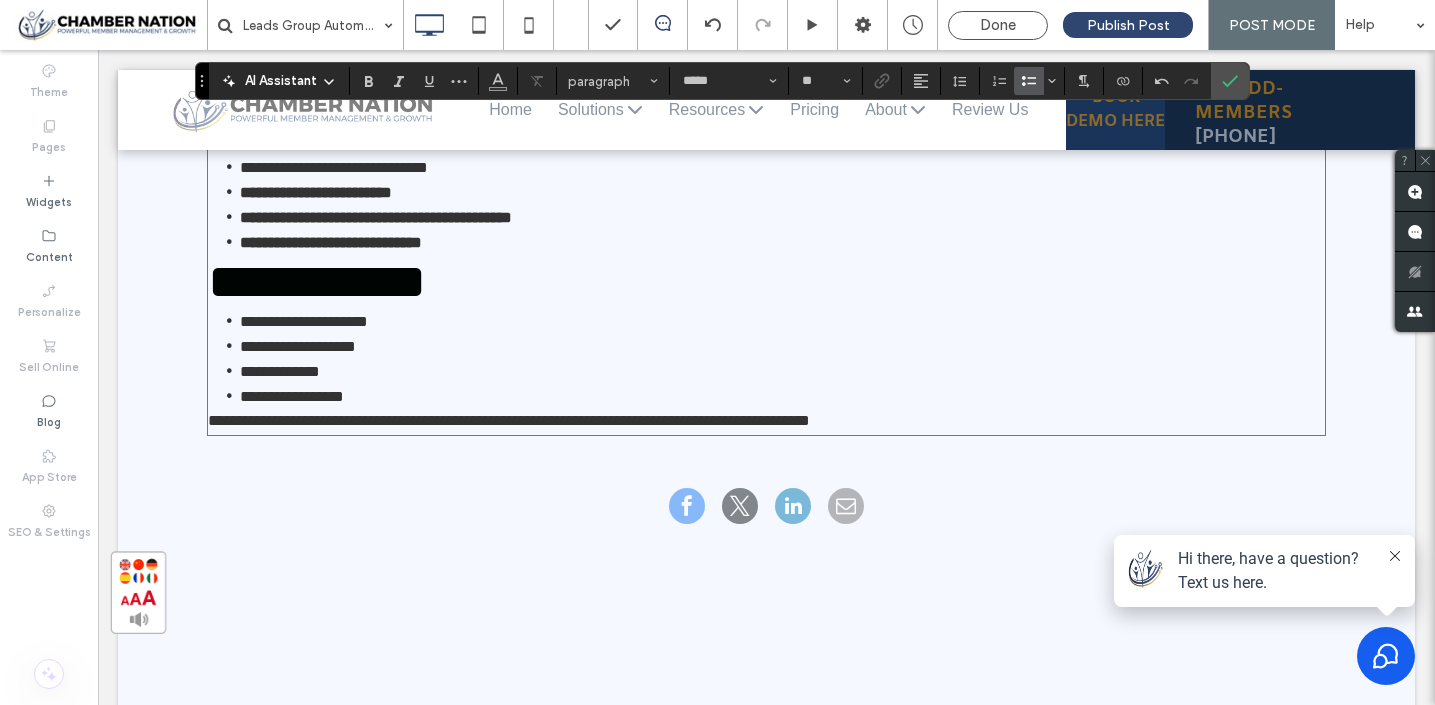scroll, scrollTop: 1612, scrollLeft: 0, axis: vertical 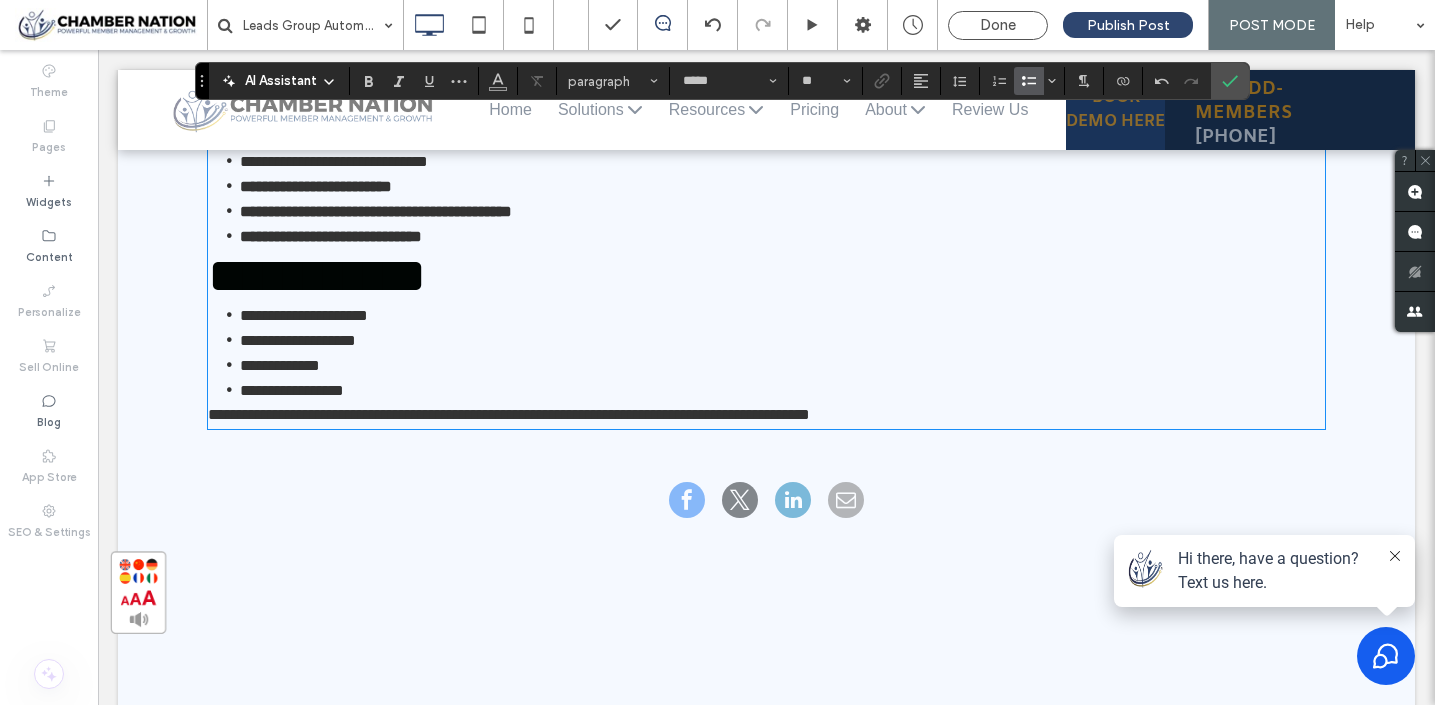type on "*****" 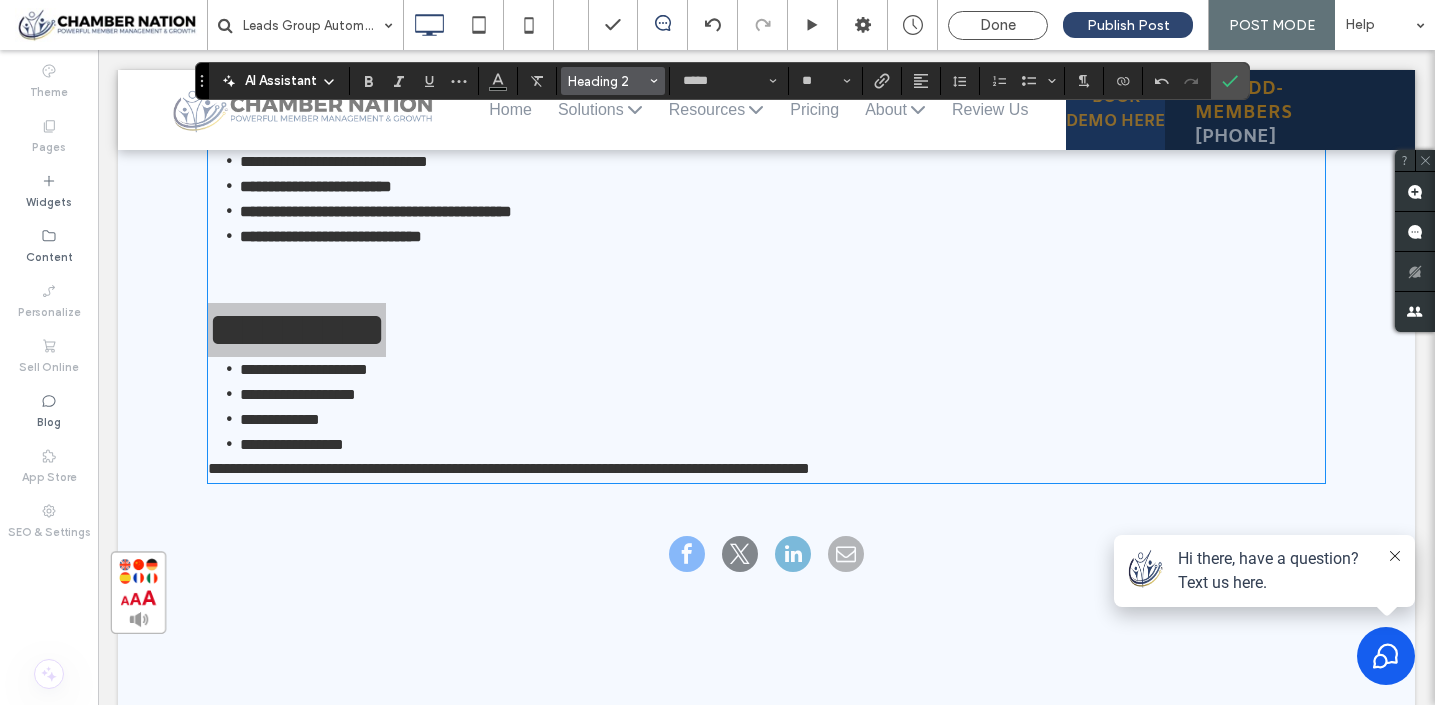 click on "Heading 2" at bounding box center [607, 81] 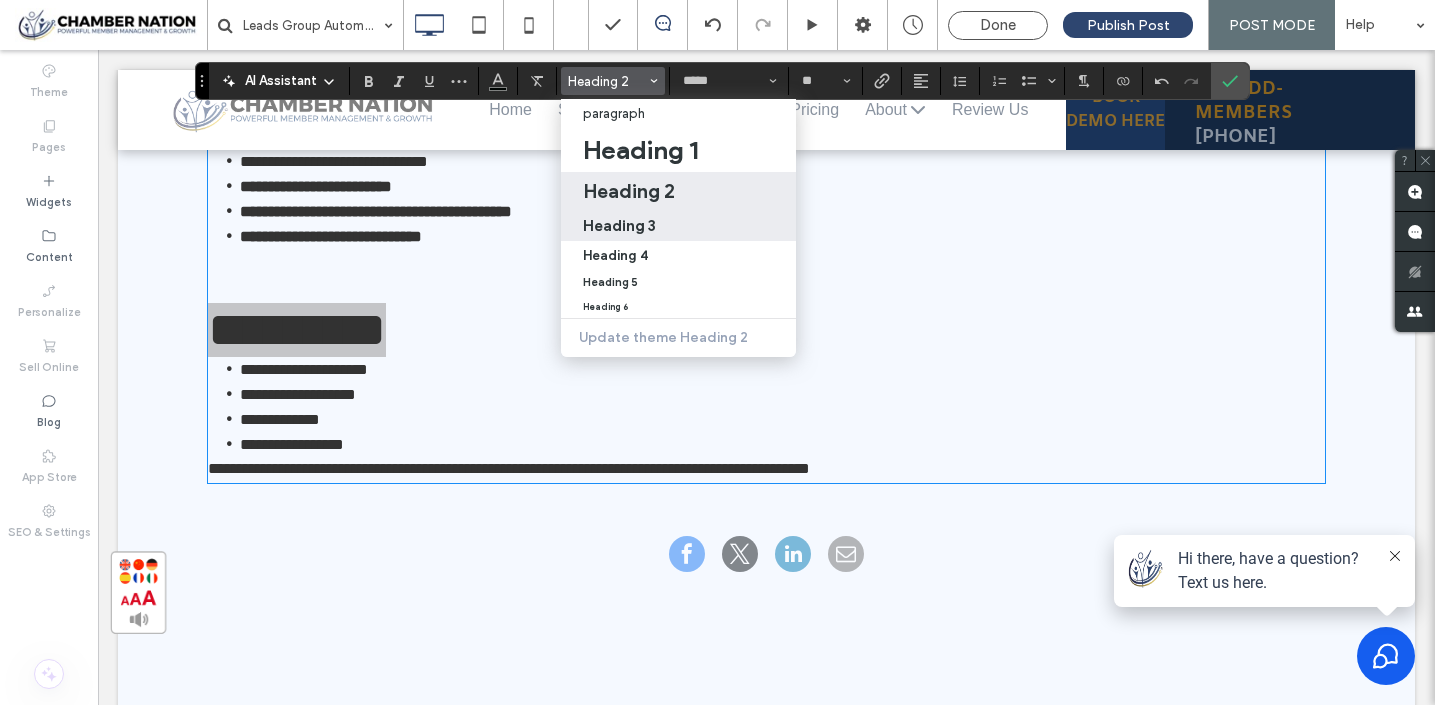 click on "Heading 3" at bounding box center (619, 225) 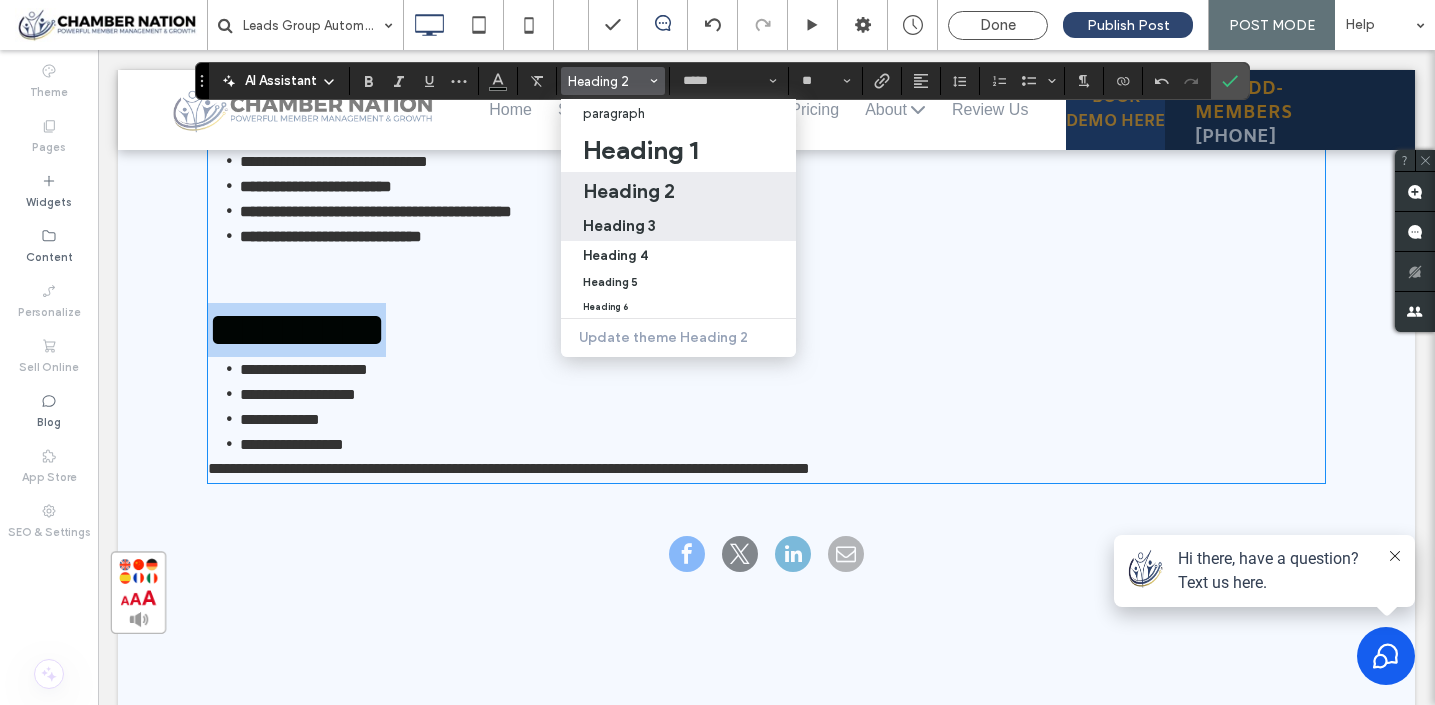 type on "**" 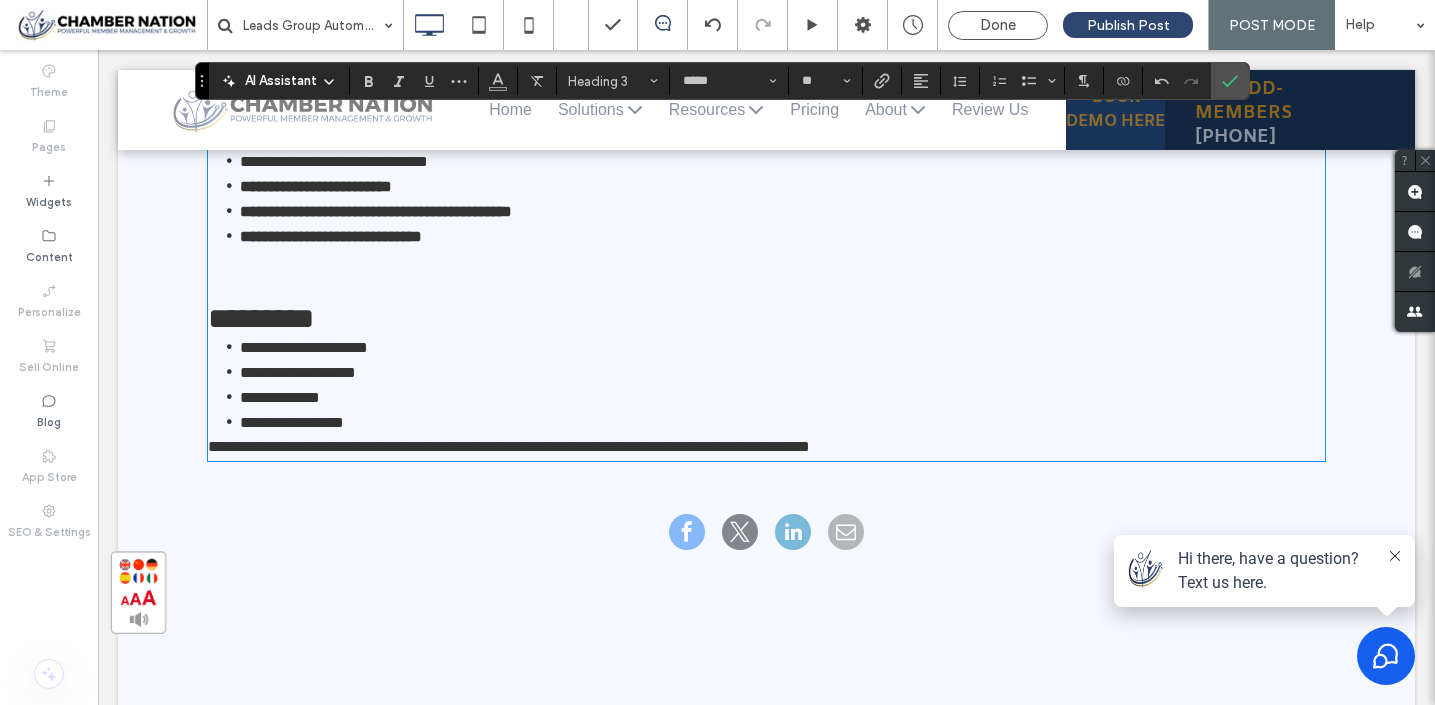 click on "﻿ *********" at bounding box center [766, 319] 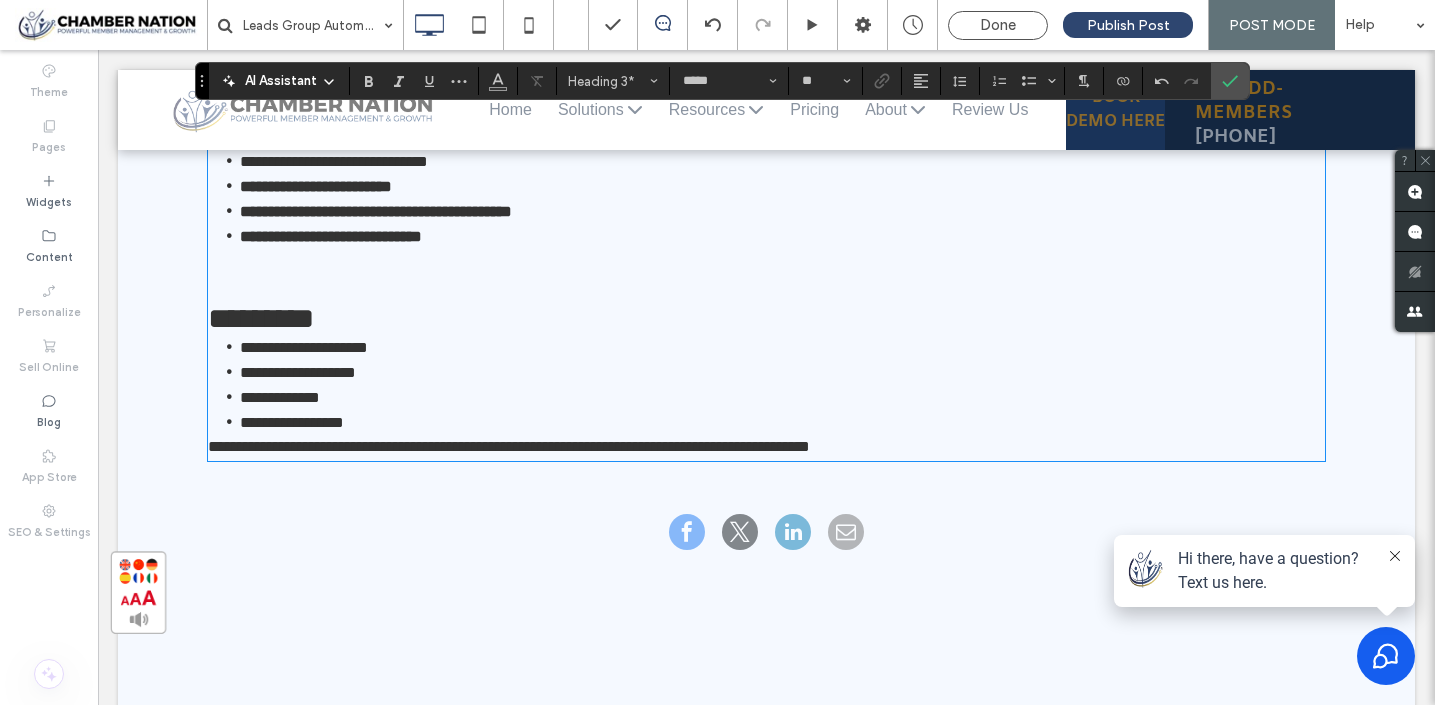 scroll, scrollTop: 1611, scrollLeft: 0, axis: vertical 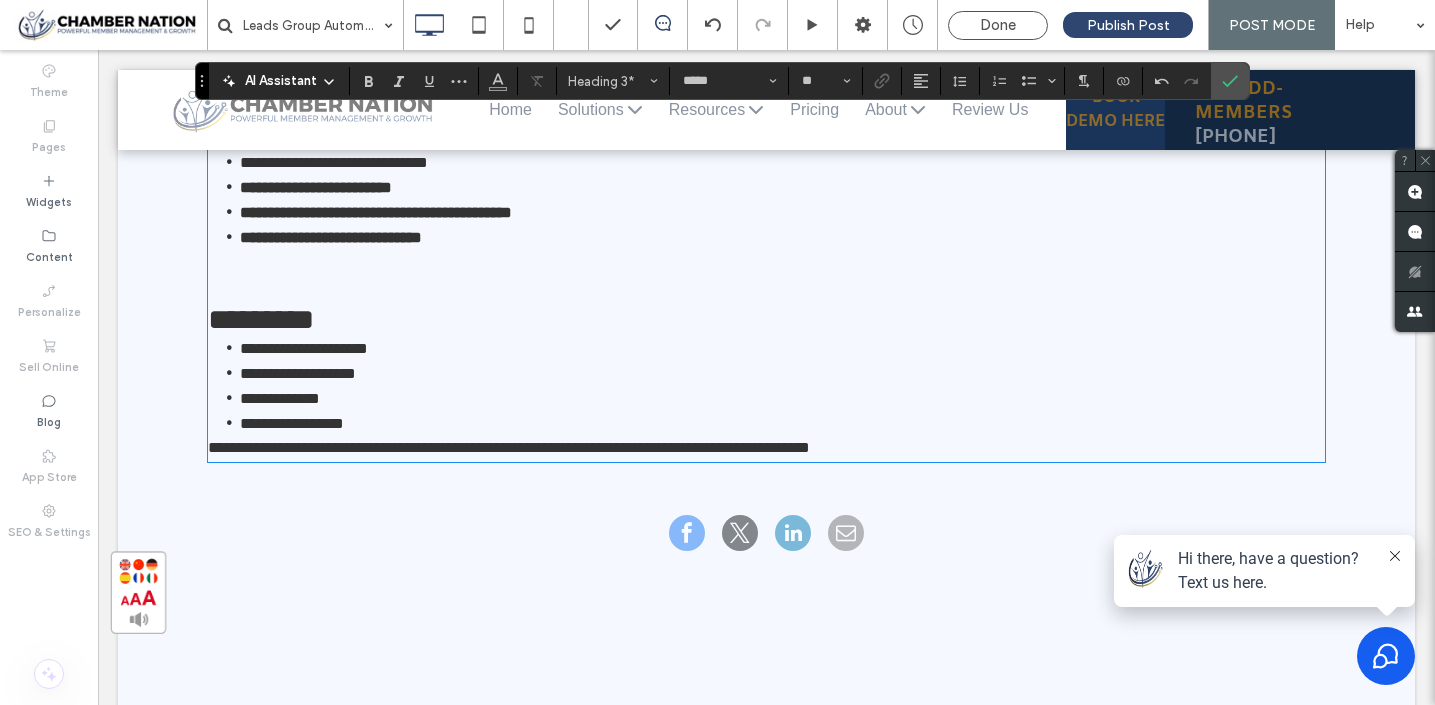 type on "*****" 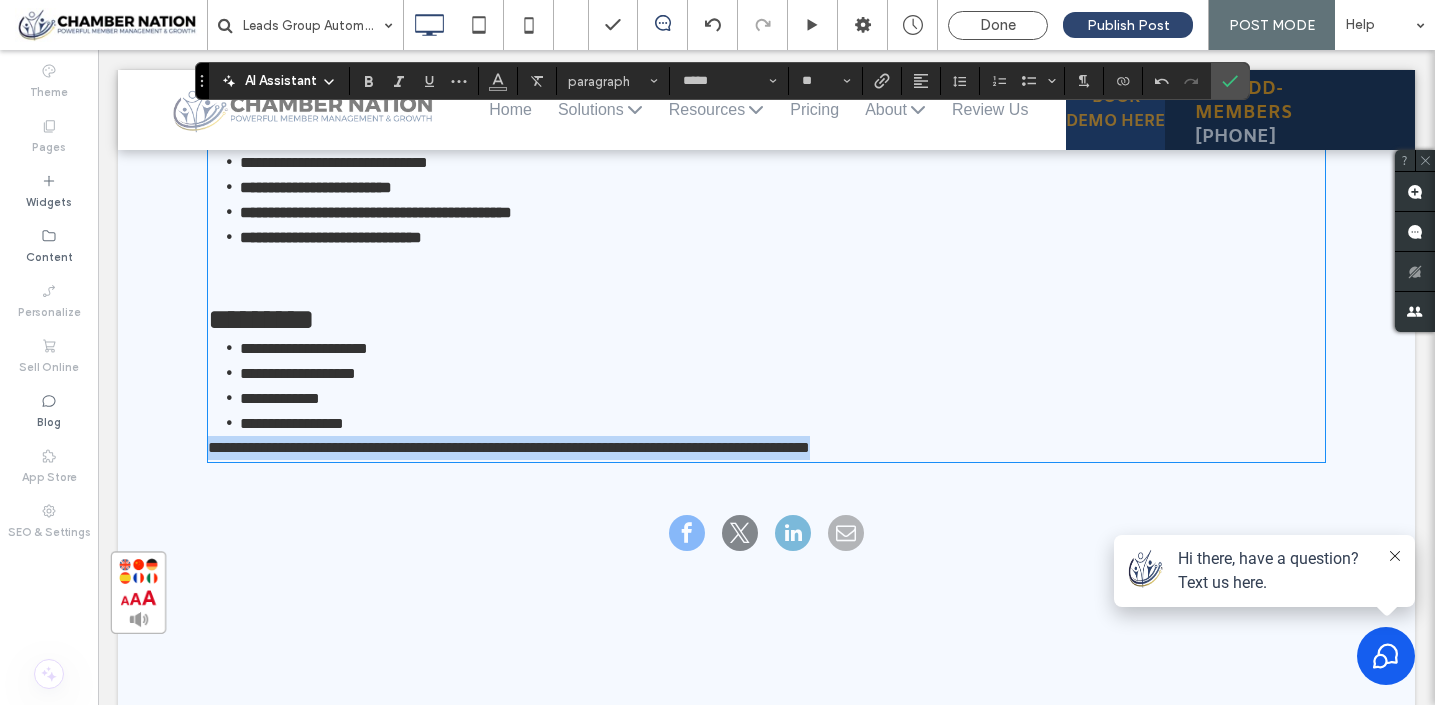 drag, startPoint x: 211, startPoint y: 524, endPoint x: 383, endPoint y: 550, distance: 173.95401 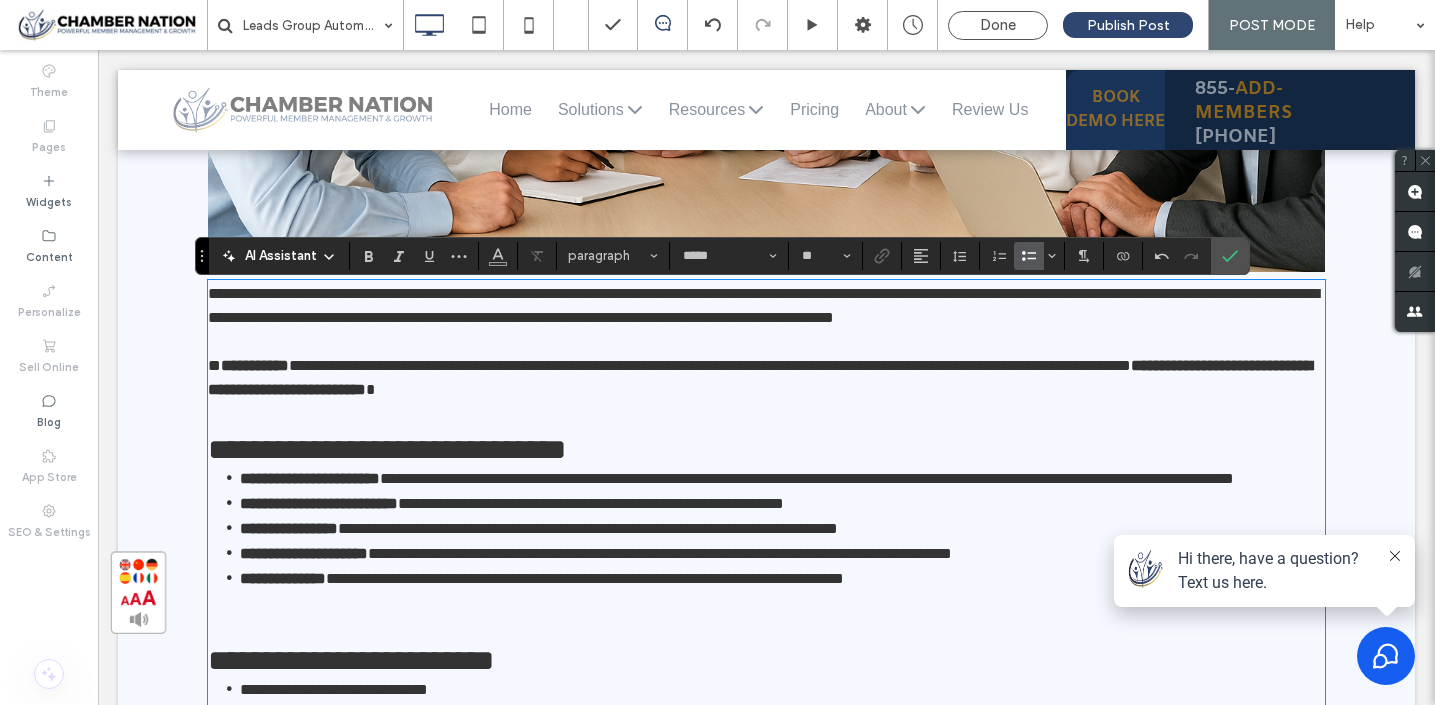 scroll, scrollTop: 1086, scrollLeft: 0, axis: vertical 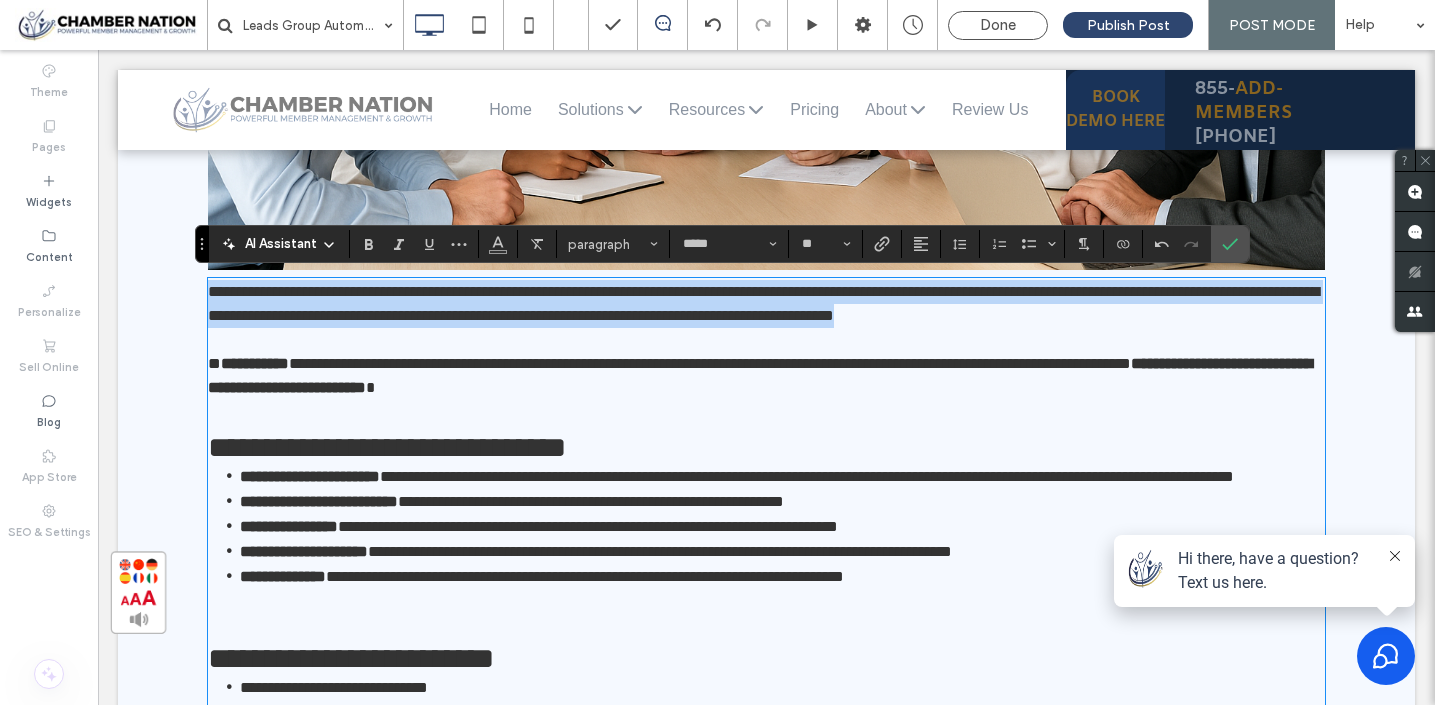 drag, startPoint x: 488, startPoint y: 339, endPoint x: 206, endPoint y: 261, distance: 292.58844 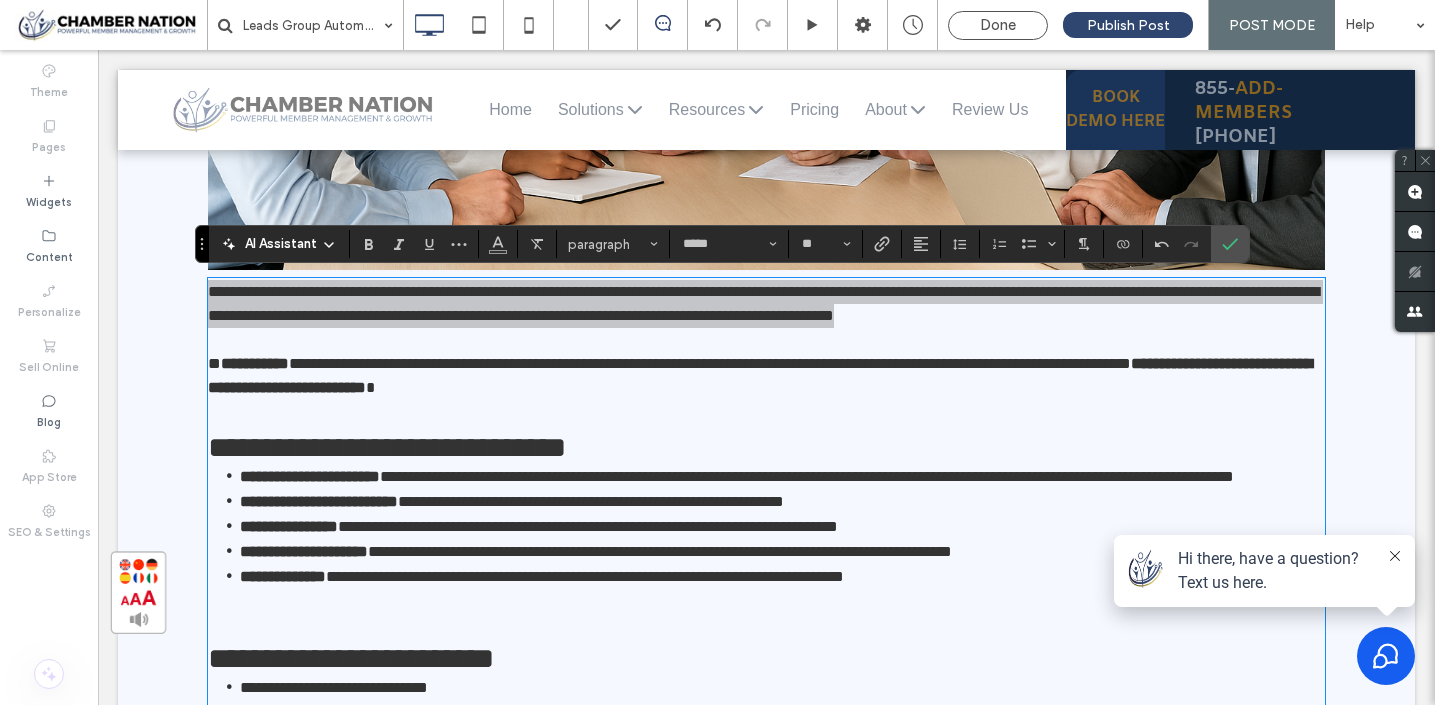 click on "AI Assistant" at bounding box center [281, 244] 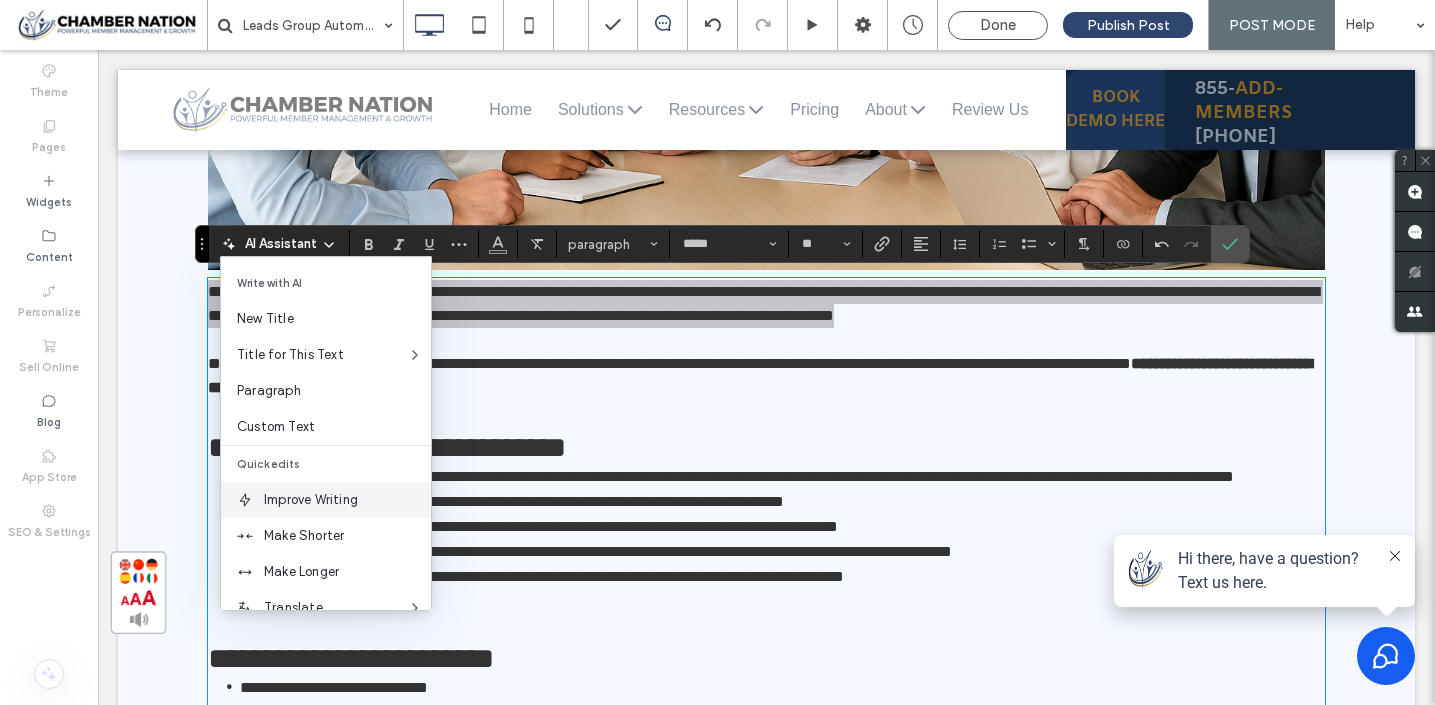 click on "Improve Writing" at bounding box center [347, 500] 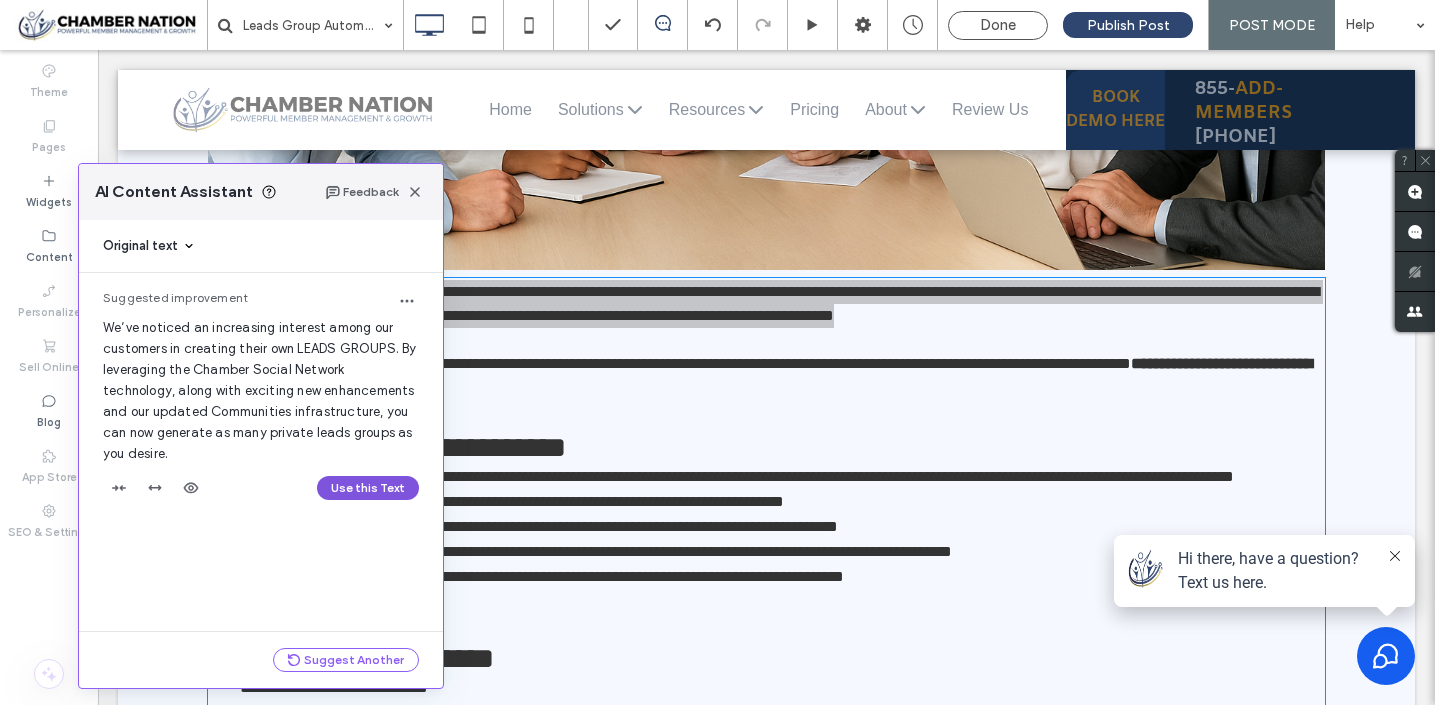click on "Use this Text" at bounding box center [368, 488] 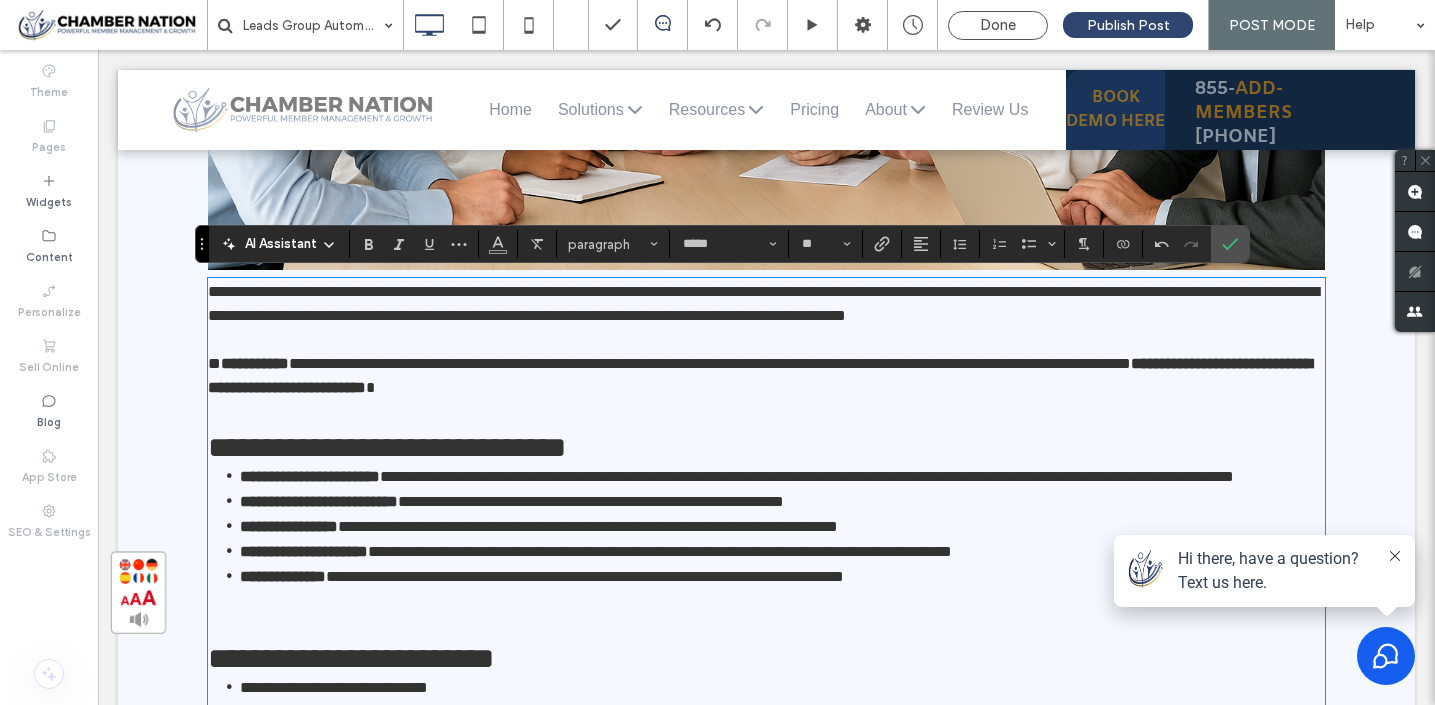 click on "**********" at bounding box center [766, 304] 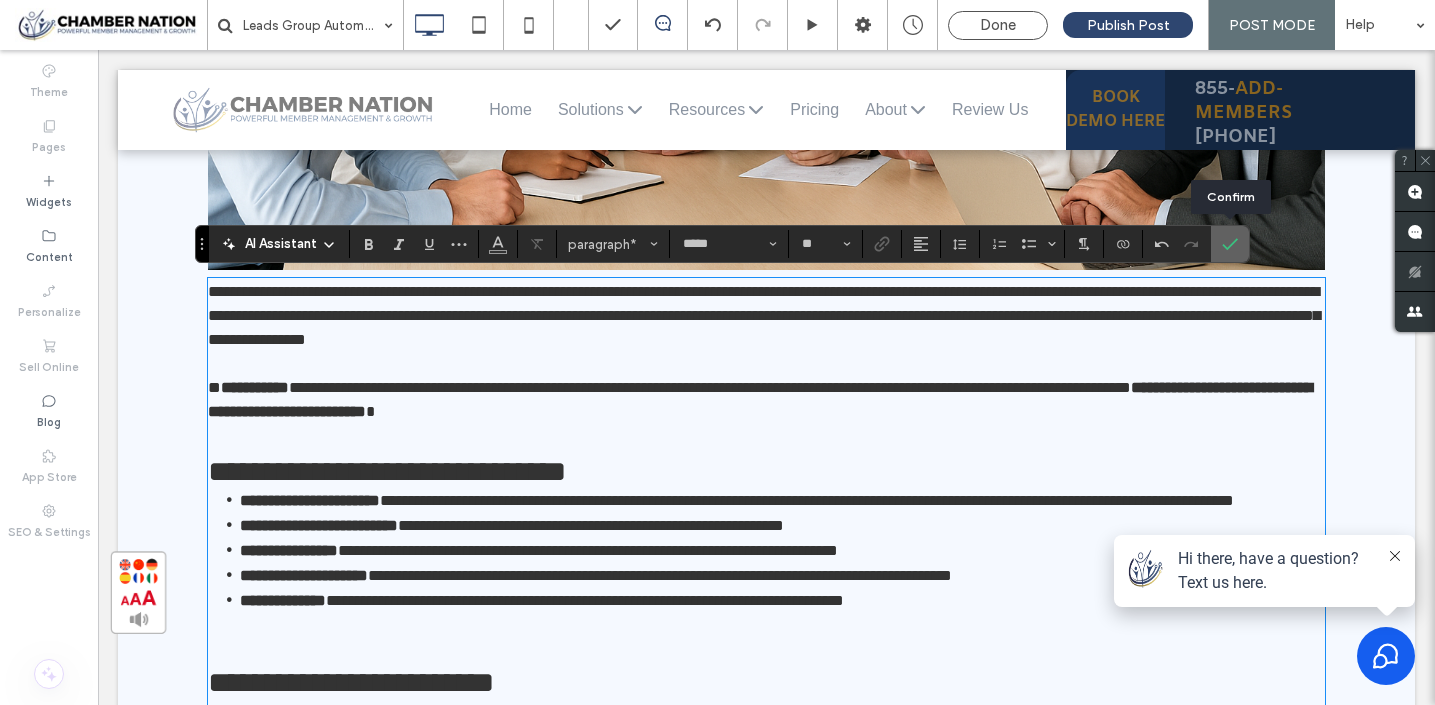 click 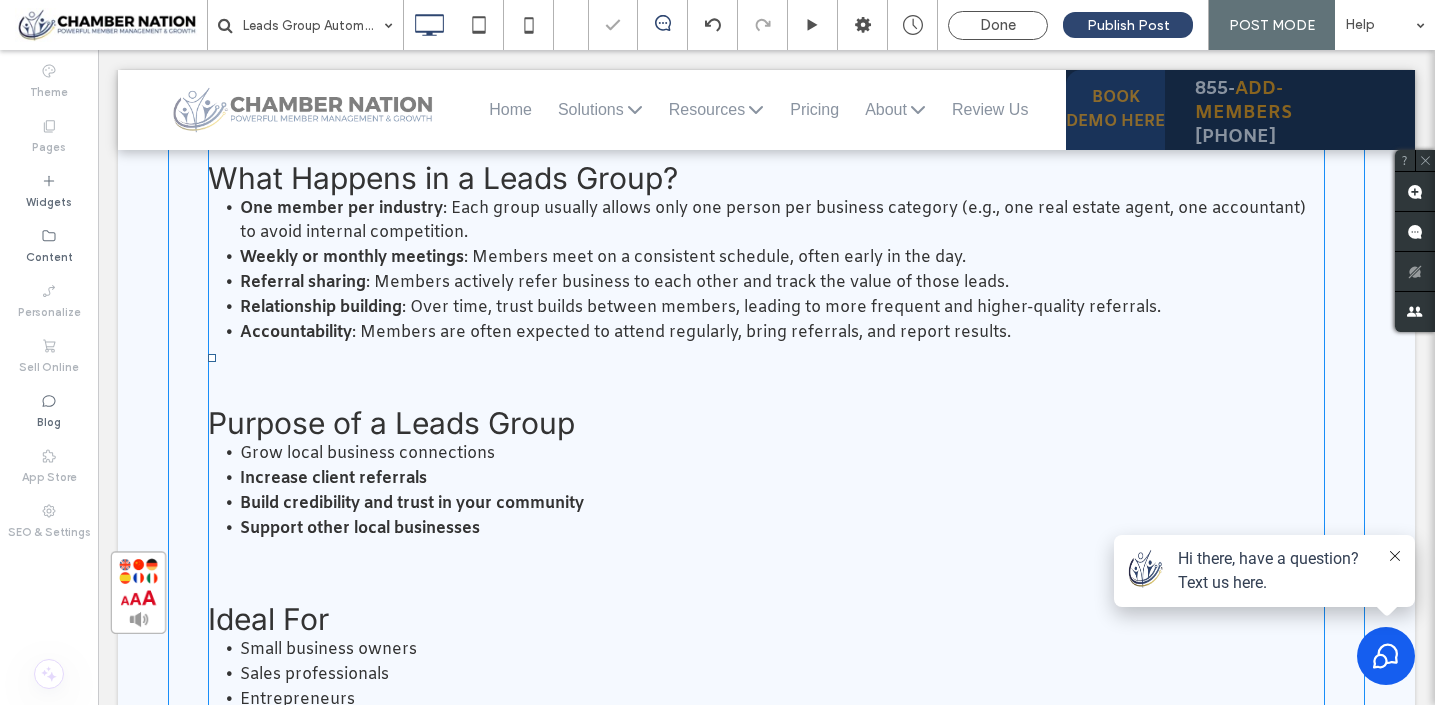scroll, scrollTop: 1388, scrollLeft: 0, axis: vertical 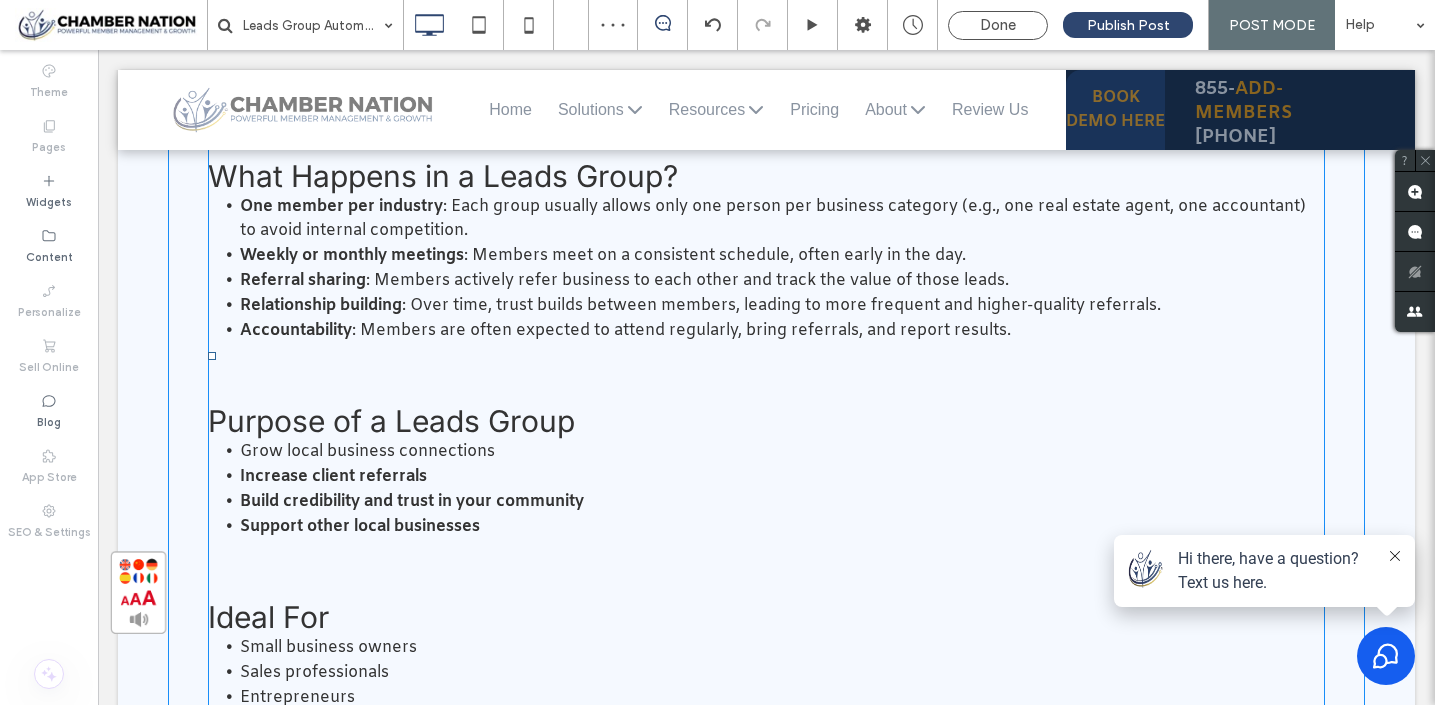 click on "What Happens in a Leads Group?" at bounding box center [443, 176] 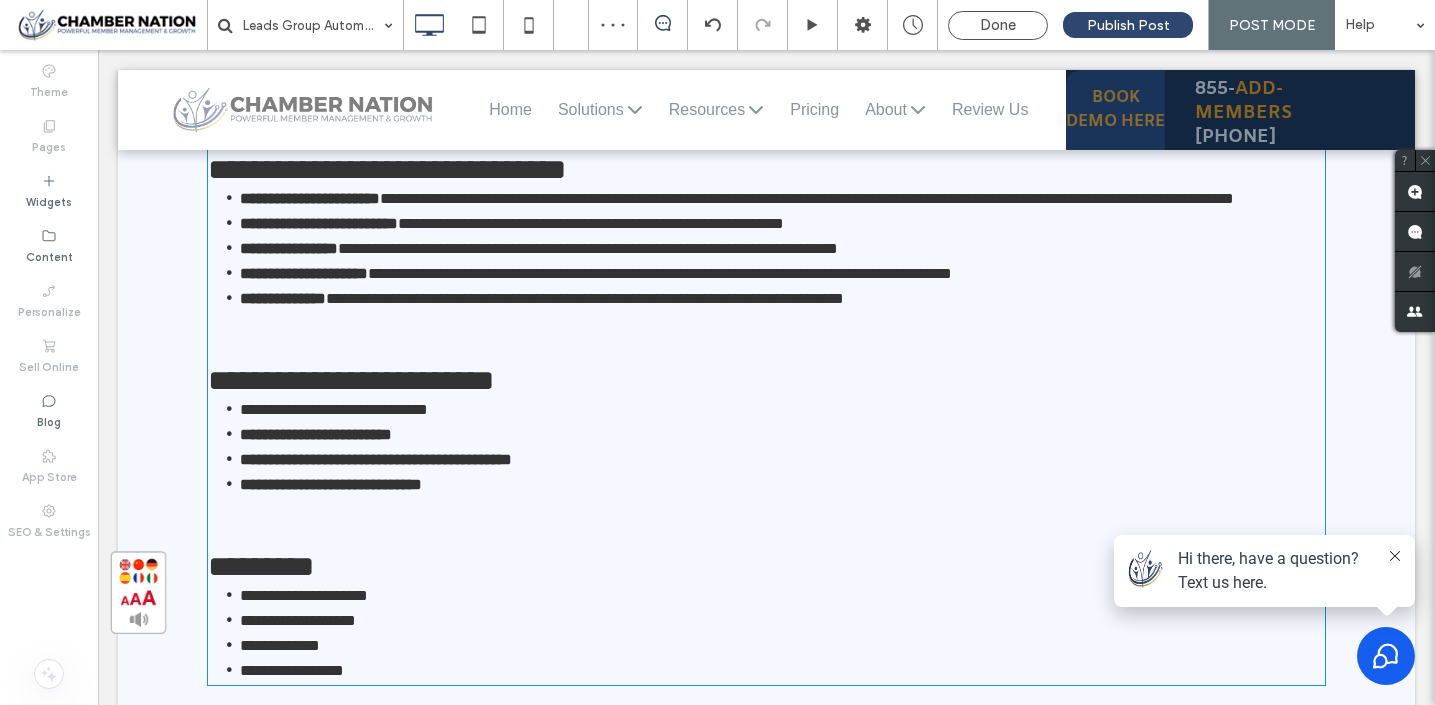 scroll, scrollTop: 1000, scrollLeft: 0, axis: vertical 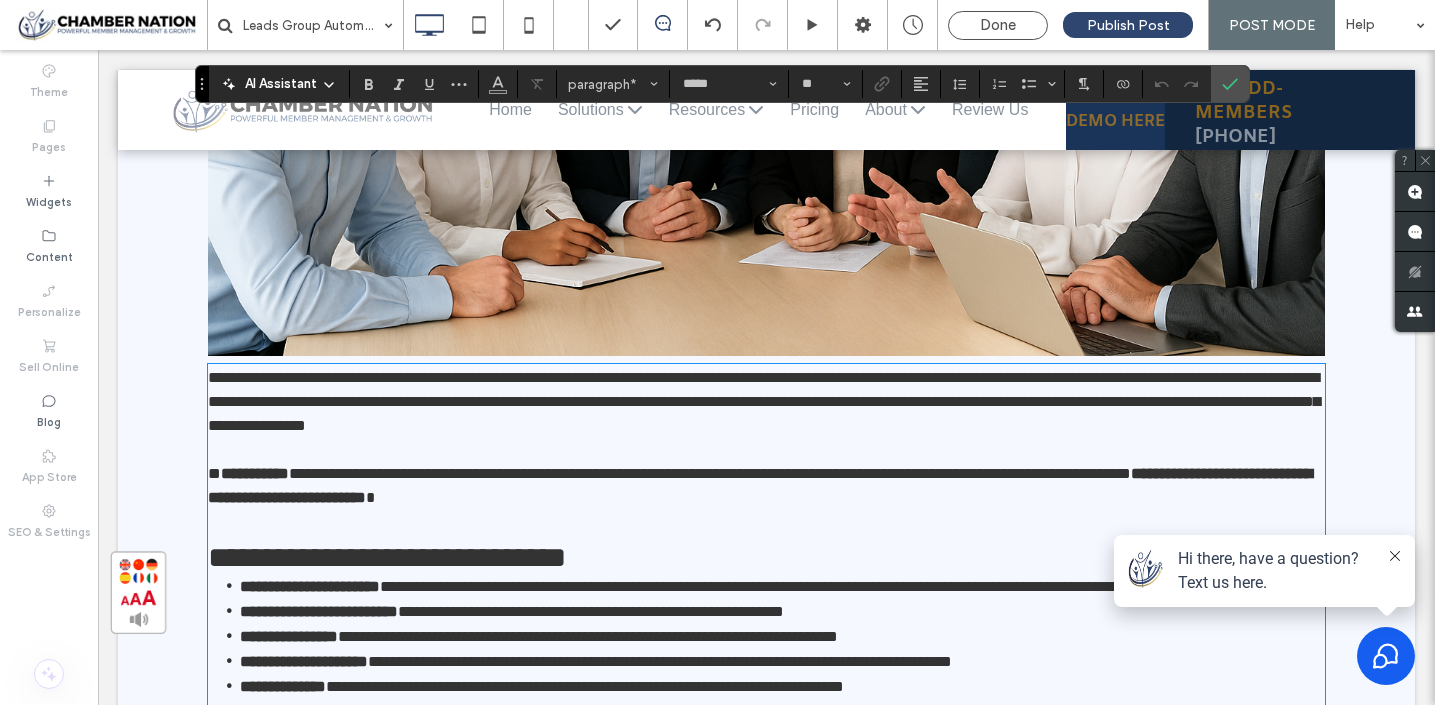type on "*****" 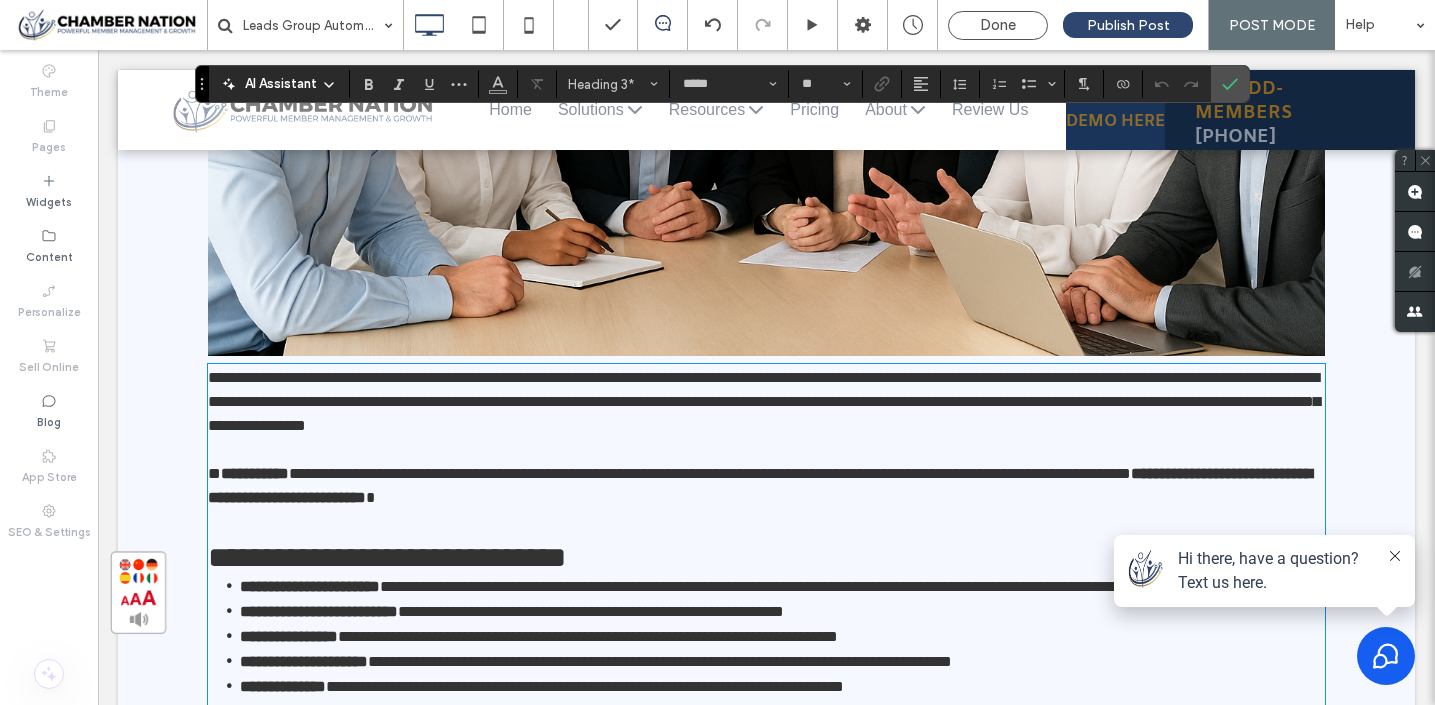click on "**********" at bounding box center (387, 557) 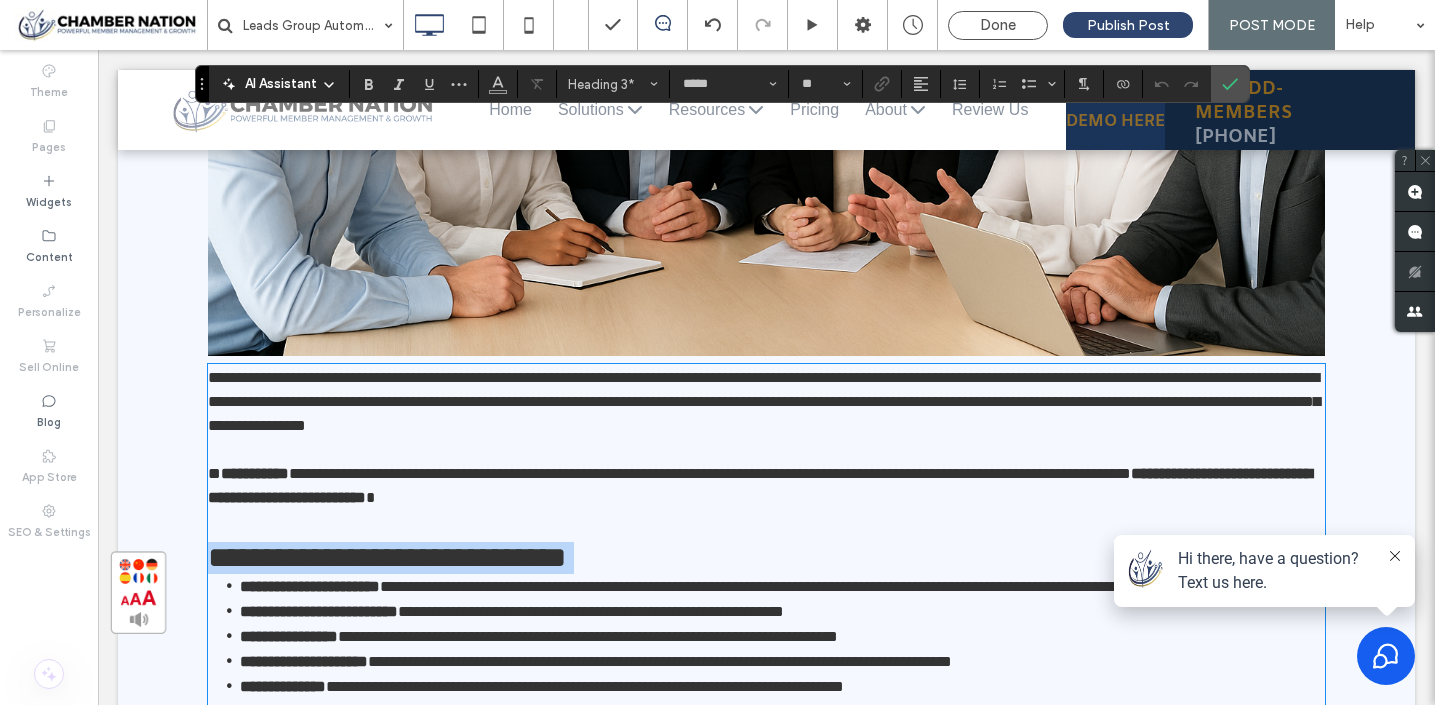 click on "**********" at bounding box center (387, 557) 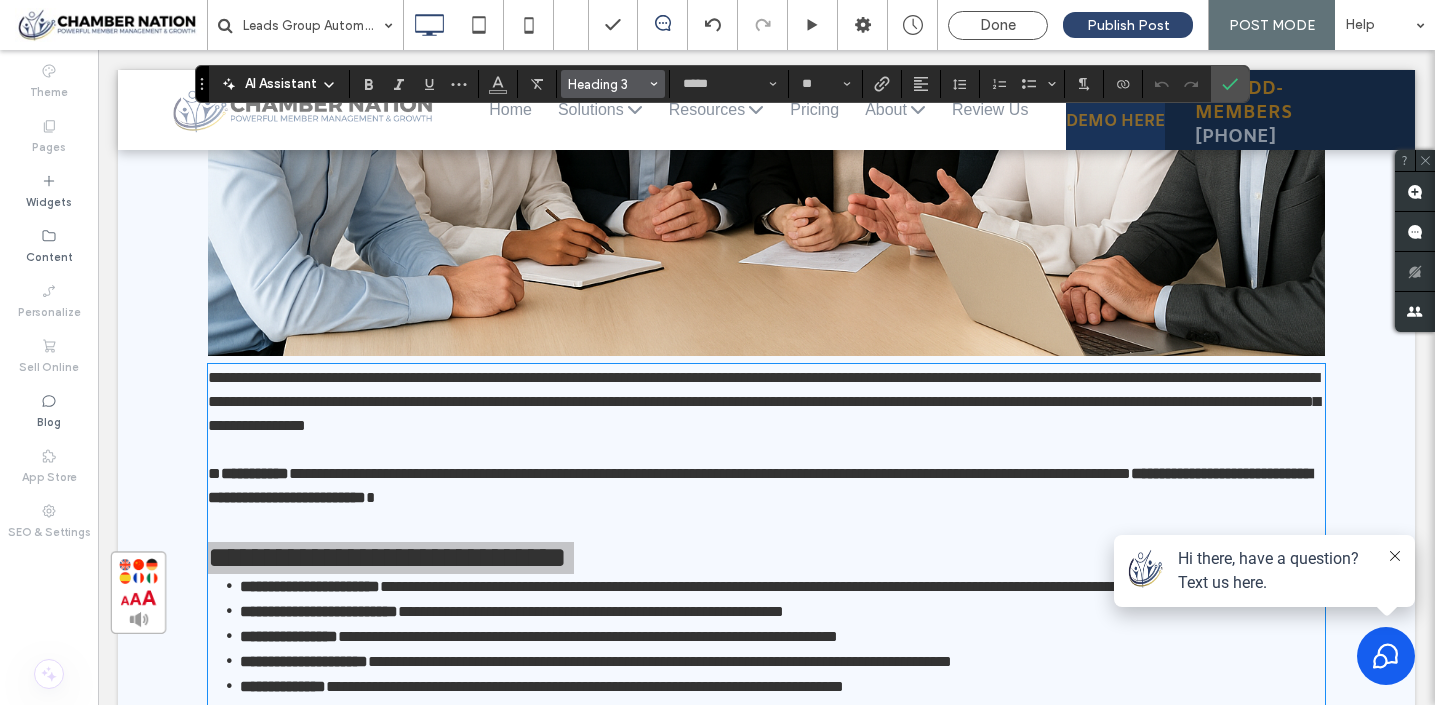 click on "Heading 3" at bounding box center (607, 84) 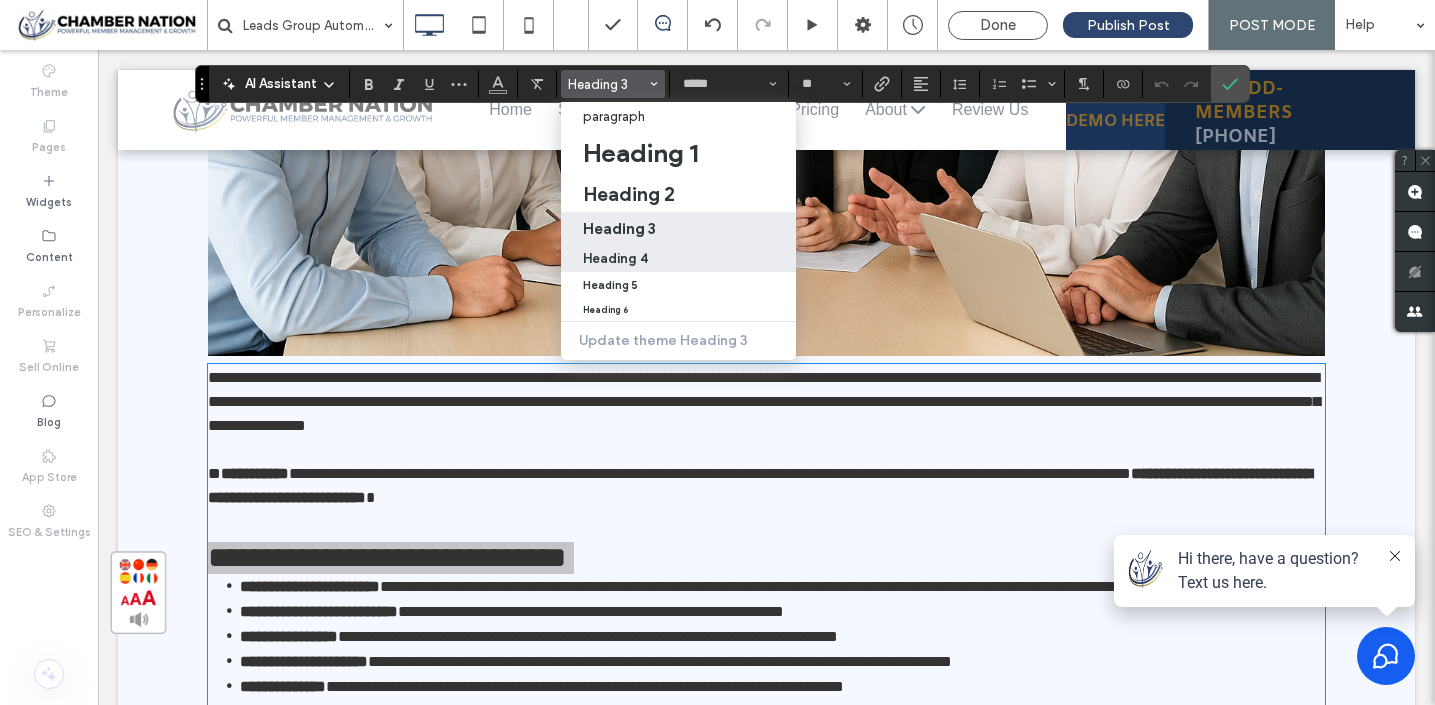 click on "Heading 4" at bounding box center [615, 258] 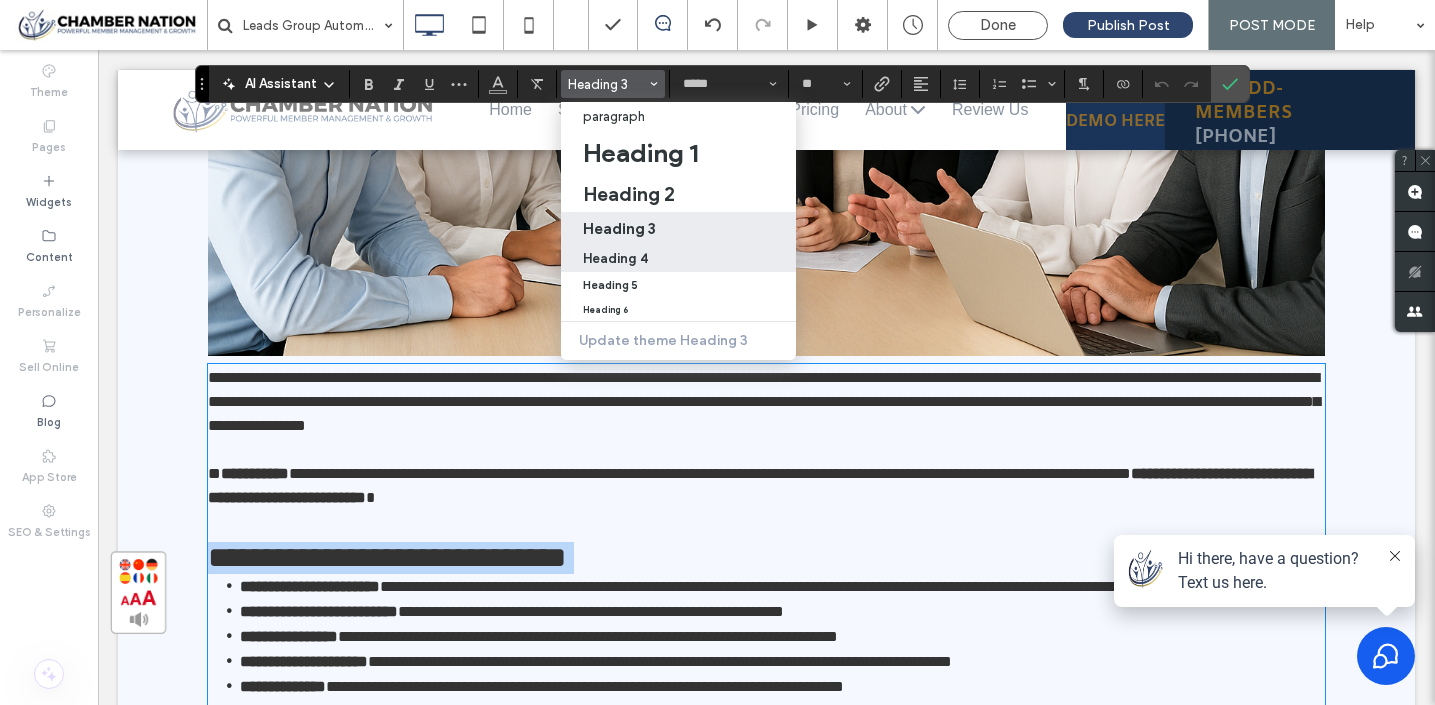 type on "**" 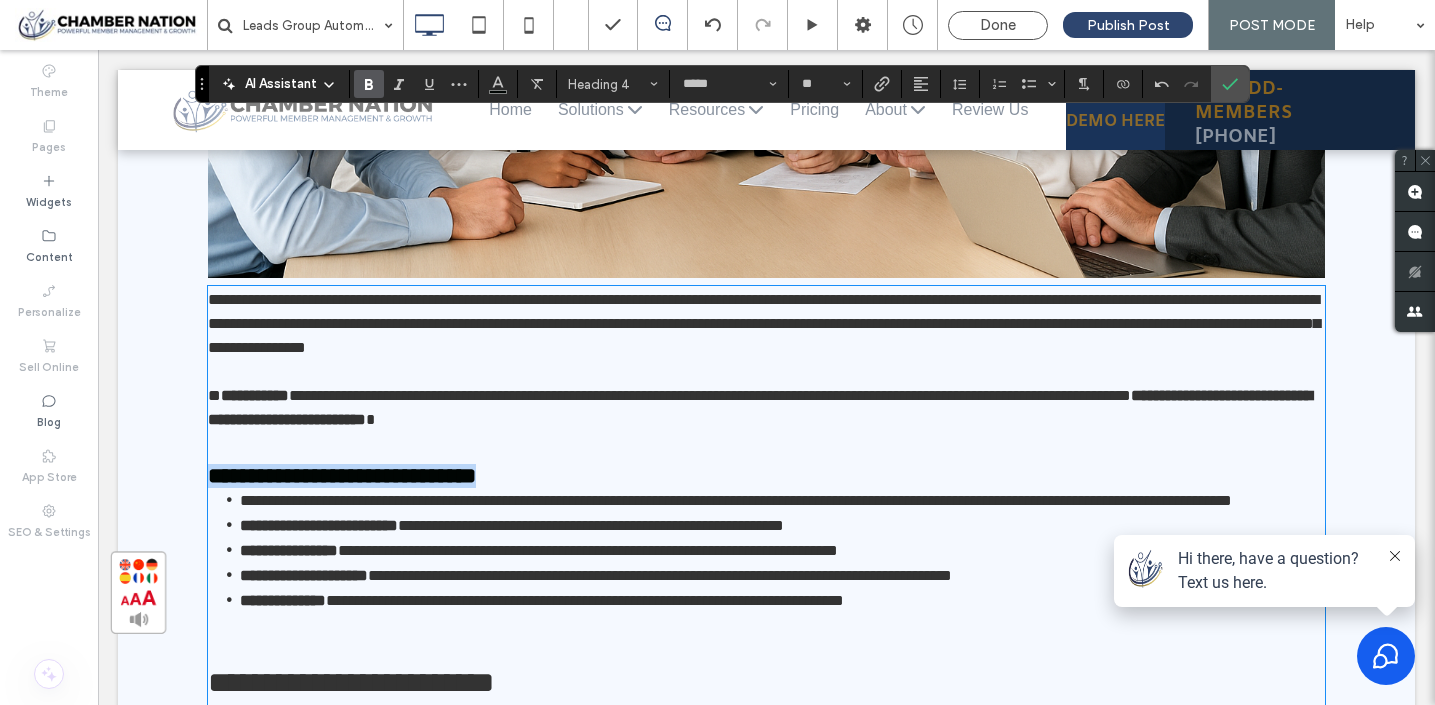 scroll, scrollTop: 1116, scrollLeft: 0, axis: vertical 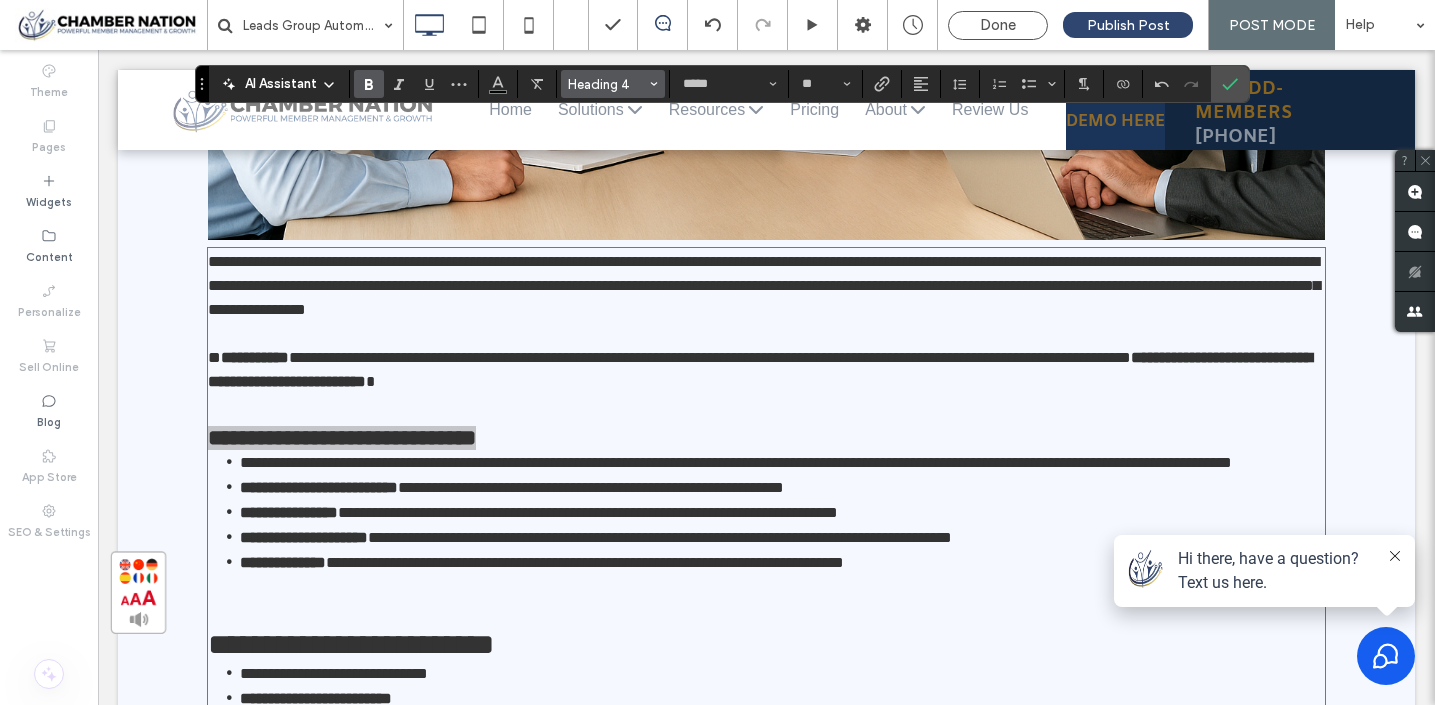 click 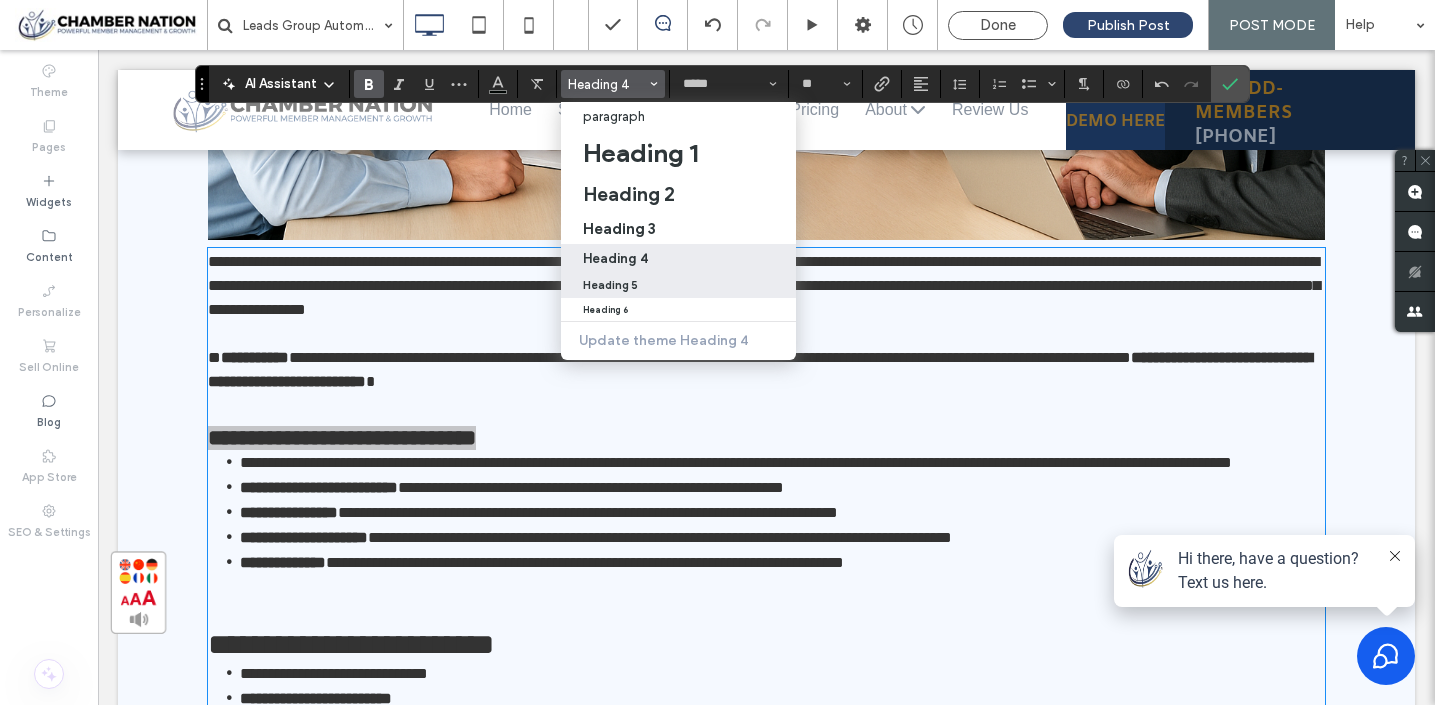 click on "Heading 5" at bounding box center [678, 285] 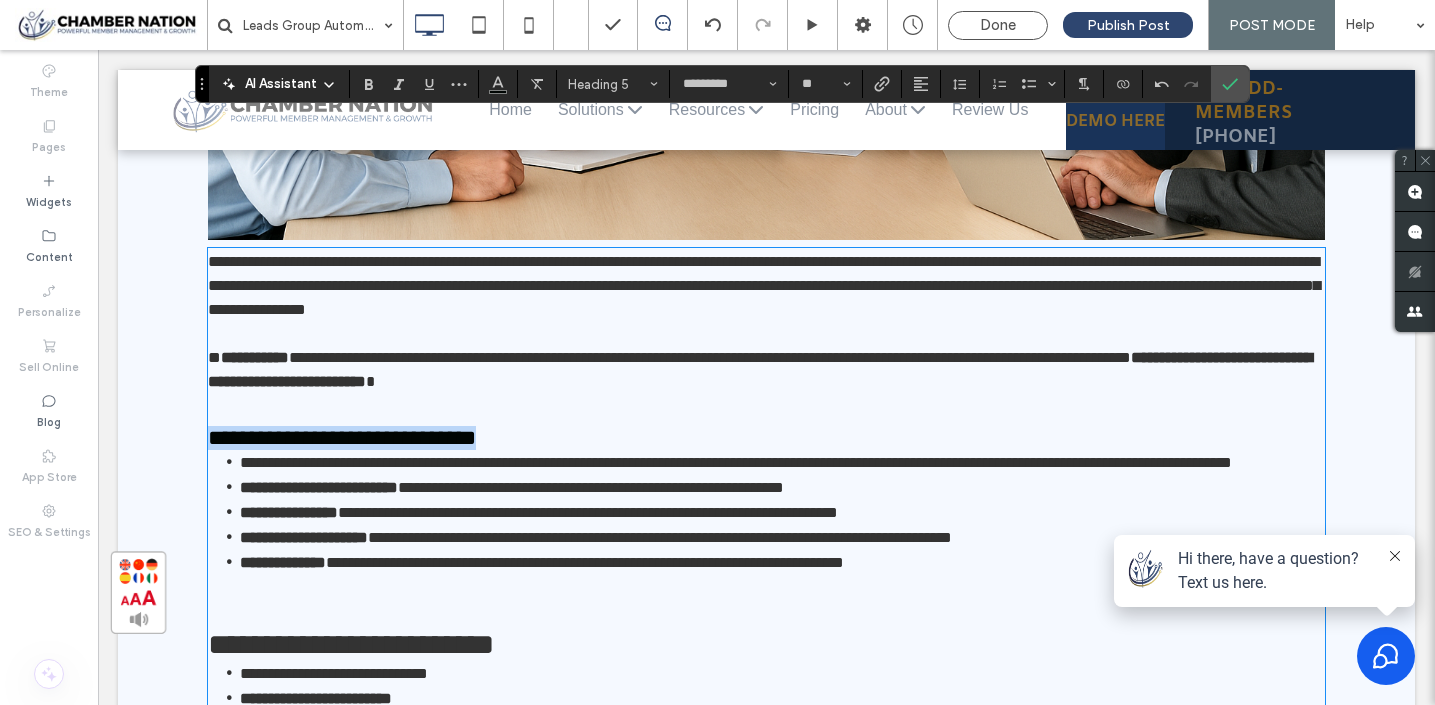 type on "*****" 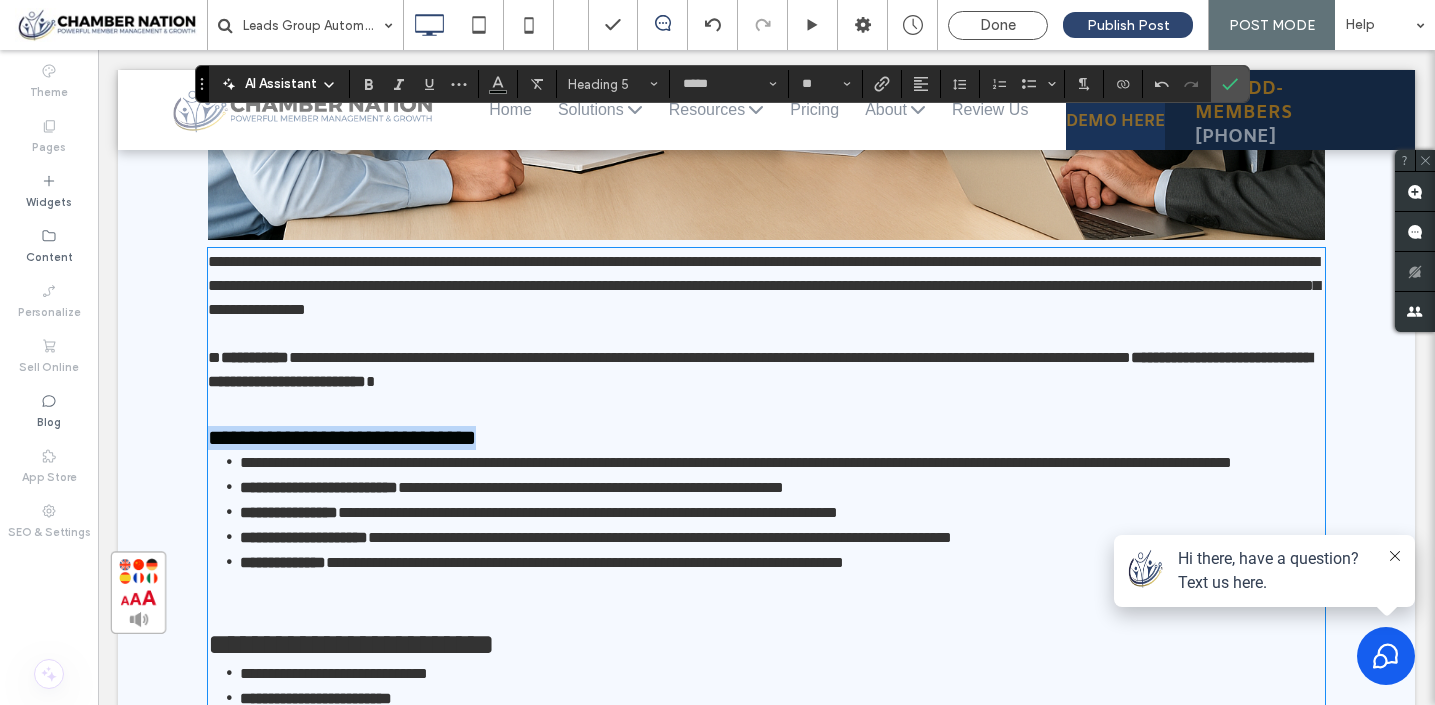 click on "**********" at bounding box center [591, 487] 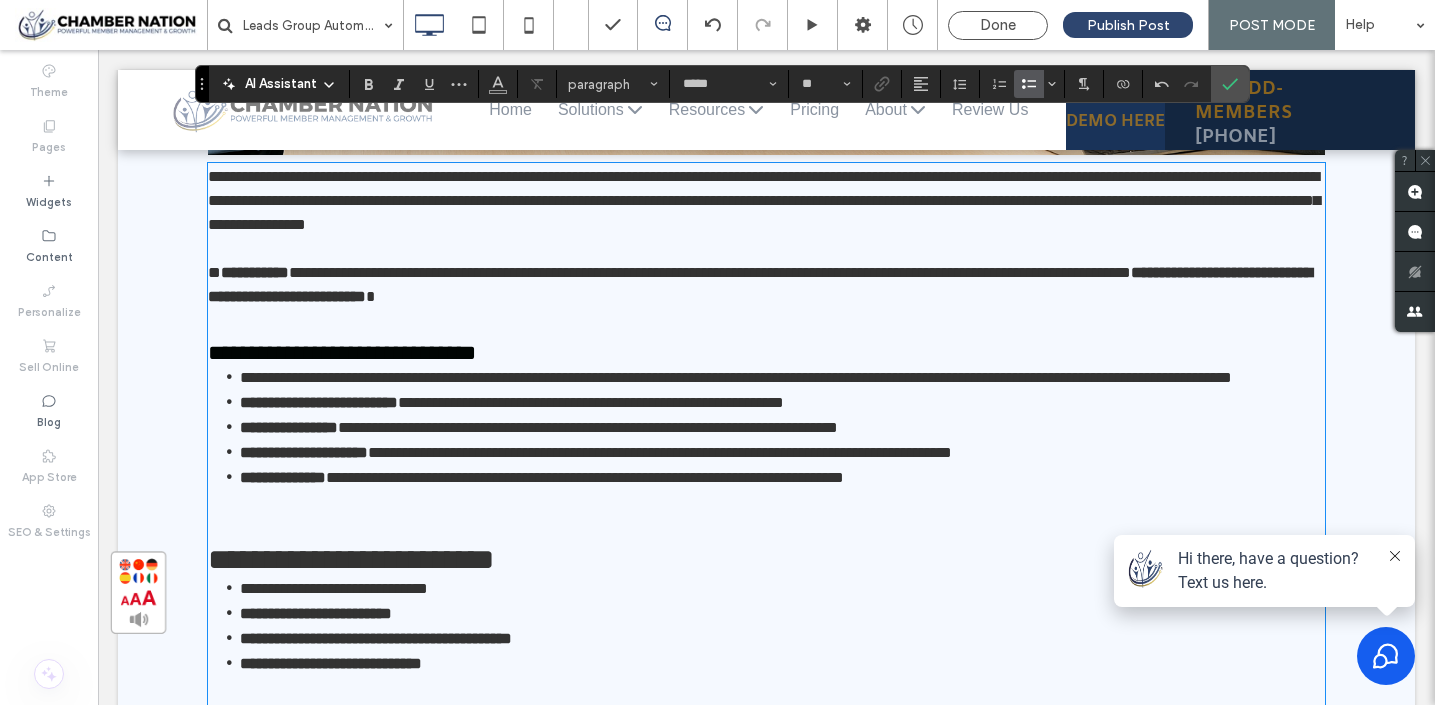 scroll, scrollTop: 1209, scrollLeft: 0, axis: vertical 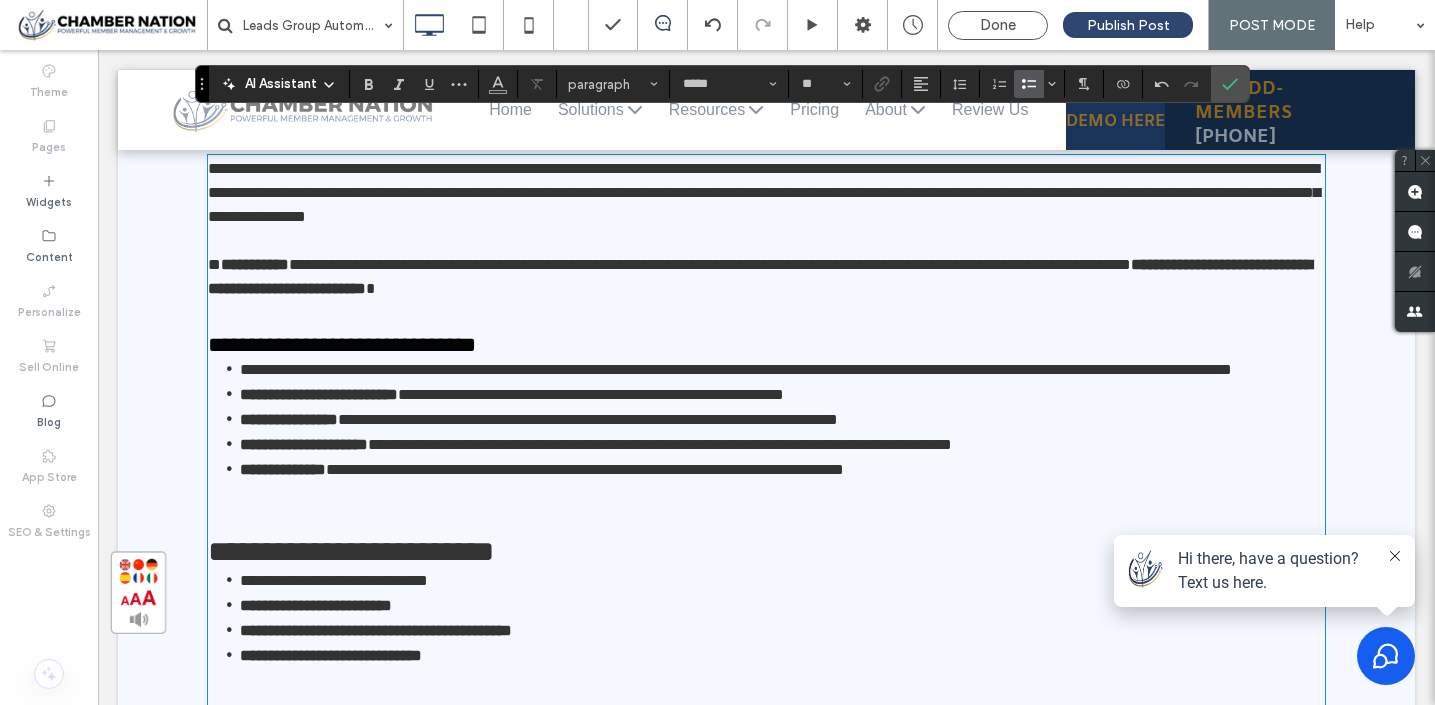 type on "*****" 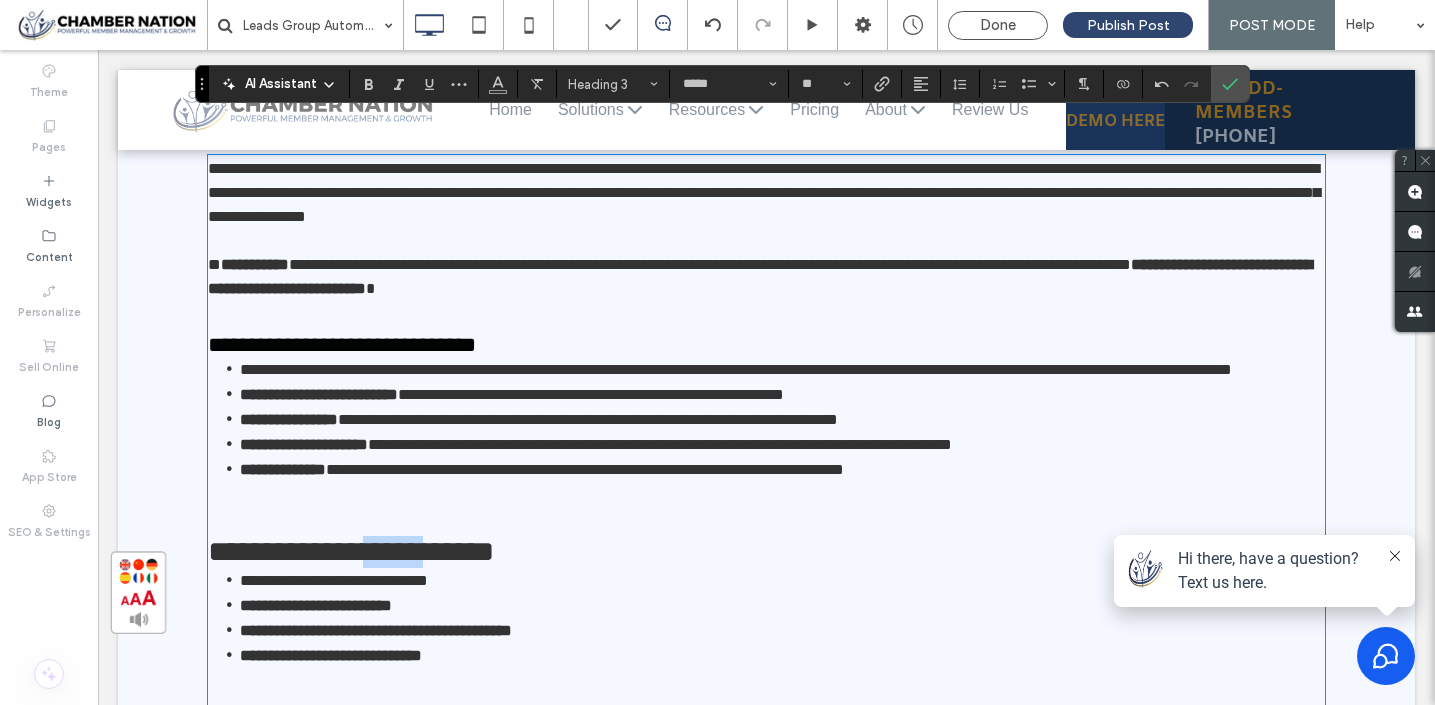 click on "**********" at bounding box center [351, 551] 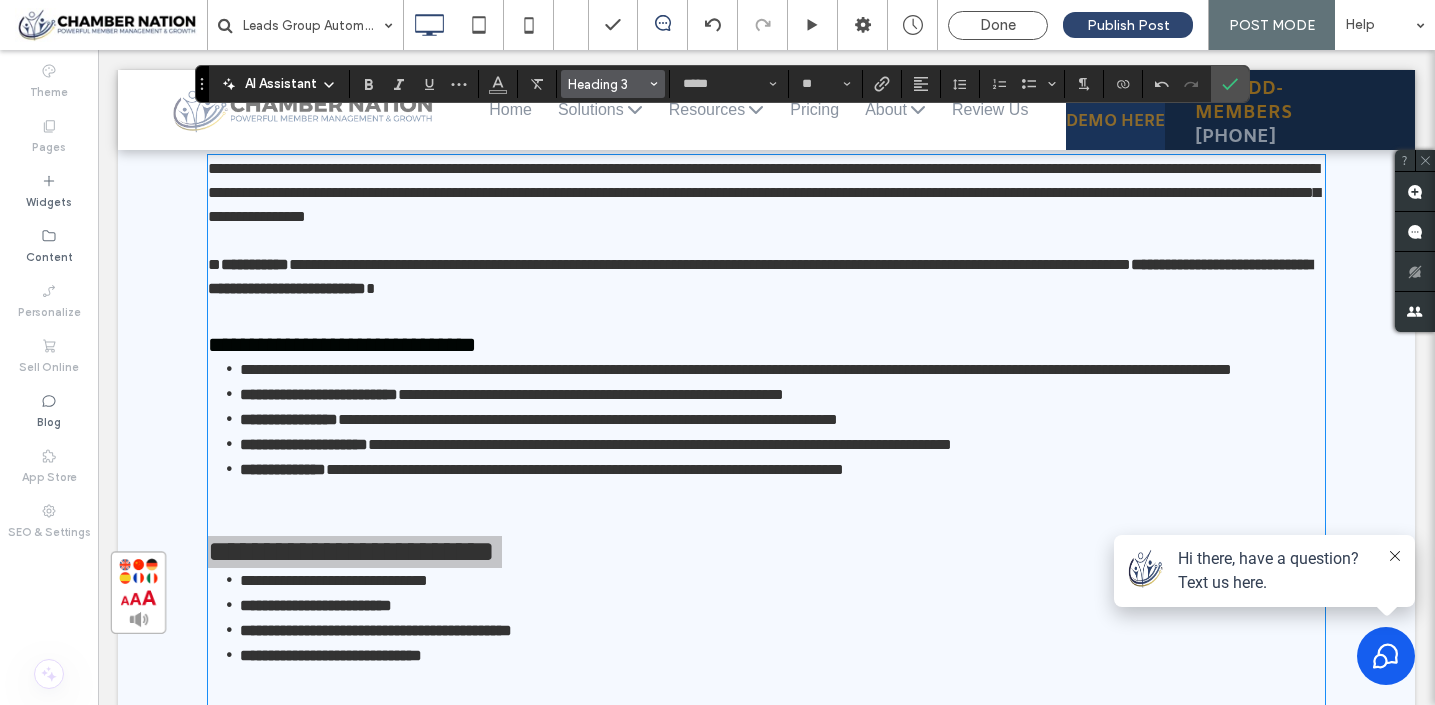 click on "Heading 3" at bounding box center (607, 84) 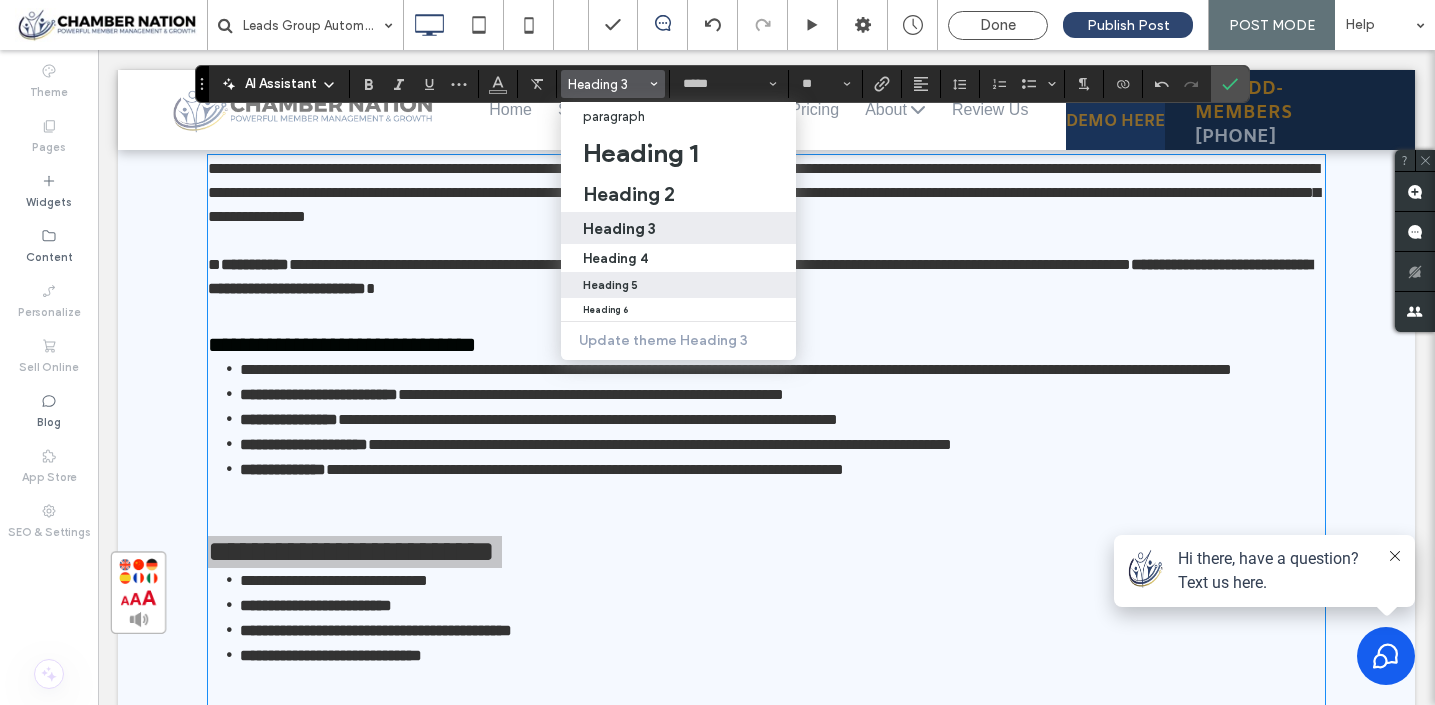 click on "Heading 5" at bounding box center [610, 285] 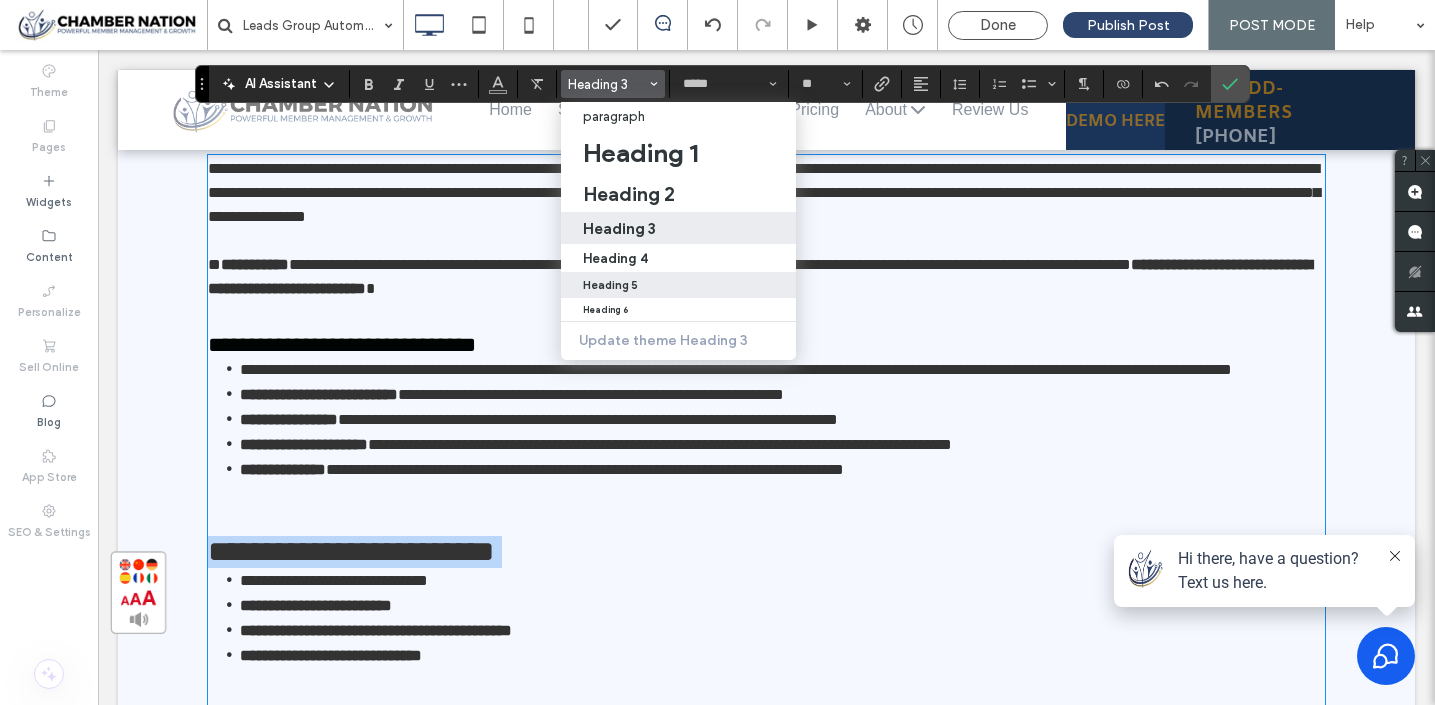 type on "*********" 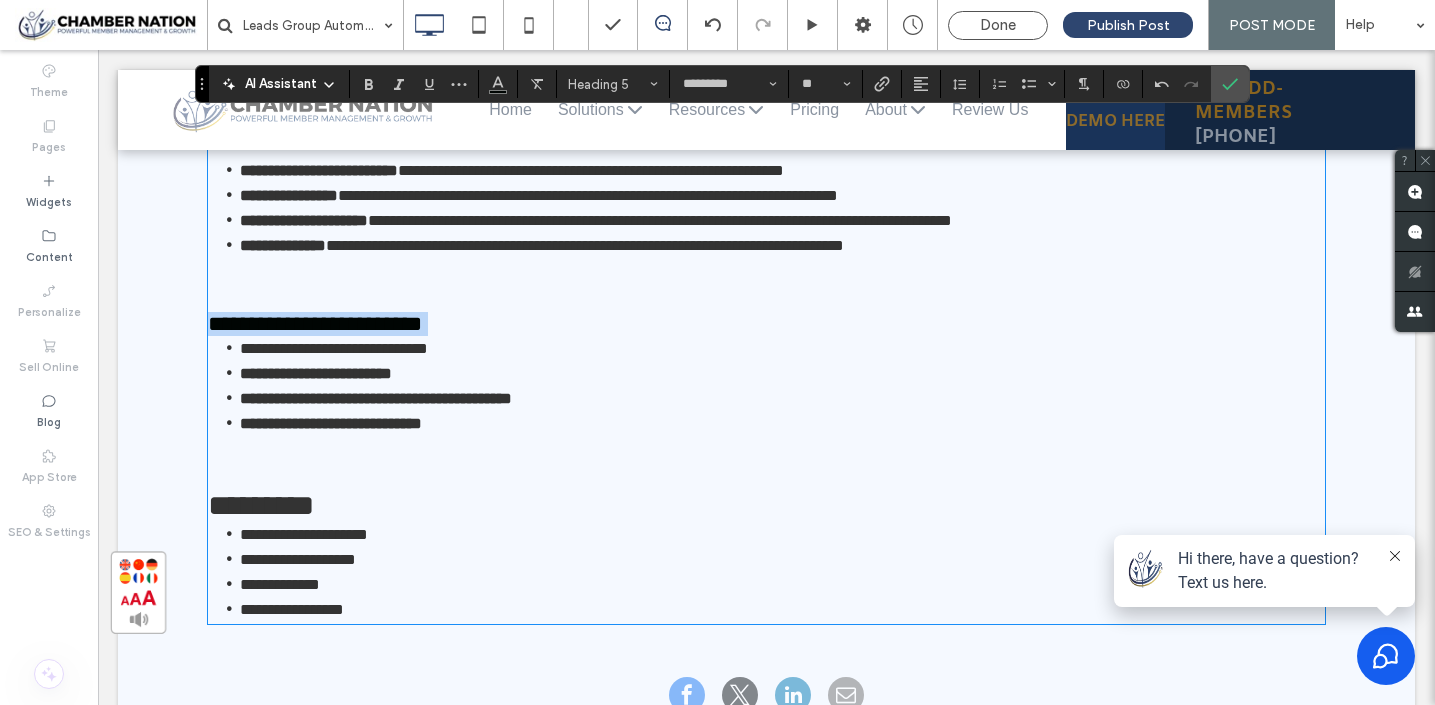 scroll, scrollTop: 1441, scrollLeft: 0, axis: vertical 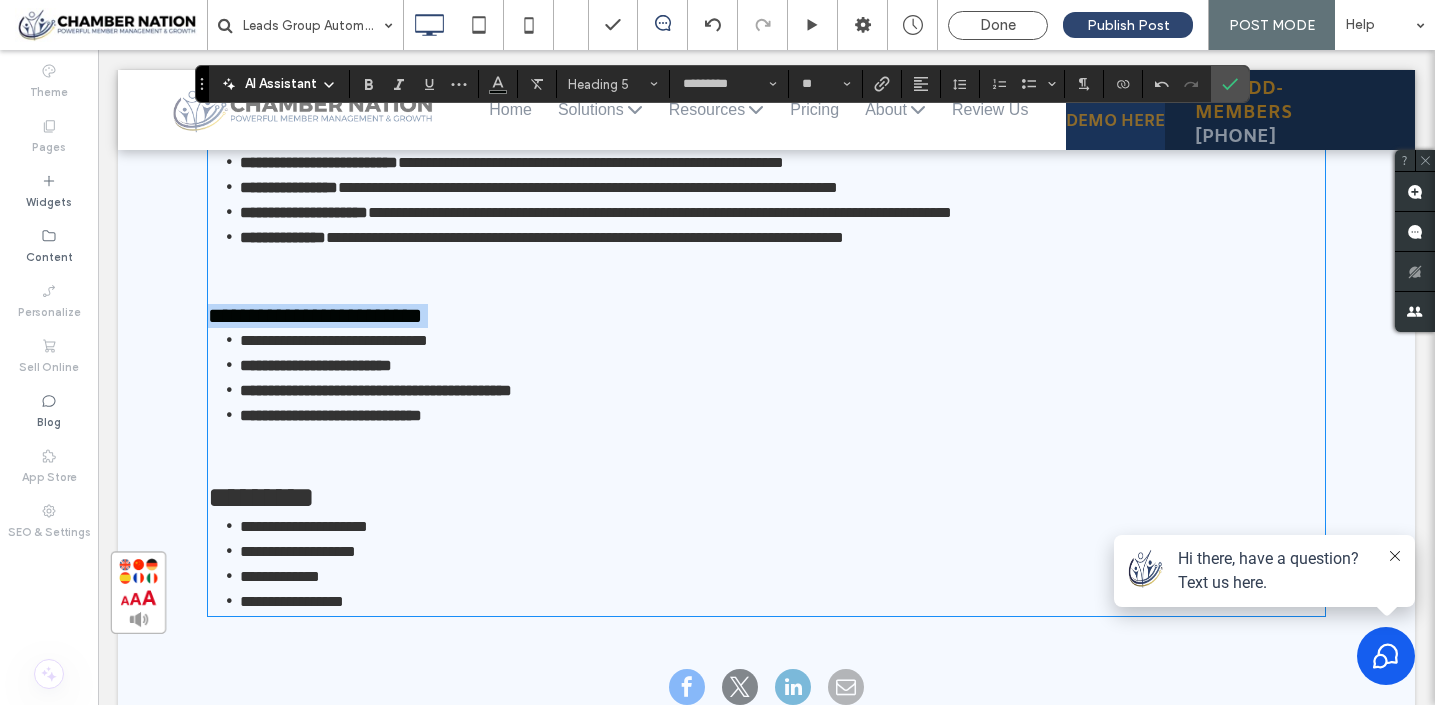type on "*****" 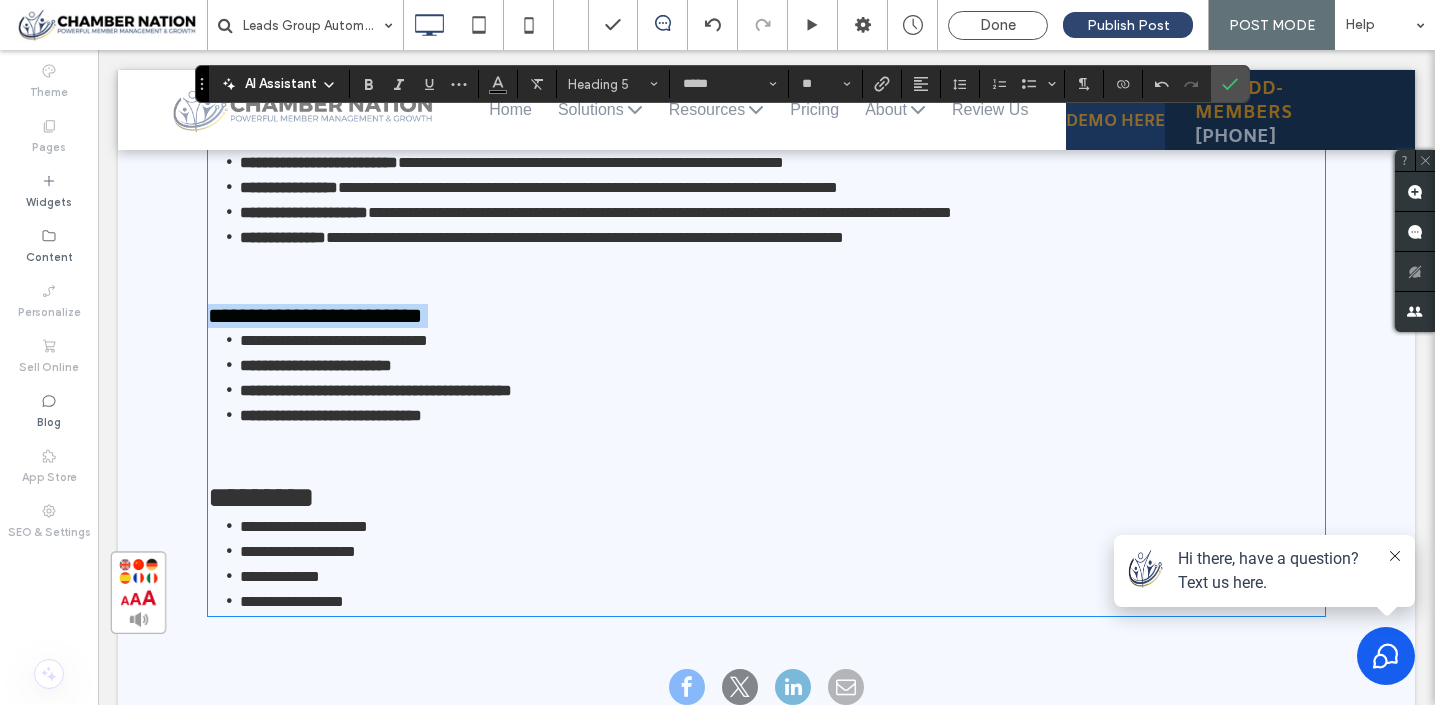 click on "*********" at bounding box center [261, 497] 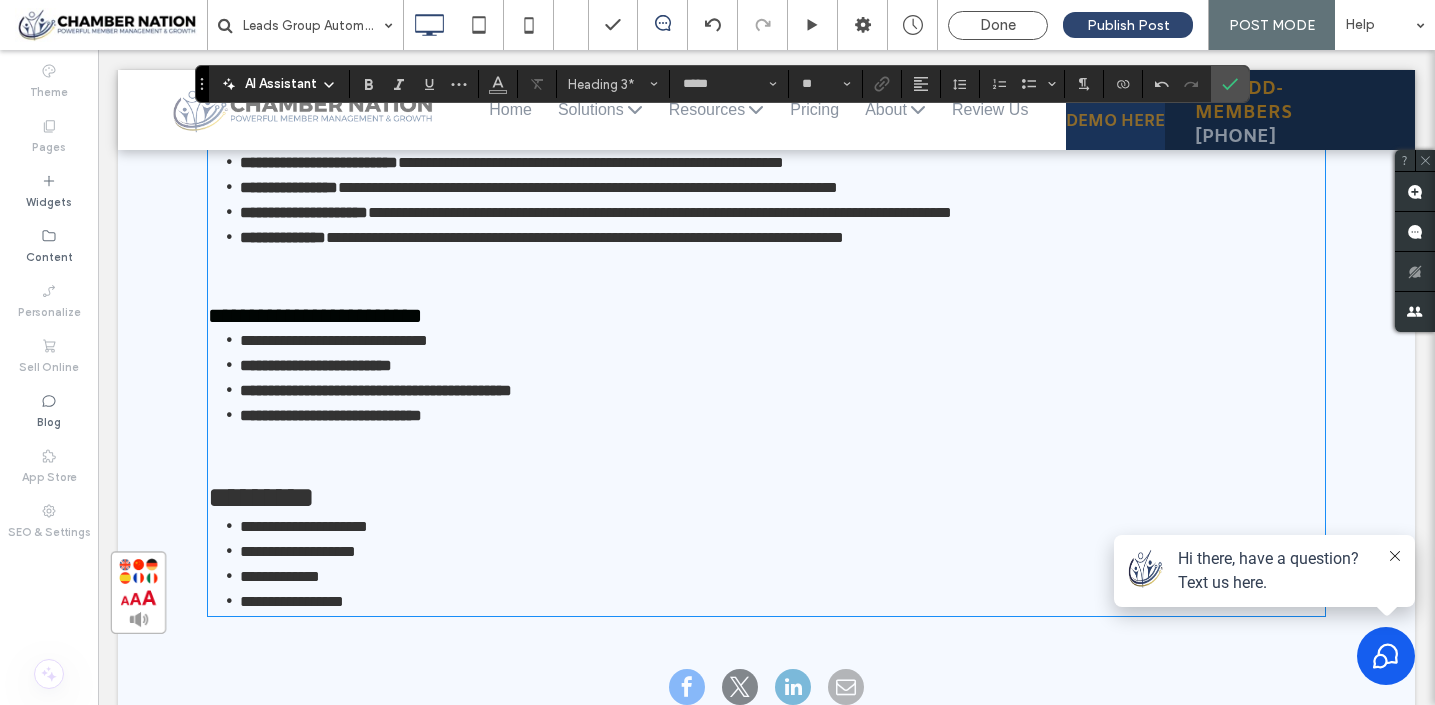click on "*********" at bounding box center [261, 497] 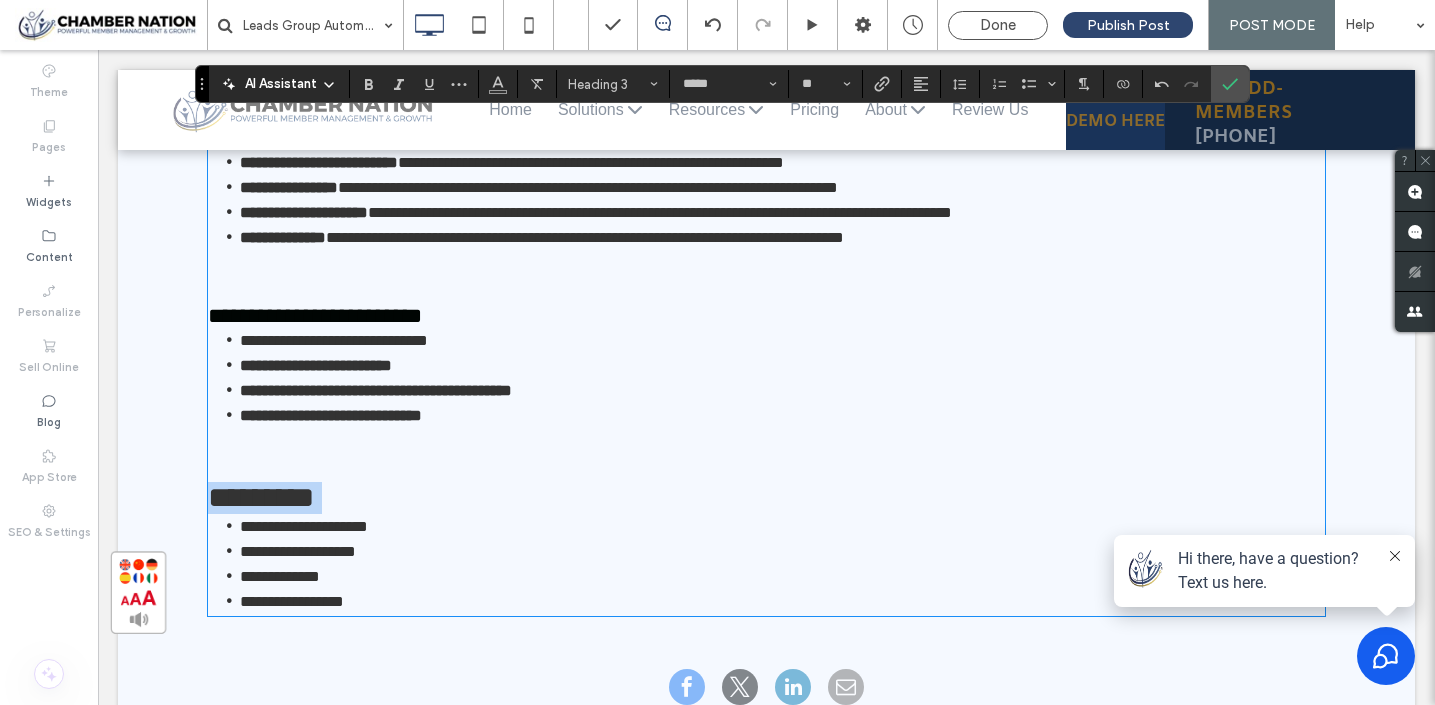 click on "*********" at bounding box center [261, 497] 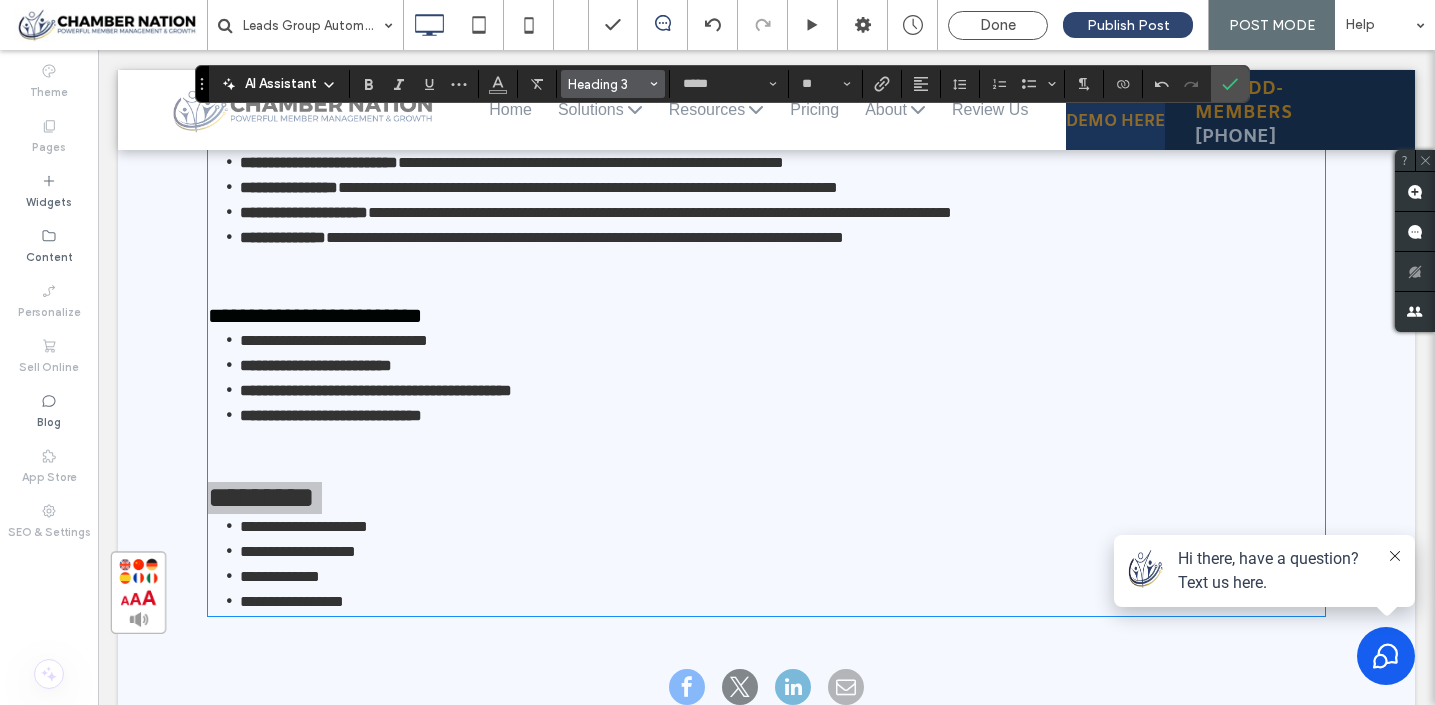 click on "Heading 3" at bounding box center (607, 84) 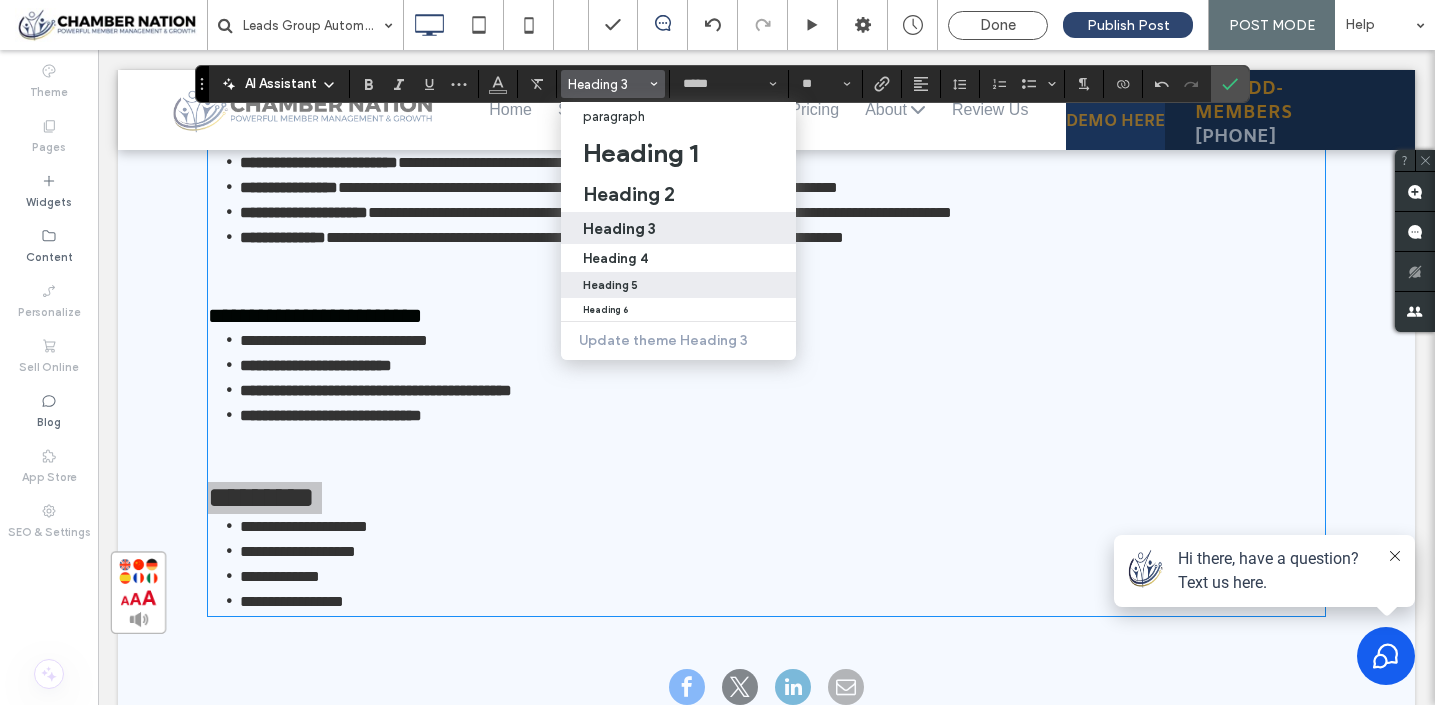 click on "Heading 5" at bounding box center [610, 285] 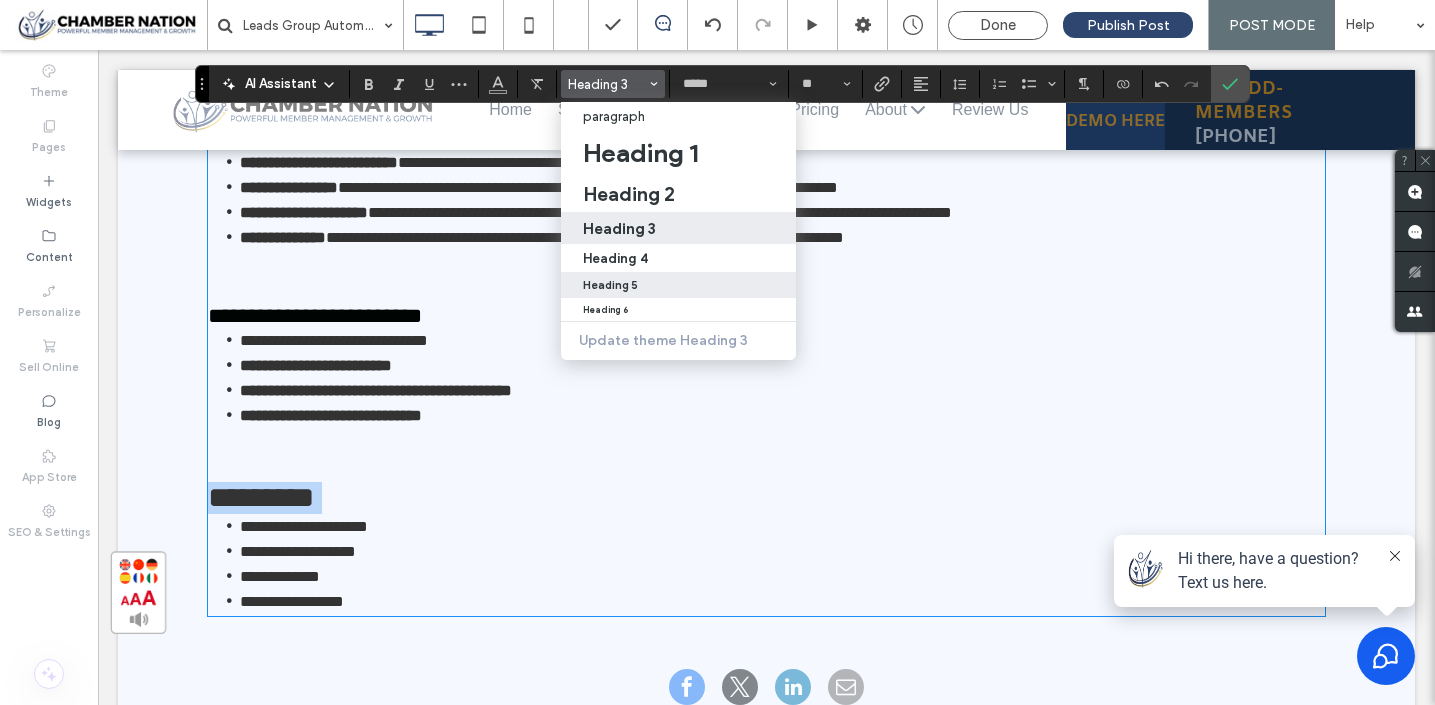 type on "*********" 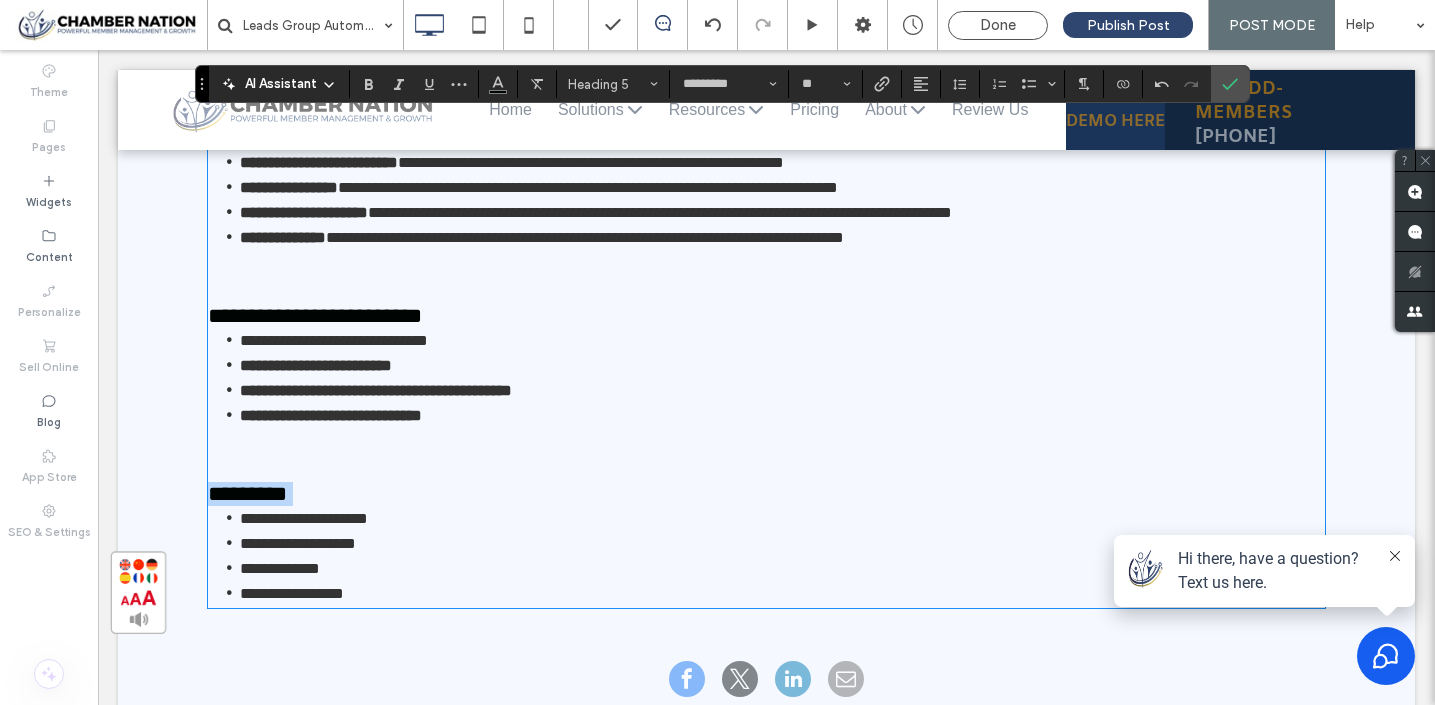 type on "*****" 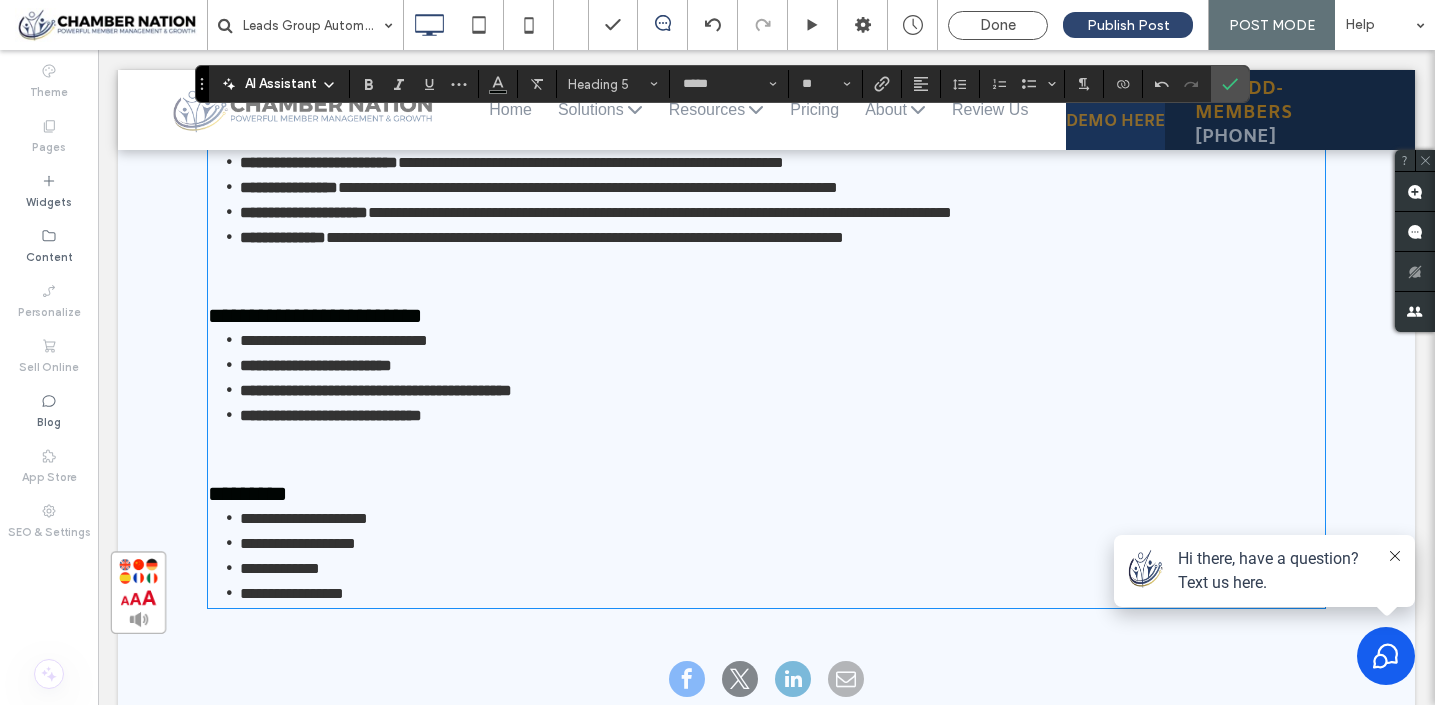 click at bounding box center [766, 455] 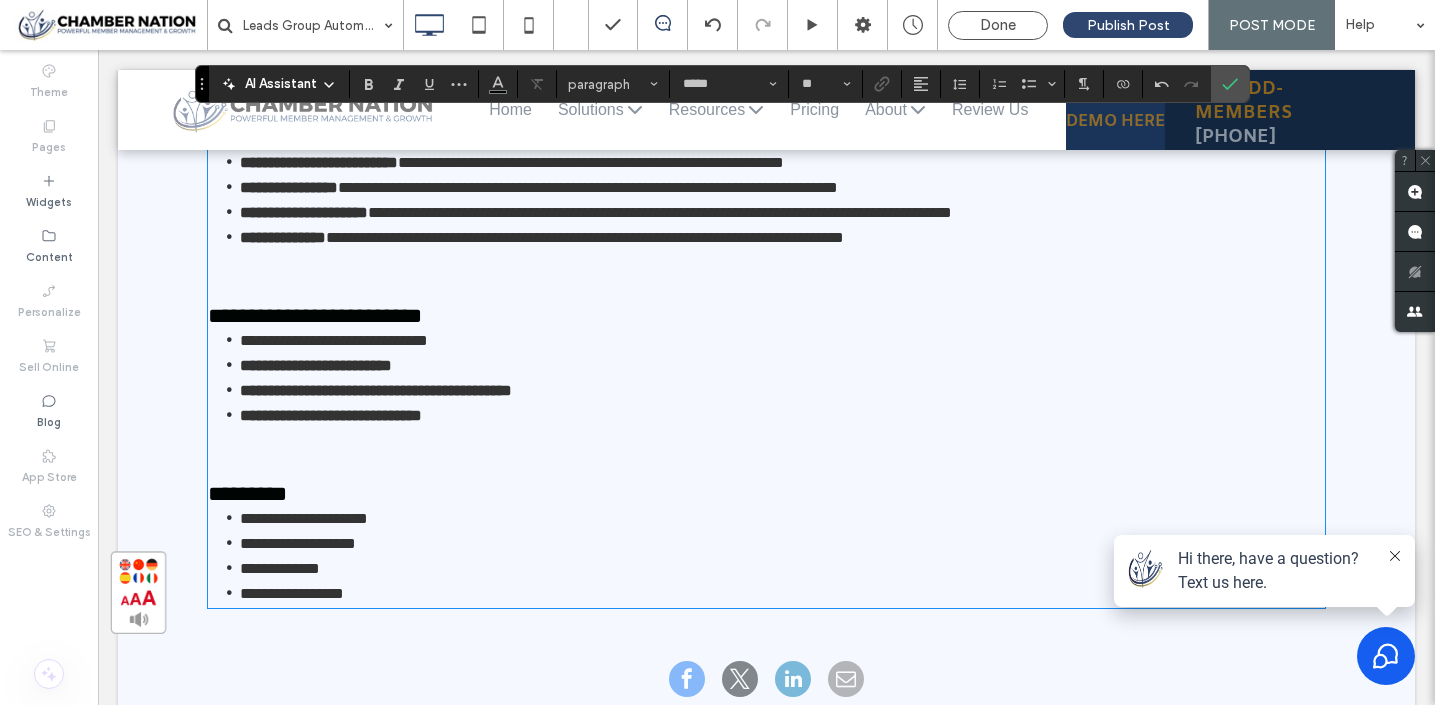click at bounding box center [766, 455] 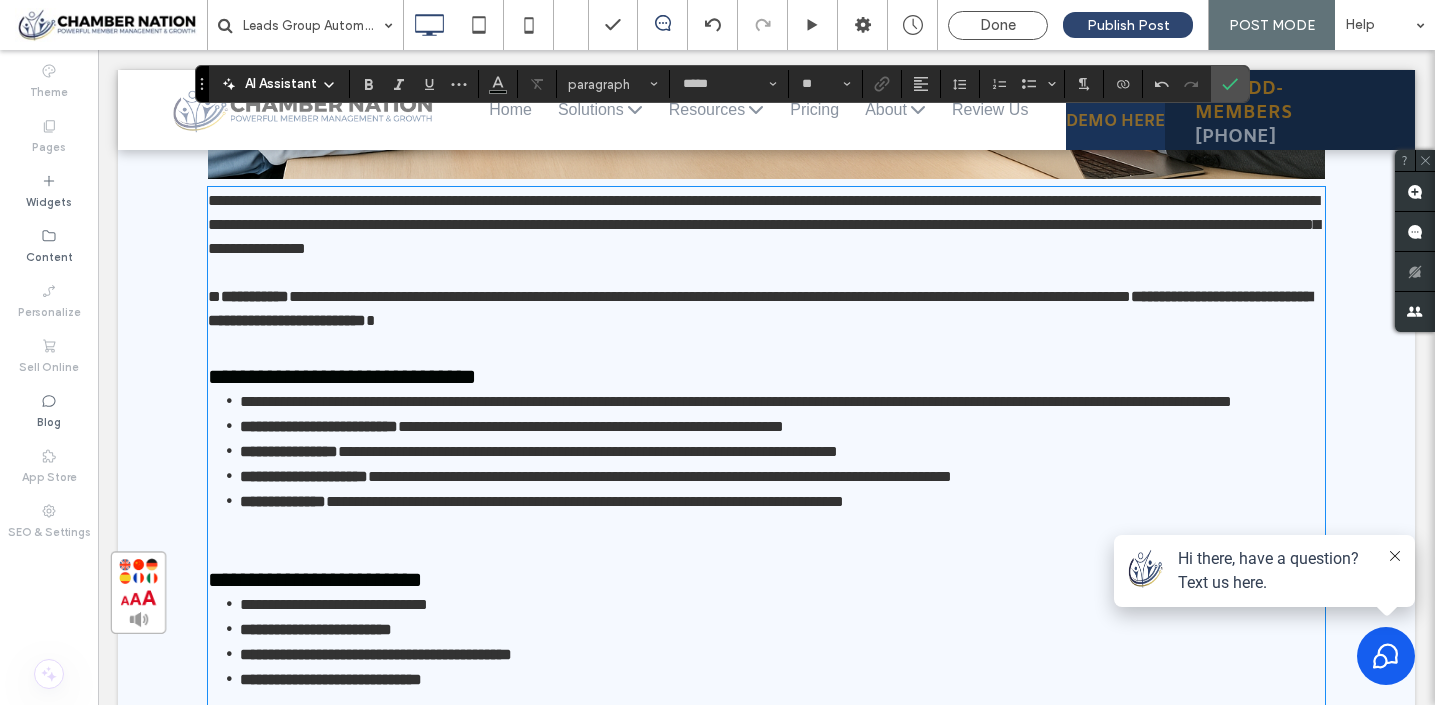scroll, scrollTop: 1178, scrollLeft: 0, axis: vertical 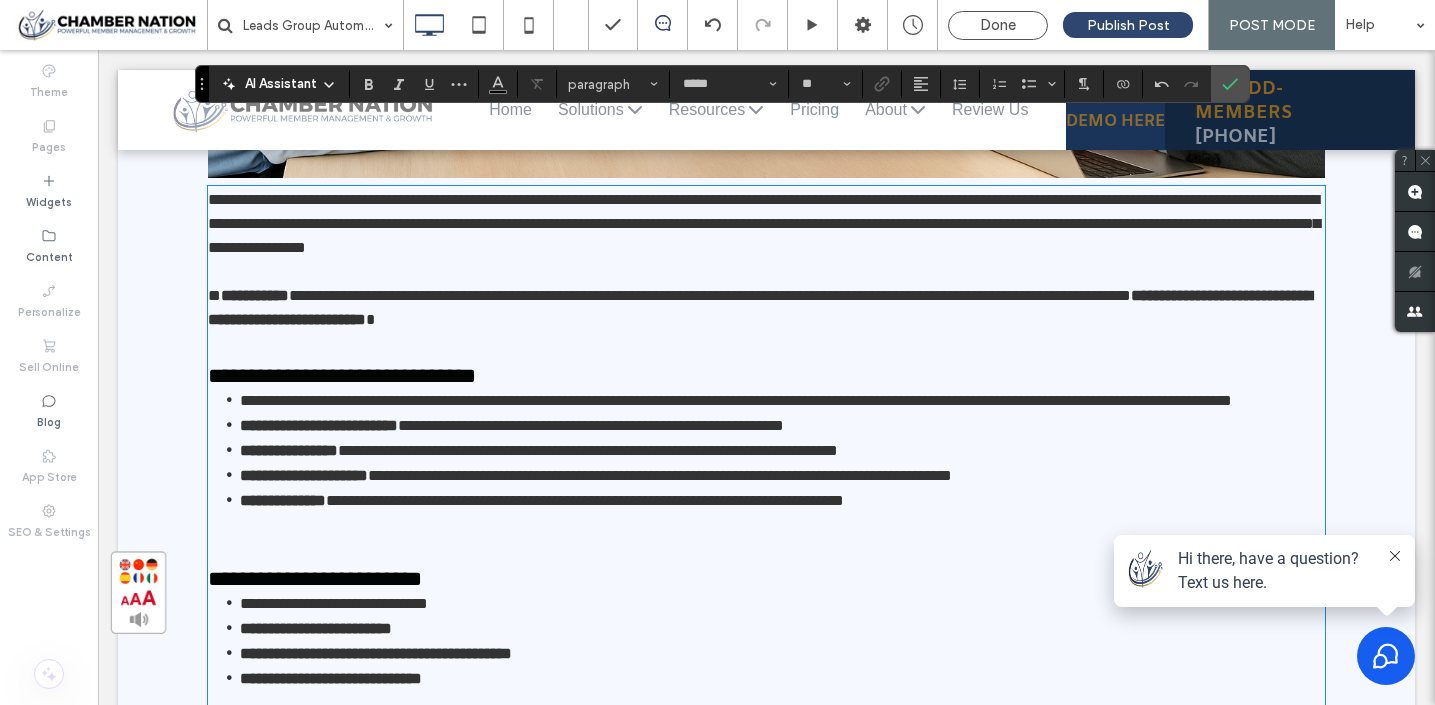 type on "*********" 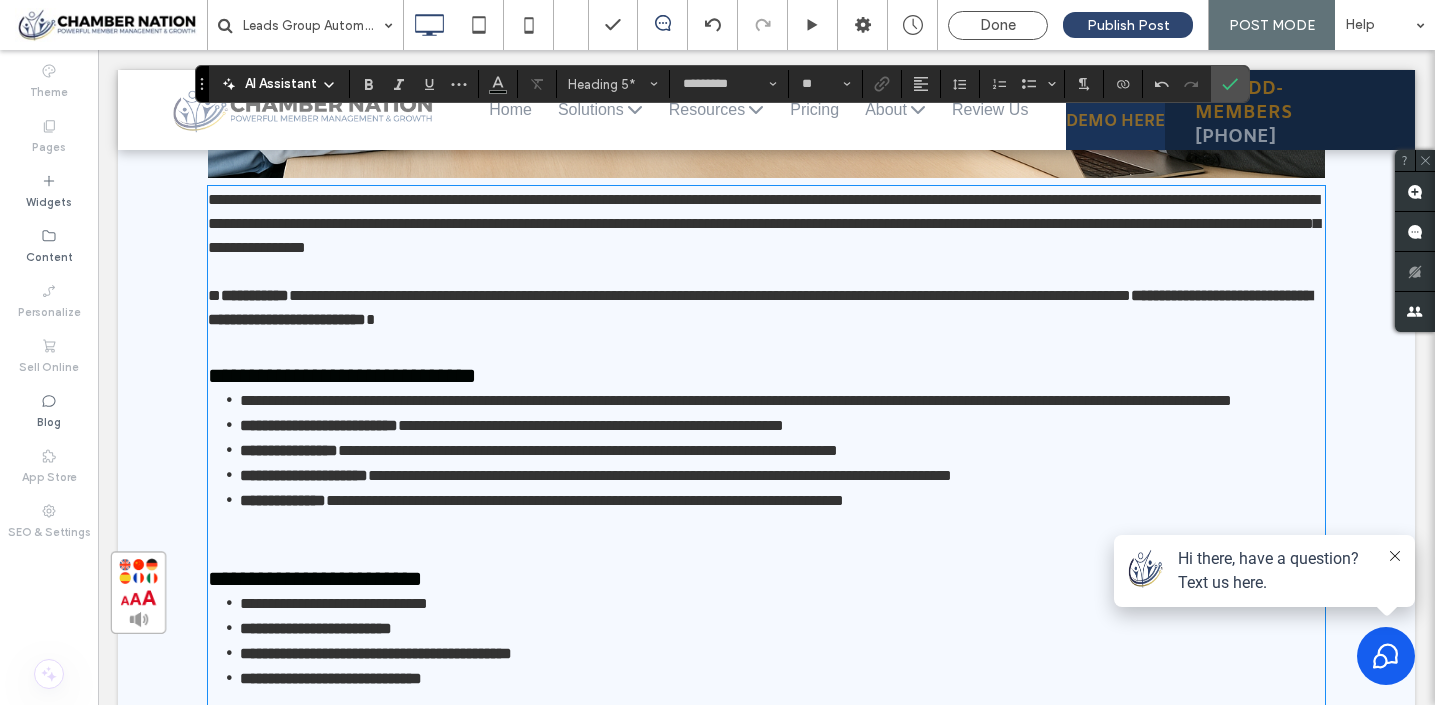 click on "**********" at bounding box center (315, 579) 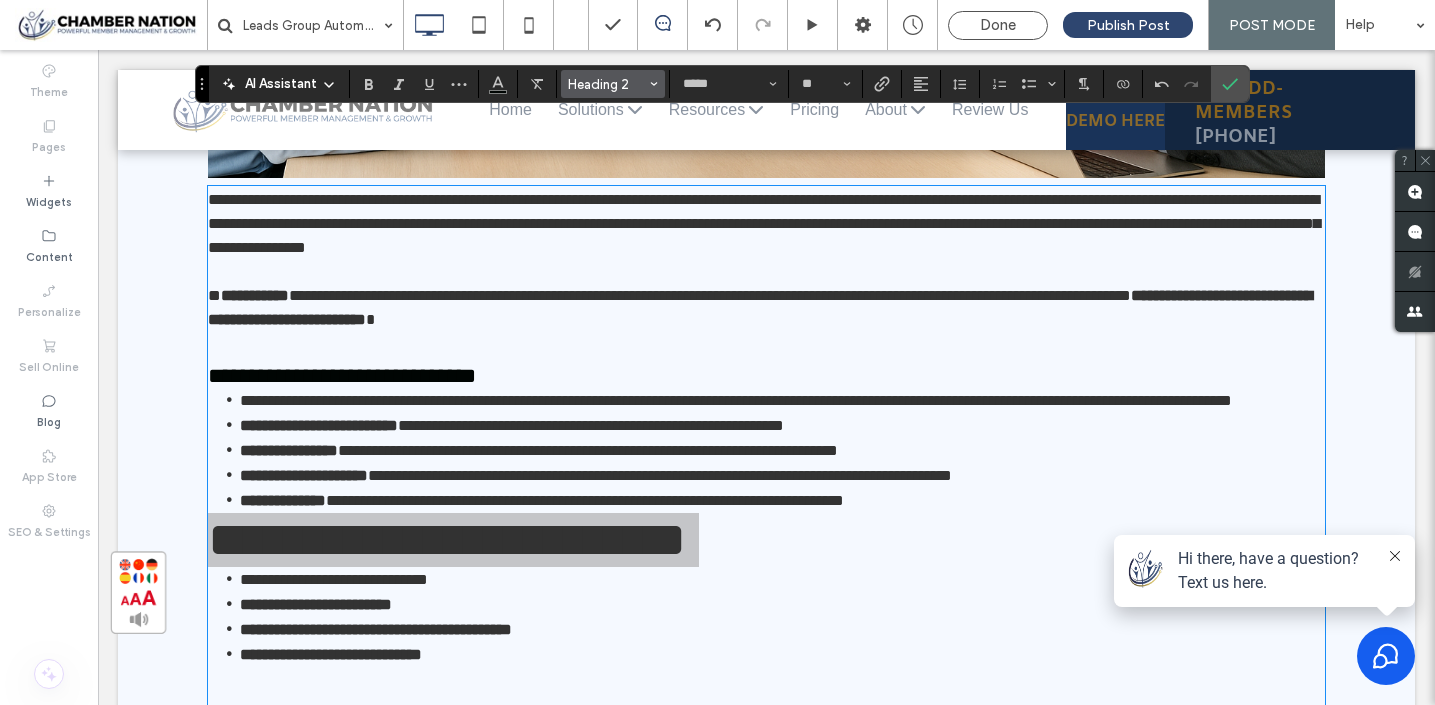 click on "Heading 2" at bounding box center [607, 84] 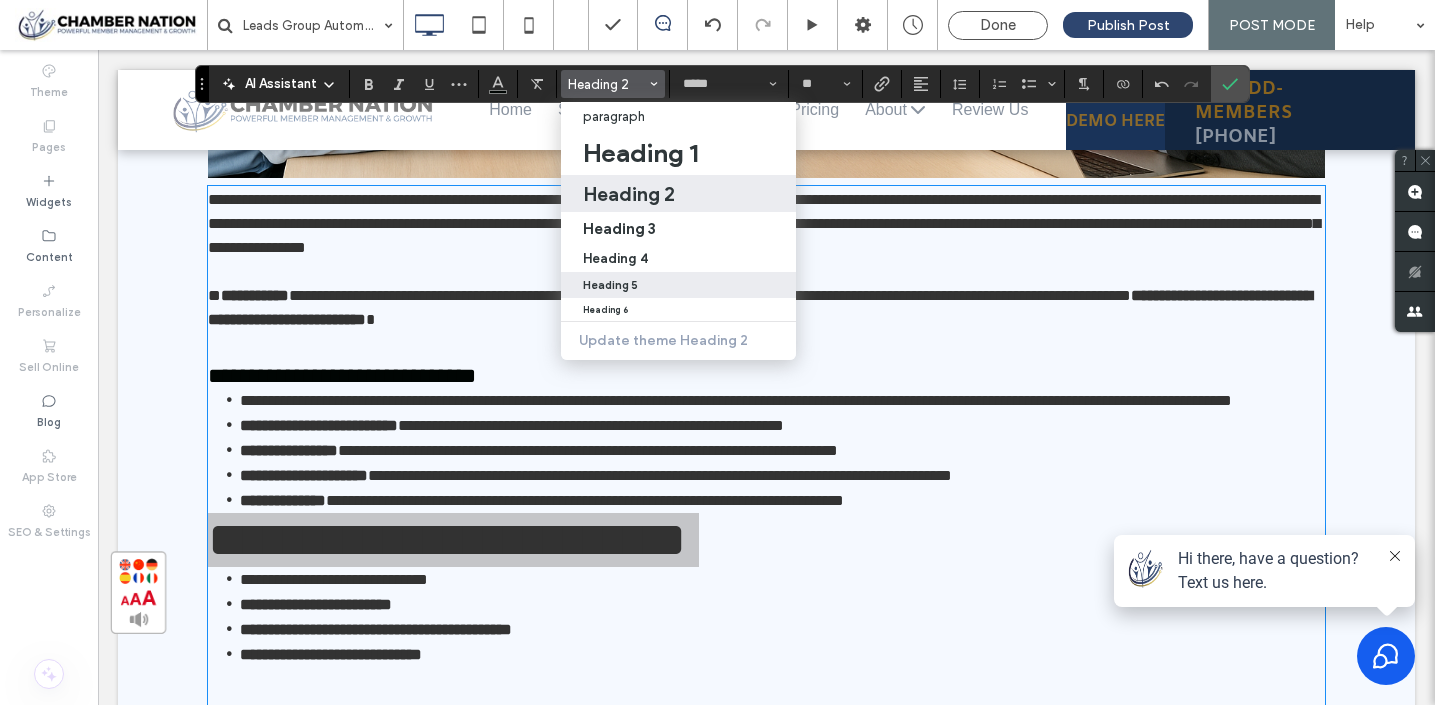 click on "Heading 5" at bounding box center (610, 285) 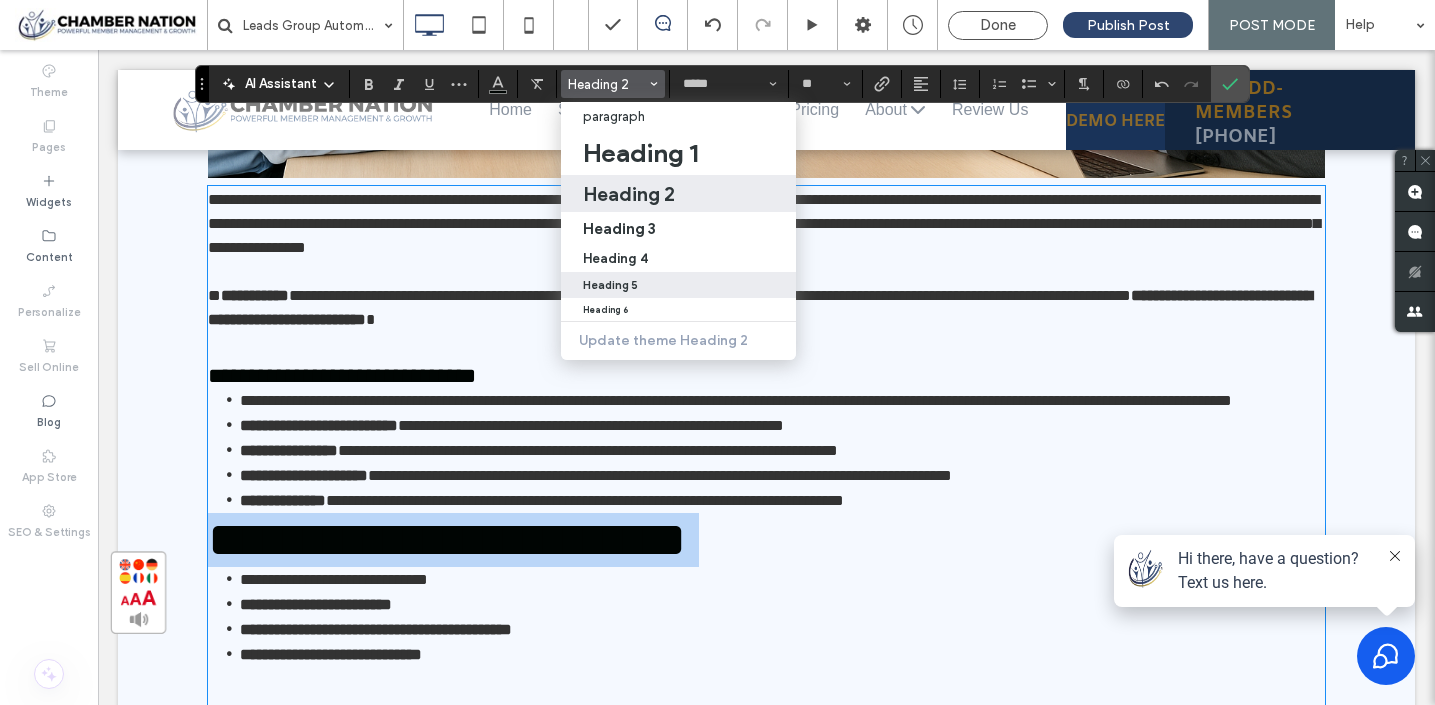 type on "*********" 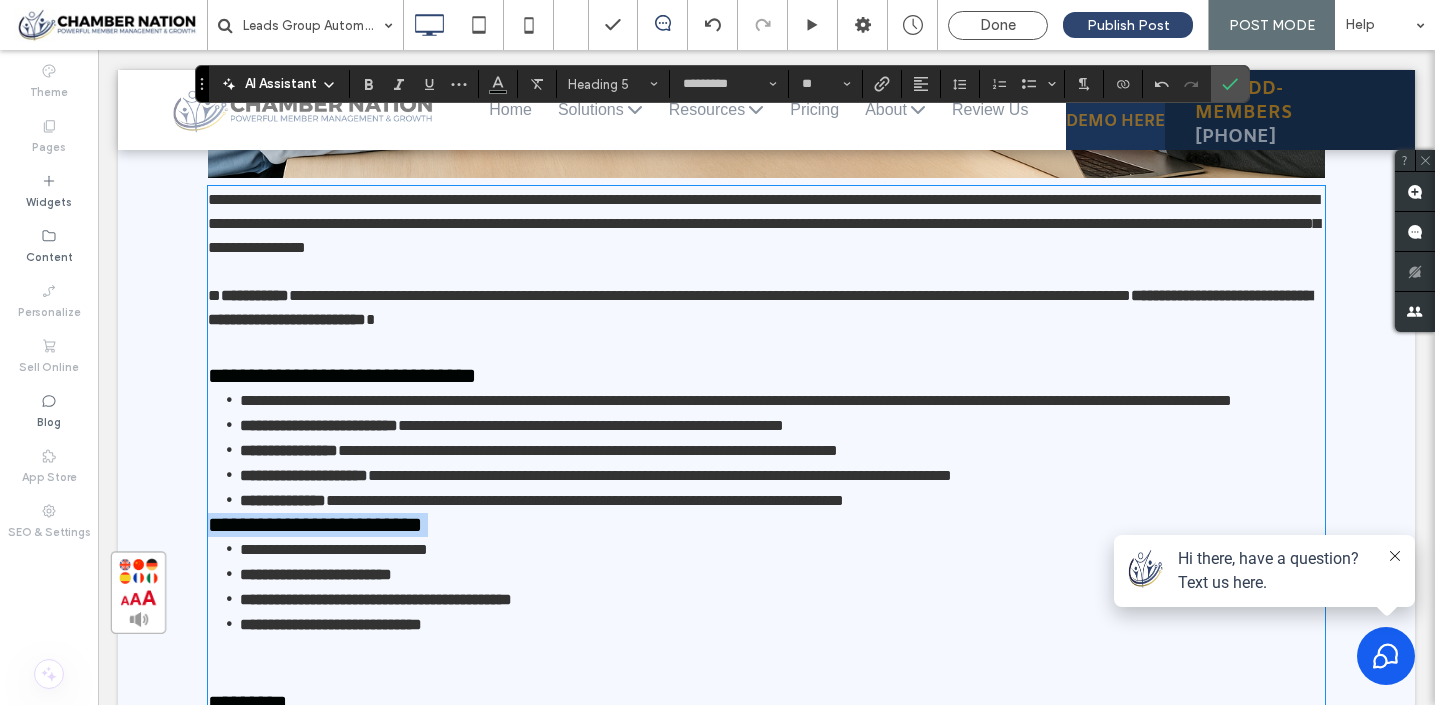 click on "**********" at bounding box center [766, 525] 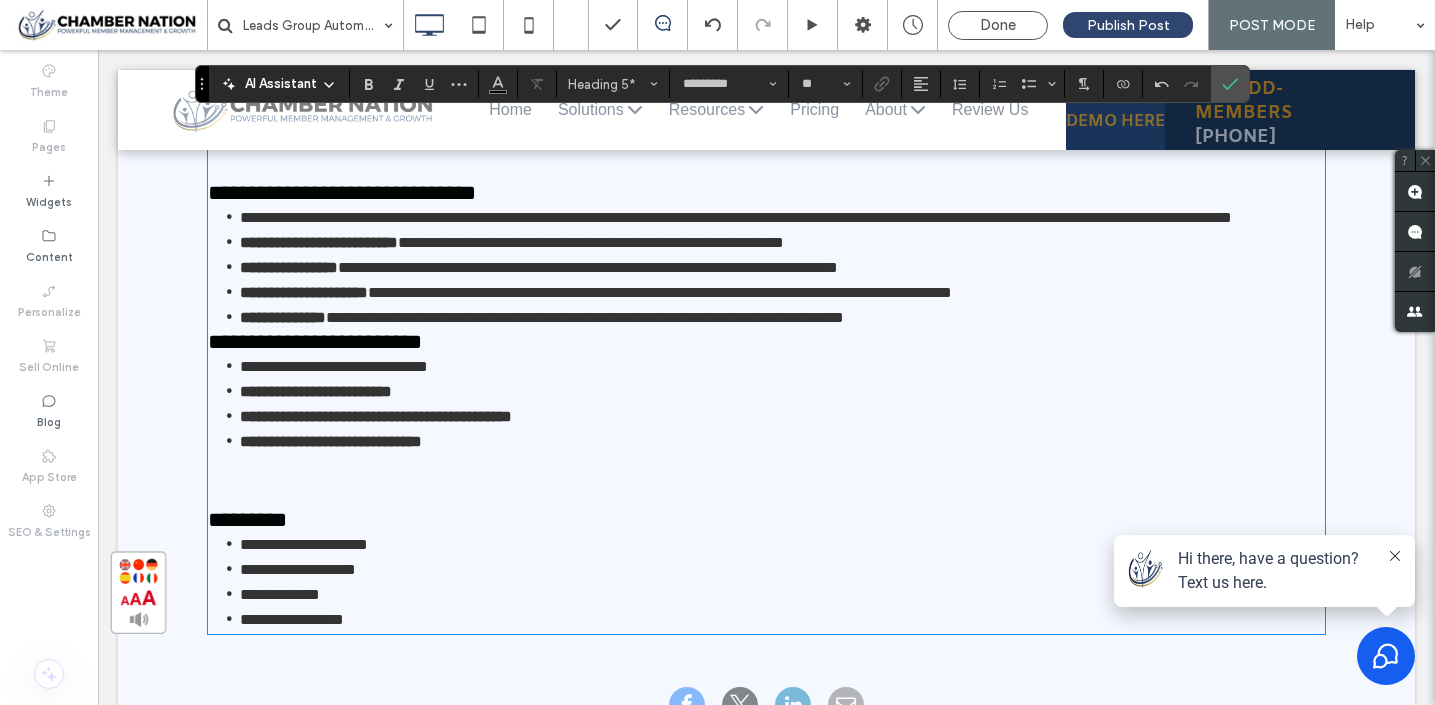 scroll, scrollTop: 1364, scrollLeft: 0, axis: vertical 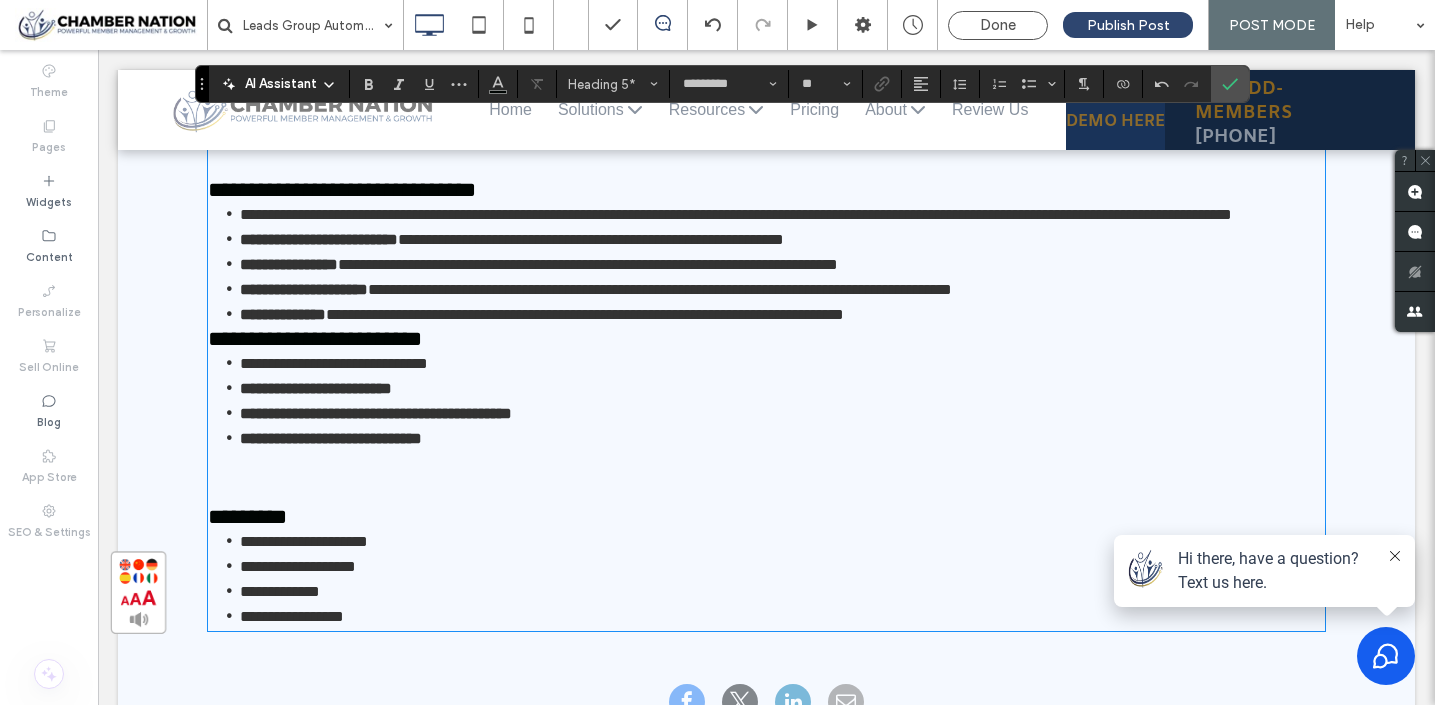 click on "*********" at bounding box center [247, 517] 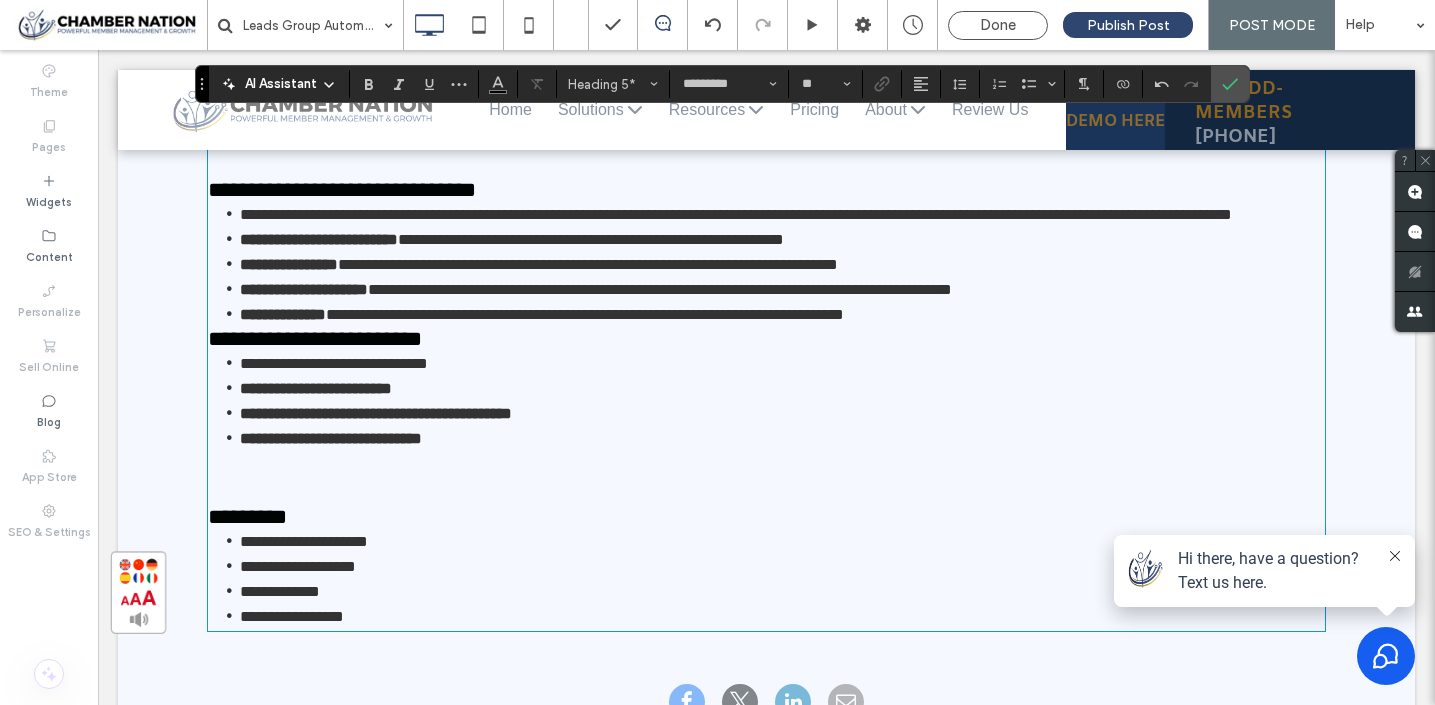 type on "*****" 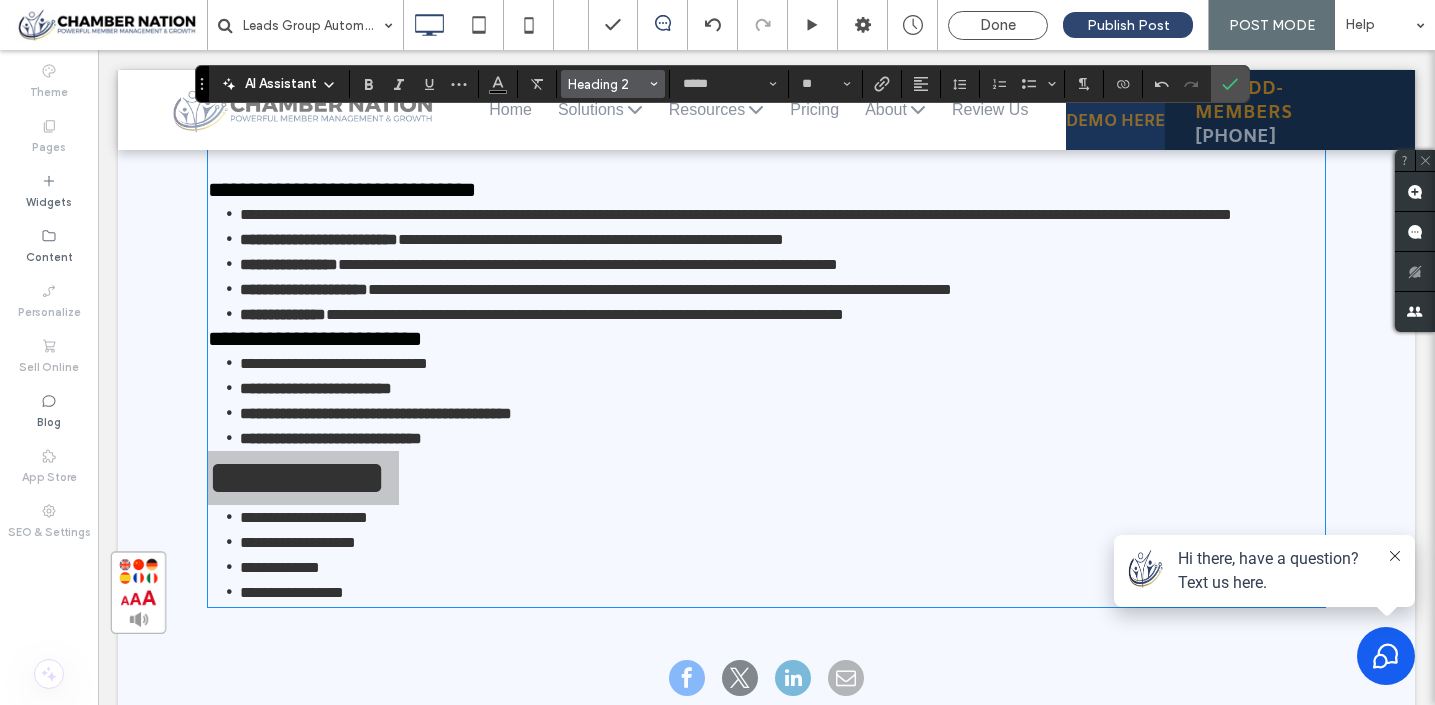 click on "Heading 2" at bounding box center (607, 84) 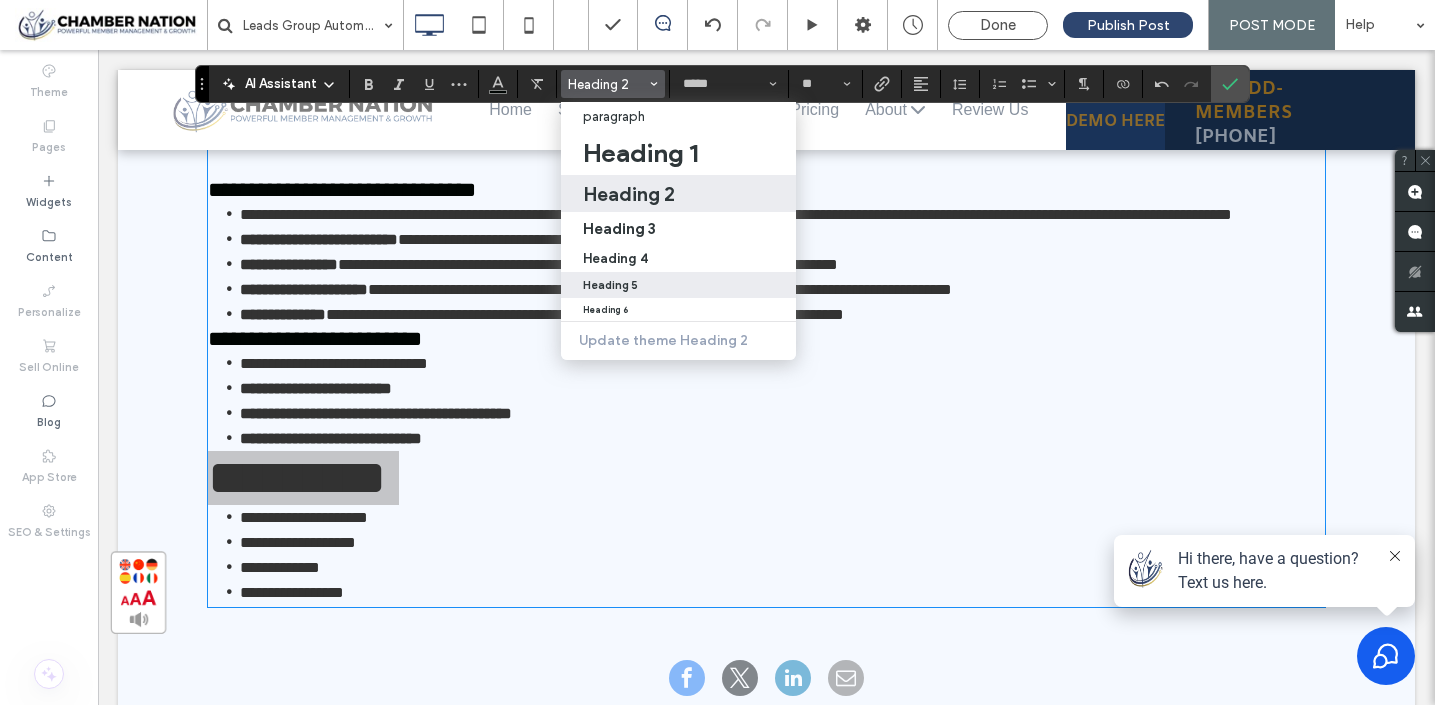 click on "Heading 5" at bounding box center [610, 285] 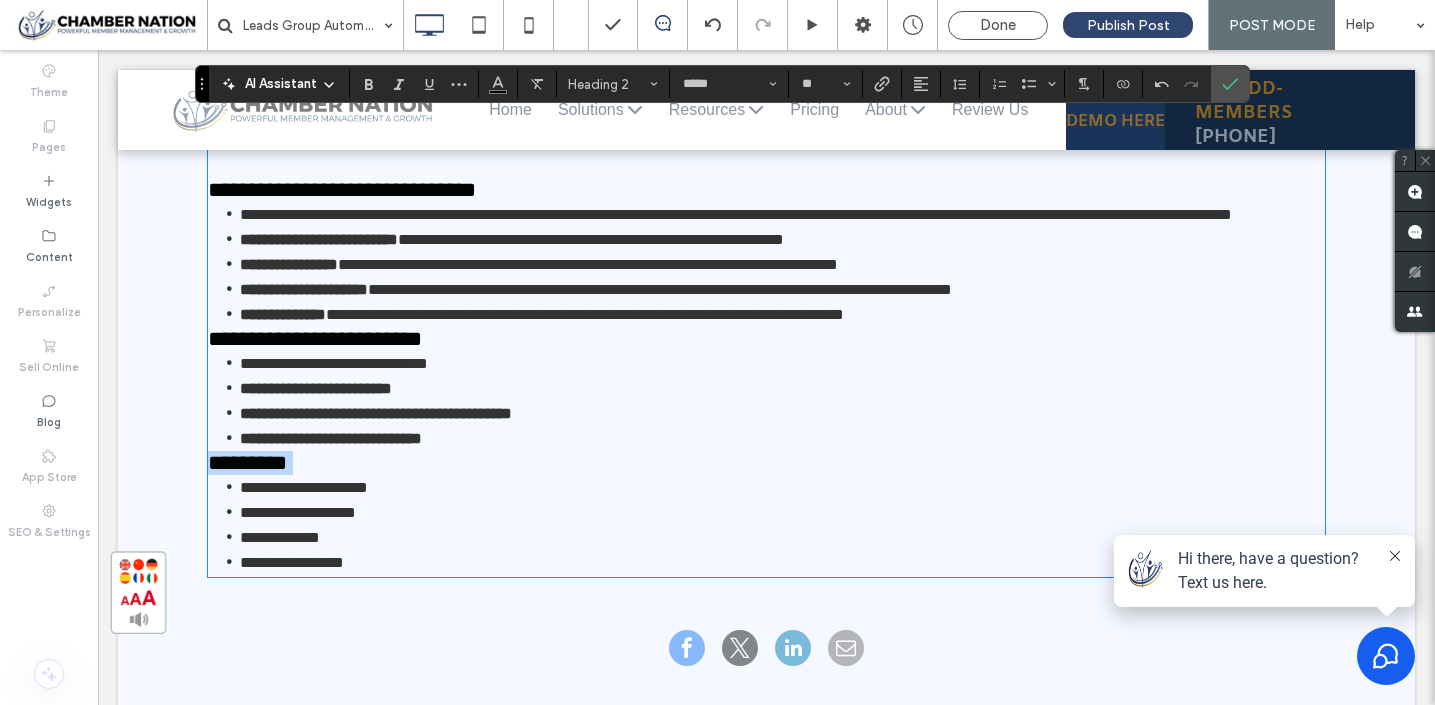 type on "*********" 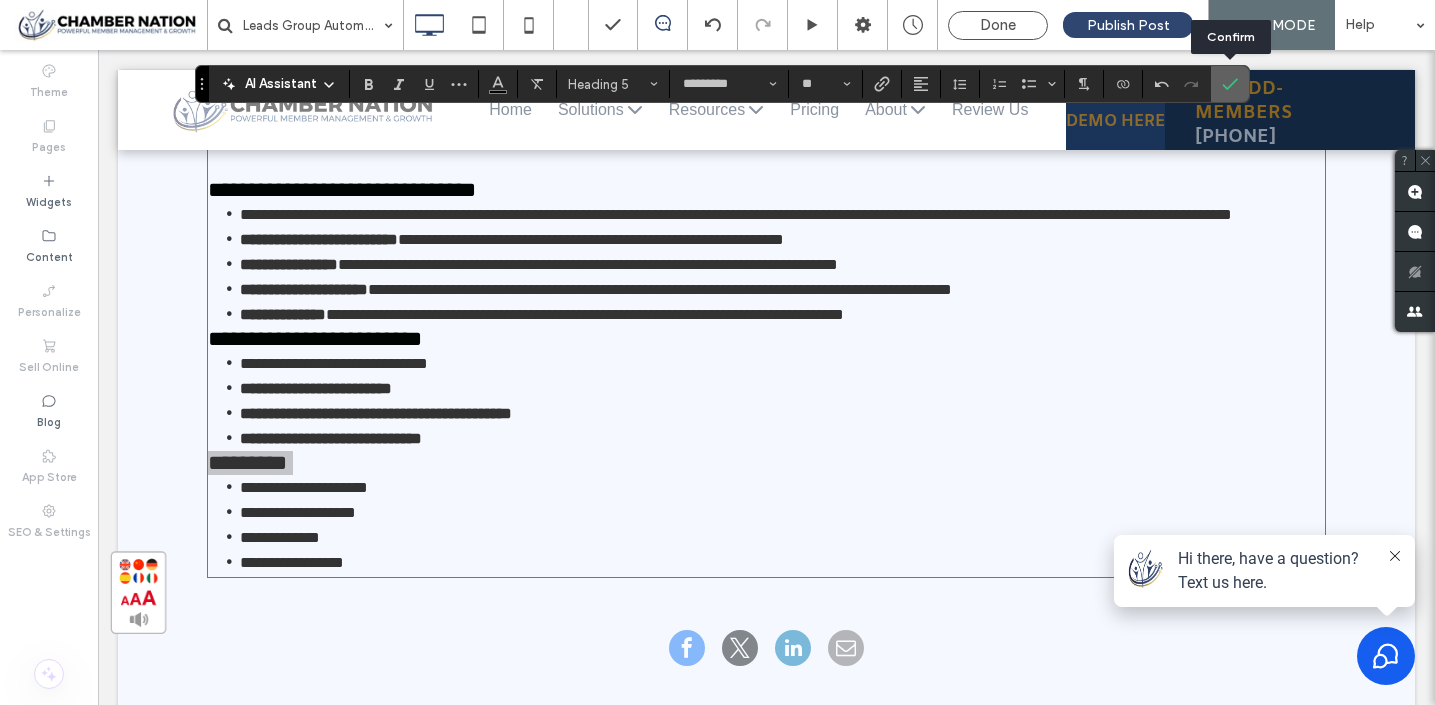 click 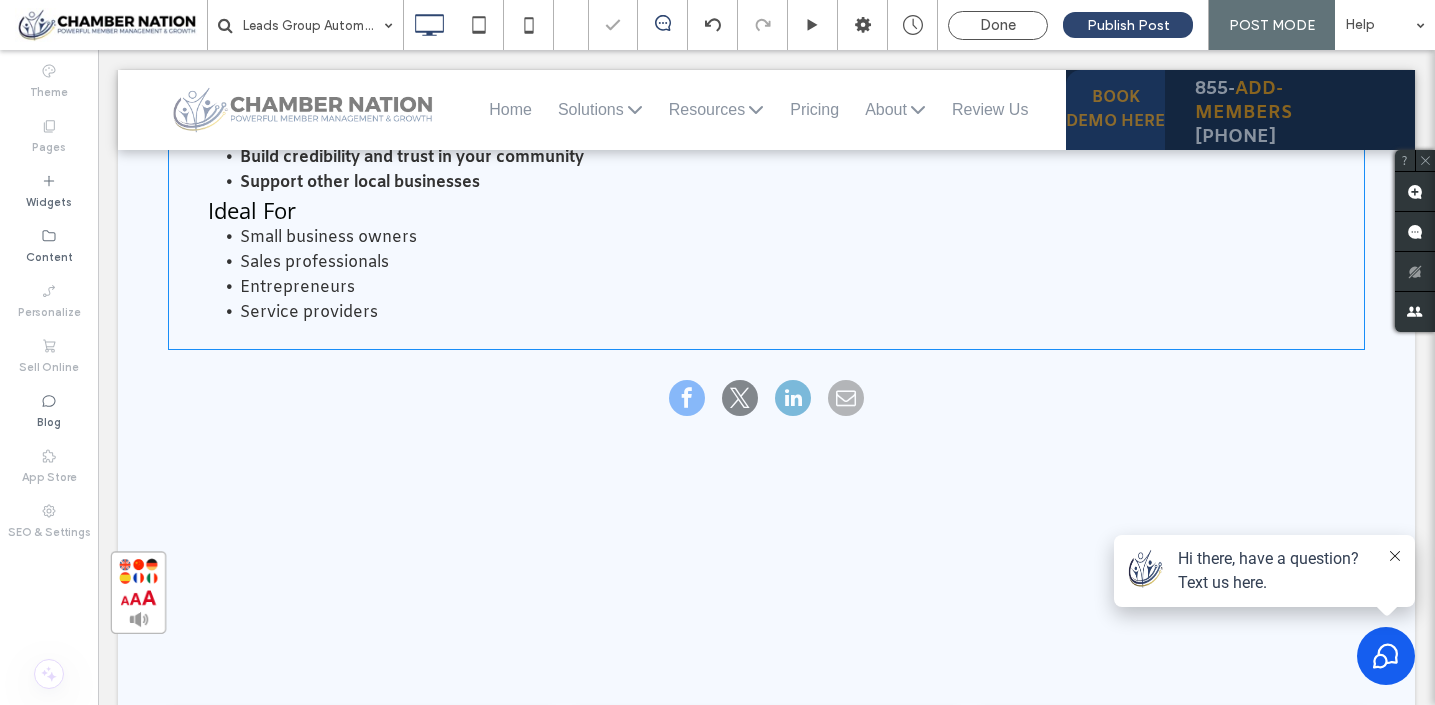 scroll, scrollTop: 1661, scrollLeft: 0, axis: vertical 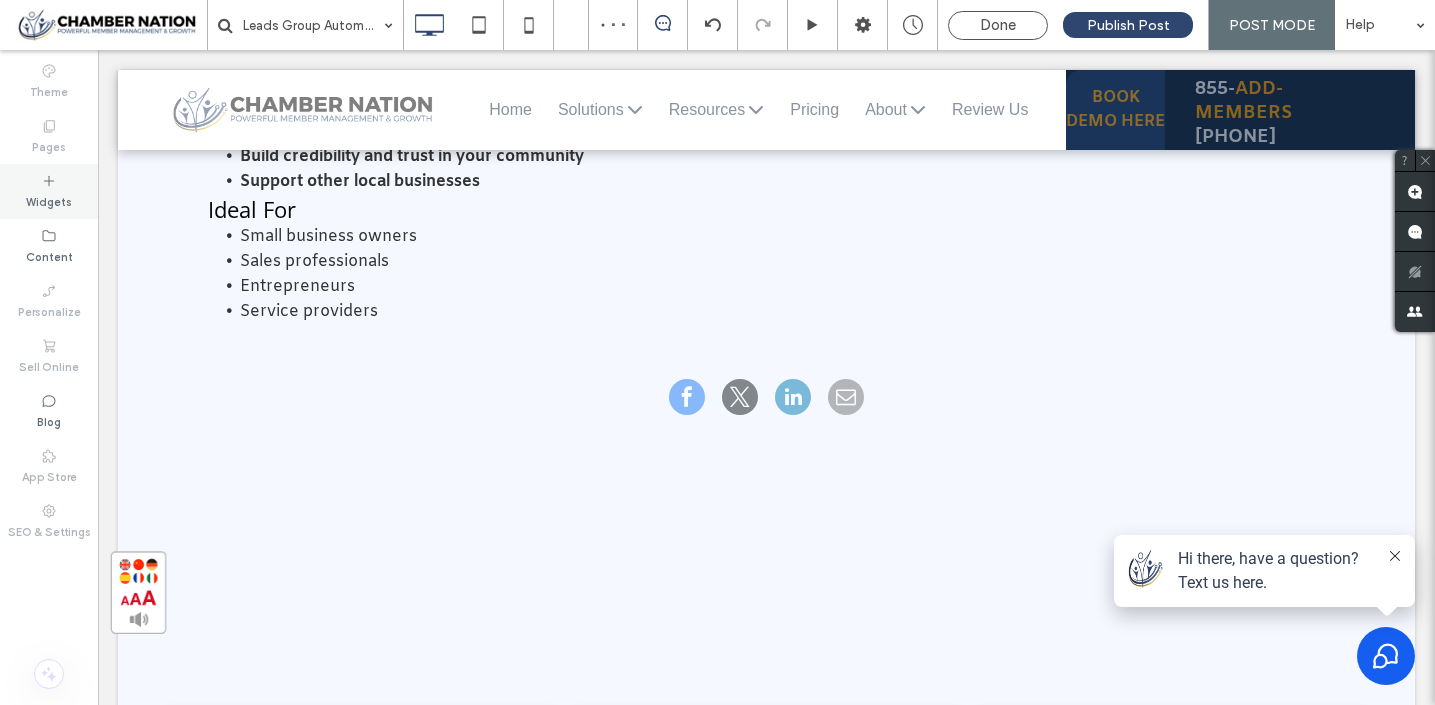 click on "Widgets" at bounding box center [49, 200] 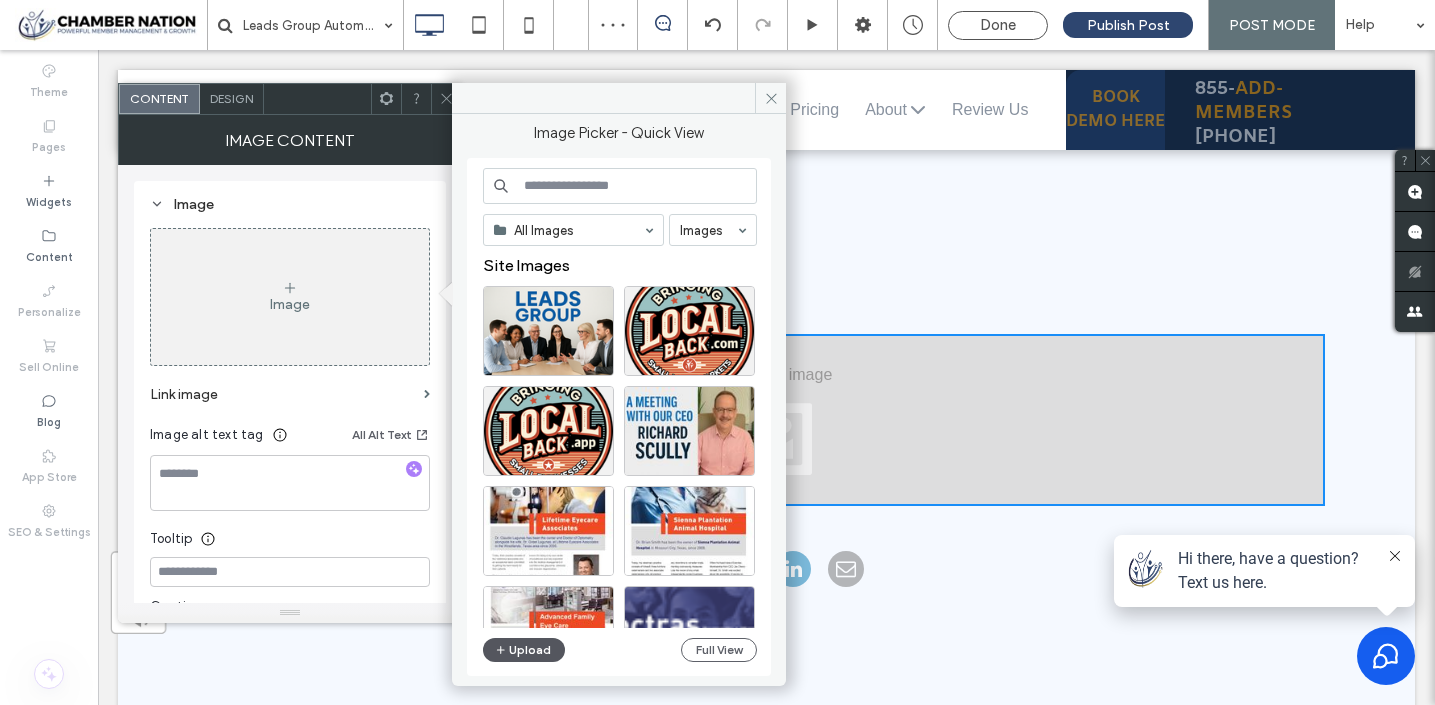 click on "Upload" at bounding box center (524, 650) 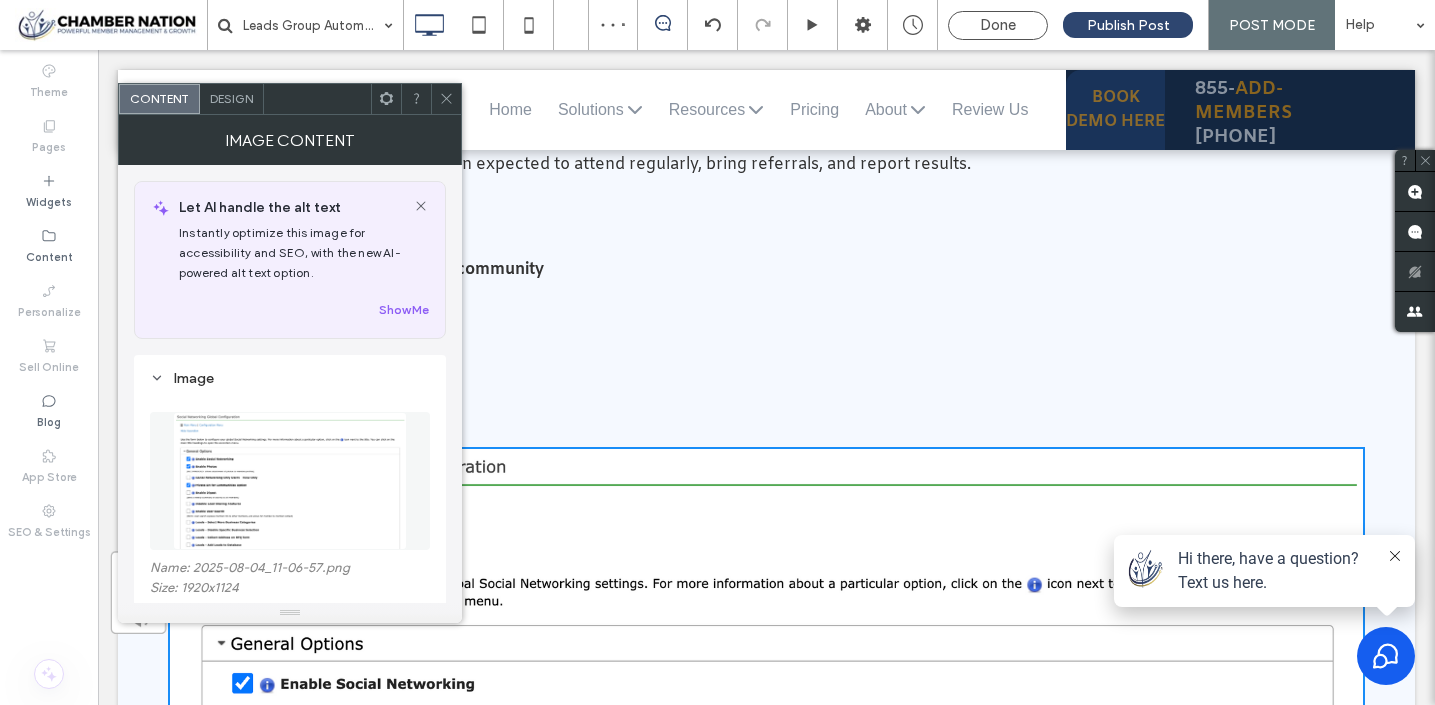click 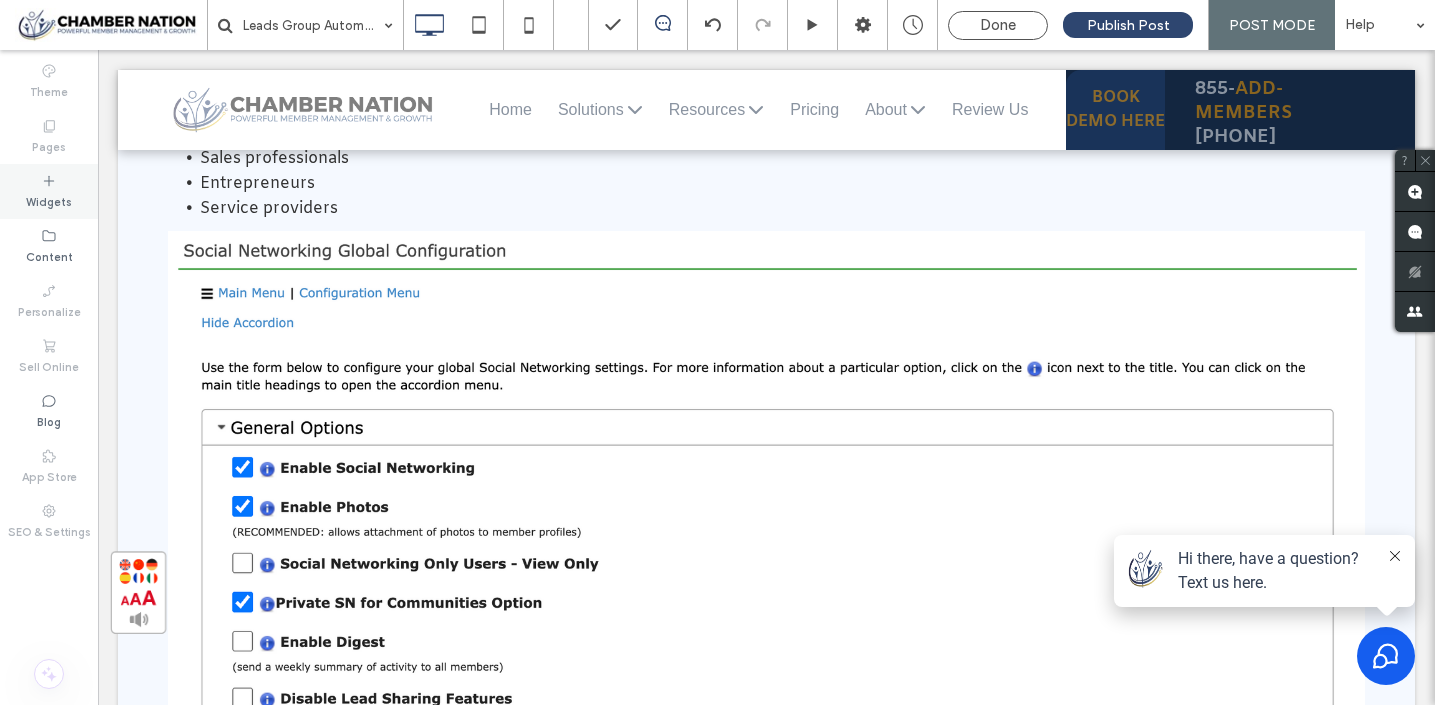 scroll, scrollTop: 1874, scrollLeft: 0, axis: vertical 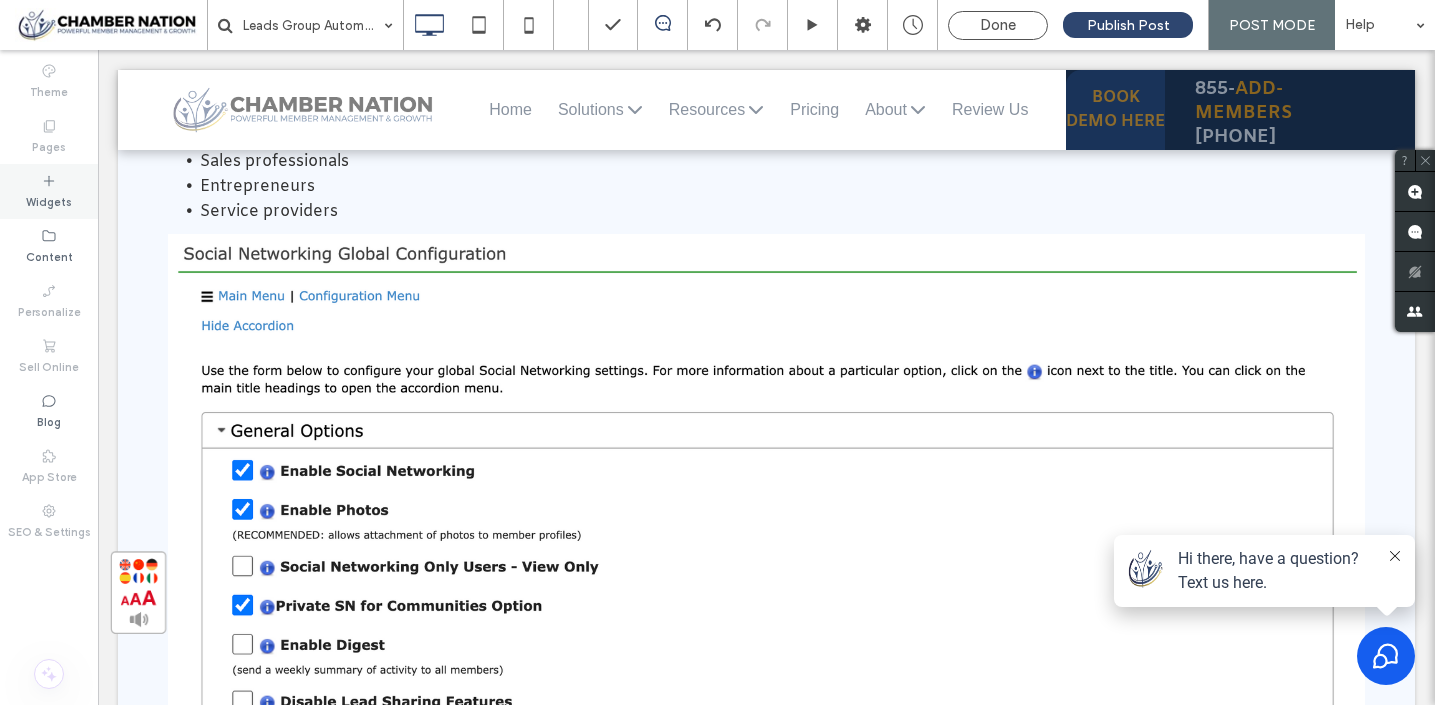 click 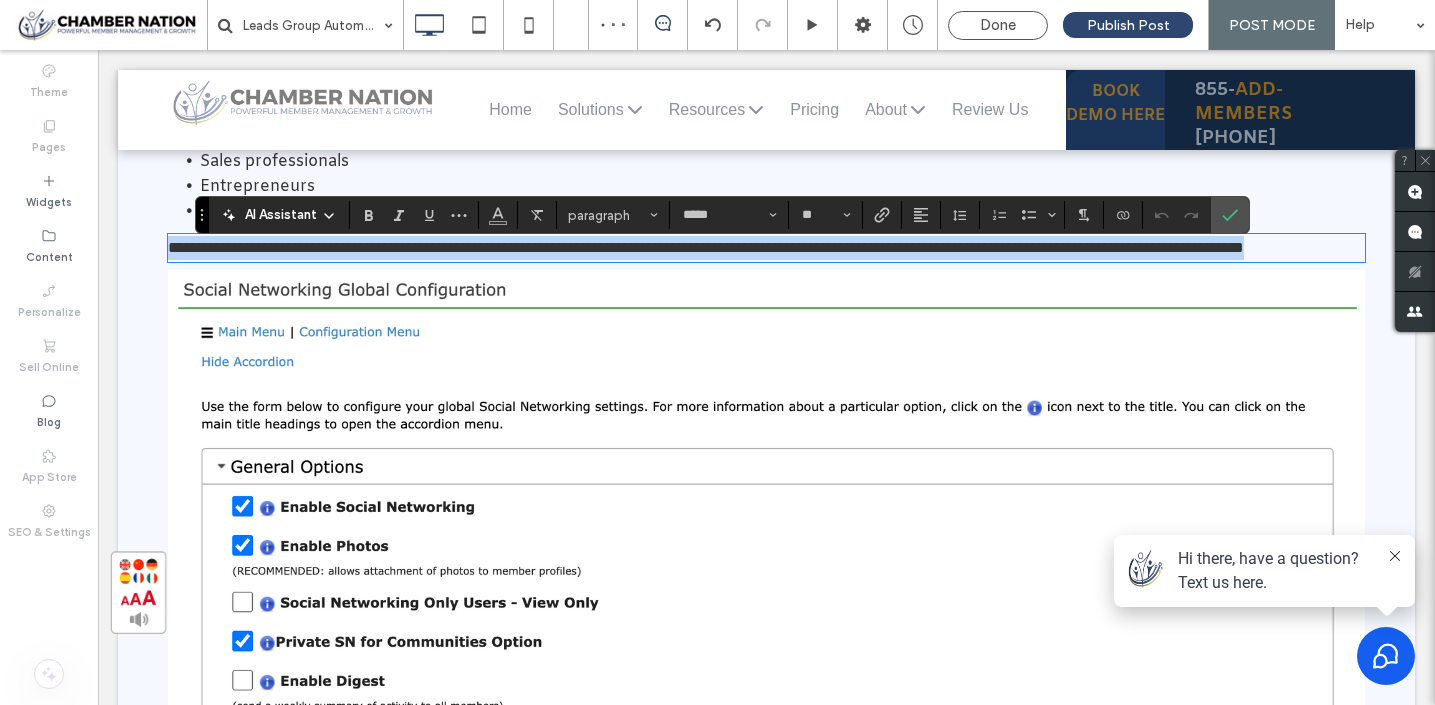 type 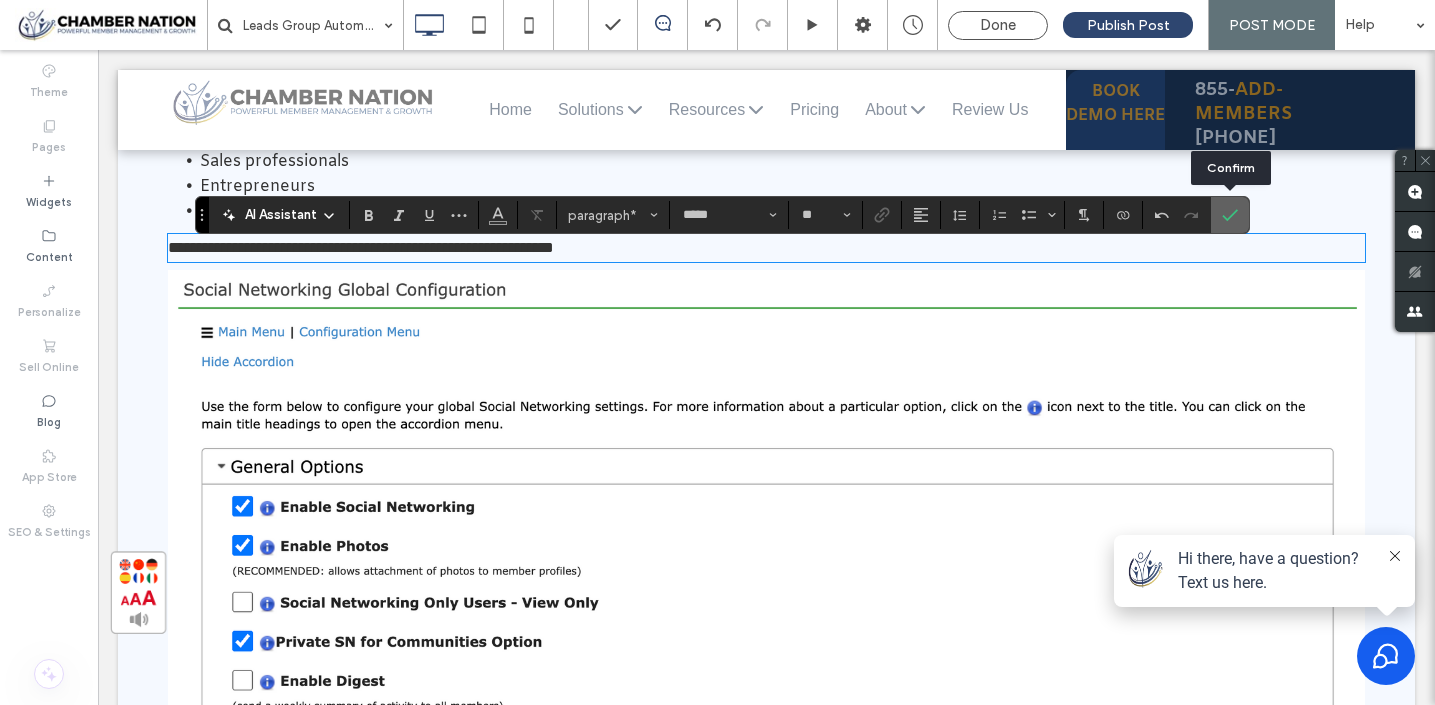 click 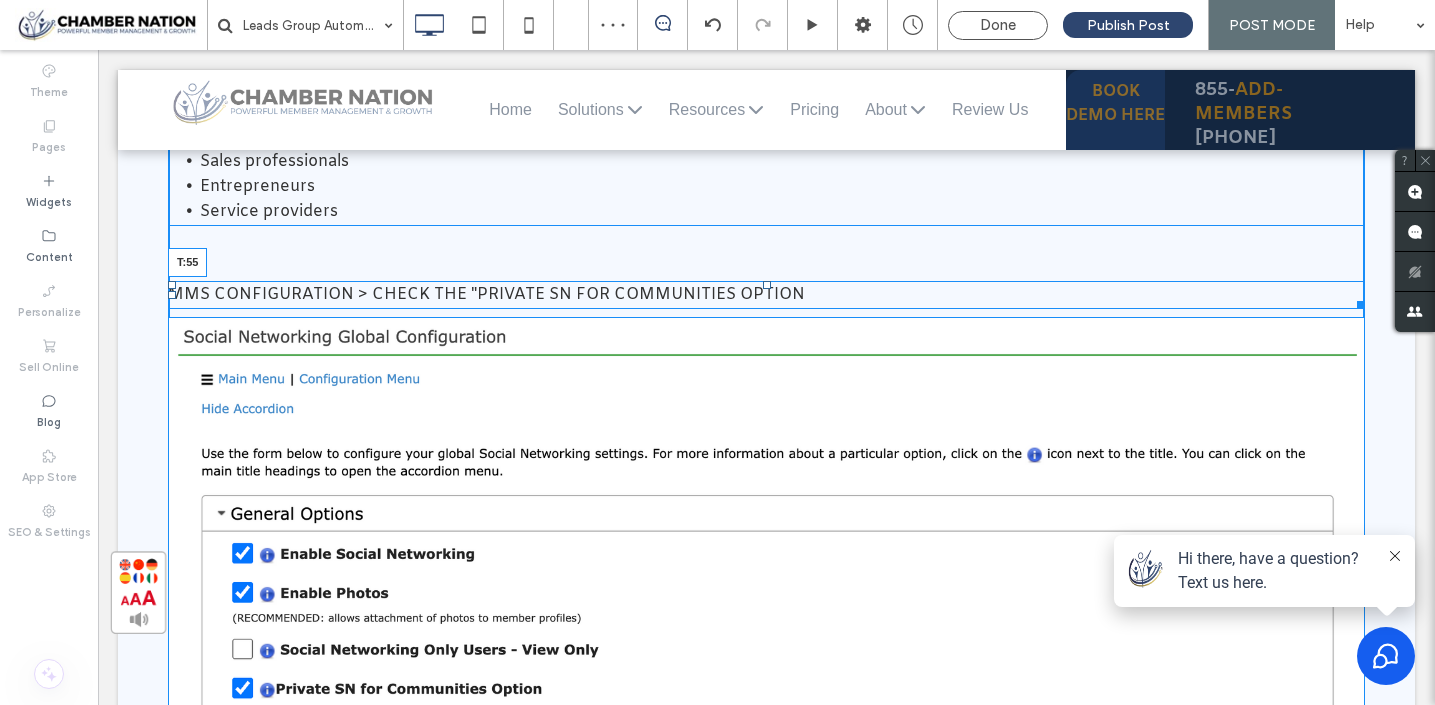 drag, startPoint x: 766, startPoint y: 242, endPoint x: 770, endPoint y: 289, distance: 47.169907 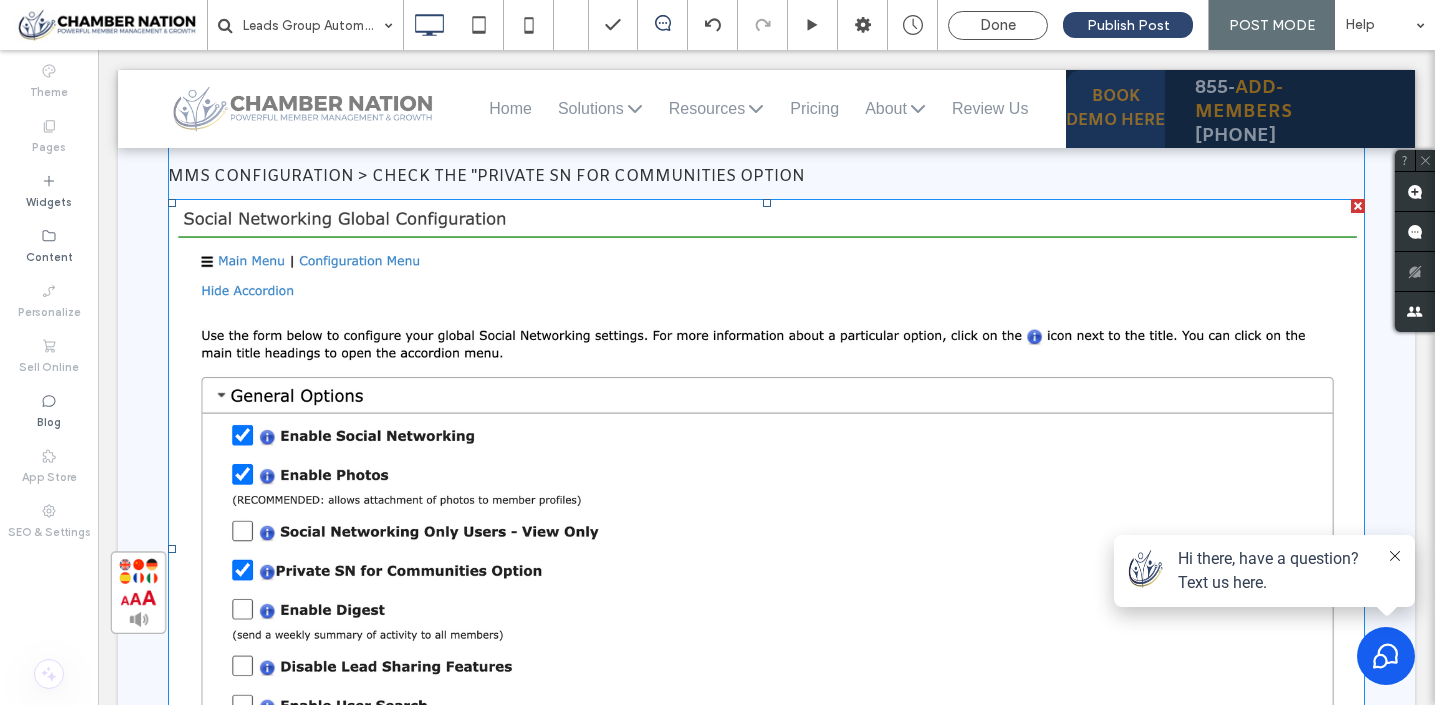 scroll, scrollTop: 1991, scrollLeft: 0, axis: vertical 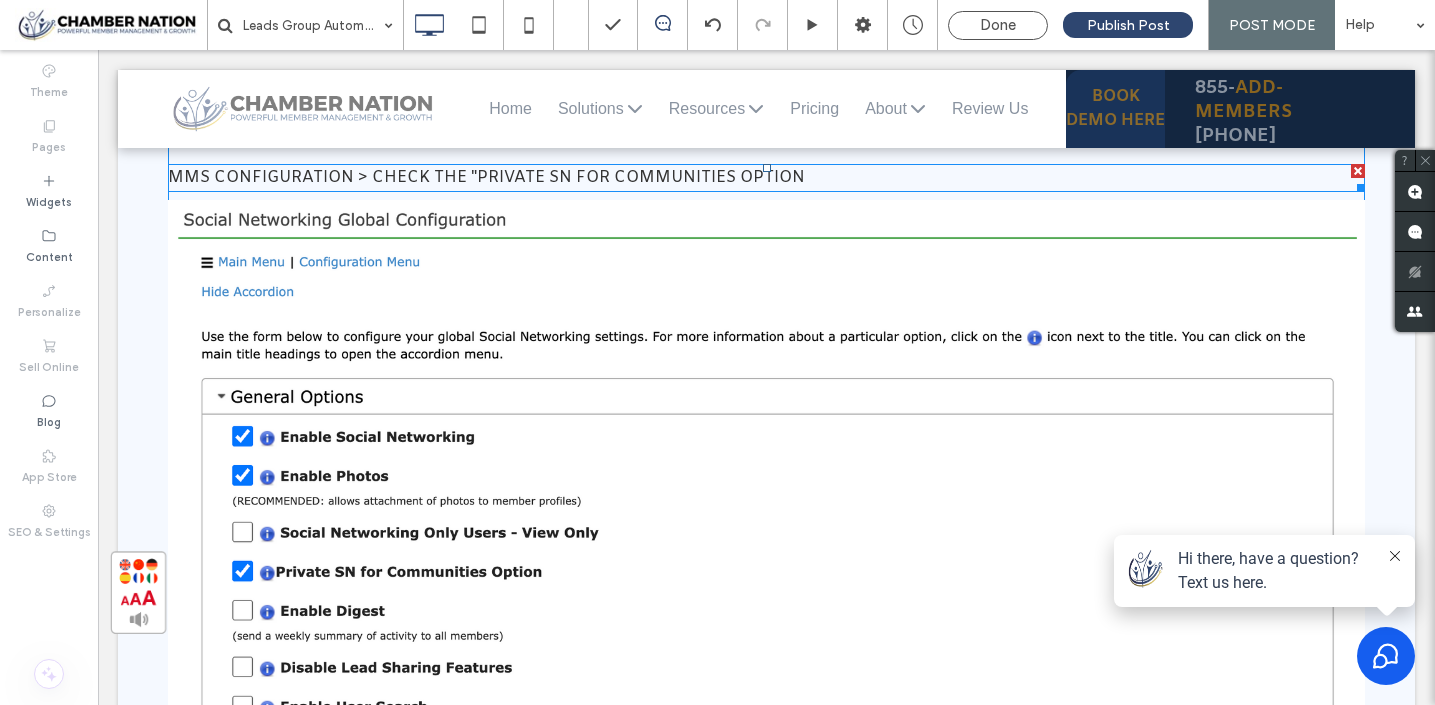 click on "MMS CONFIGURATION > CHECK THE "PRIVATE SN FOR COMMUNITIES OPTION" at bounding box center [486, 177] 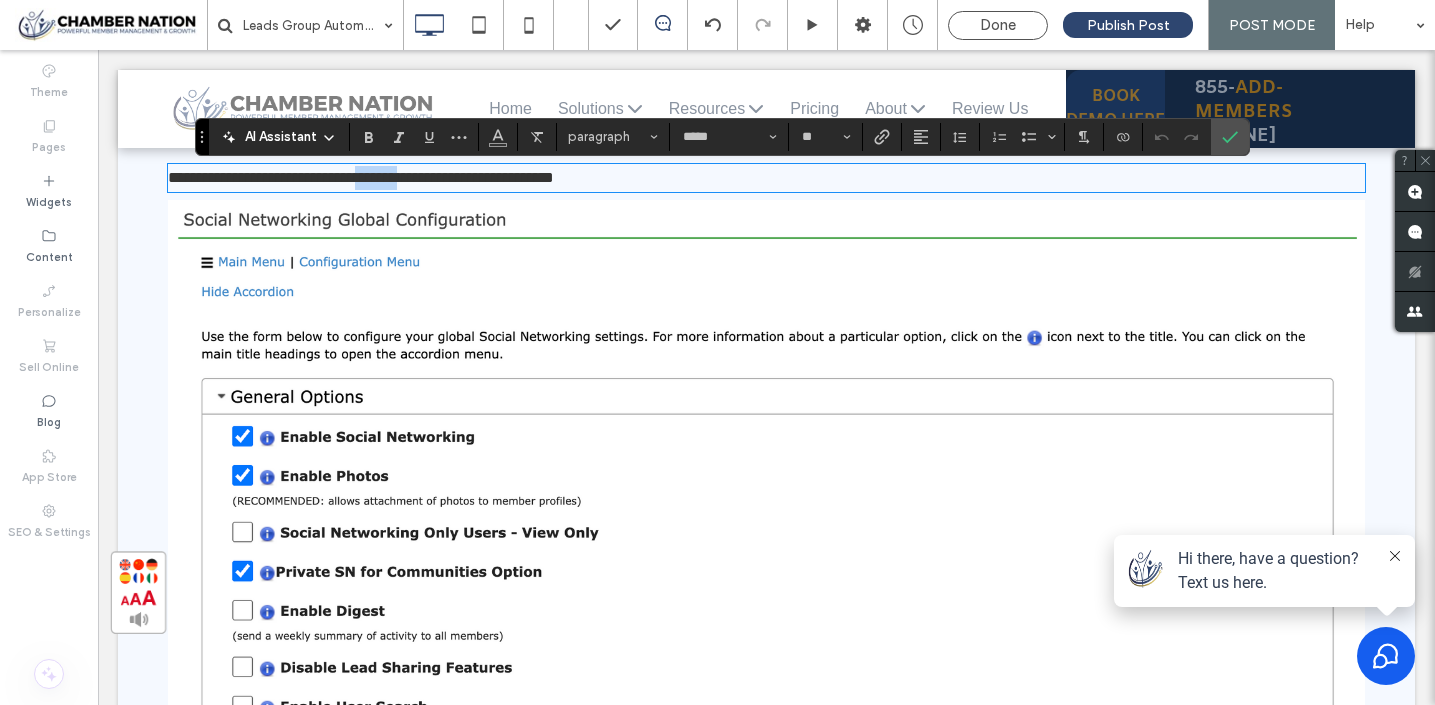 click on "**********" at bounding box center [361, 177] 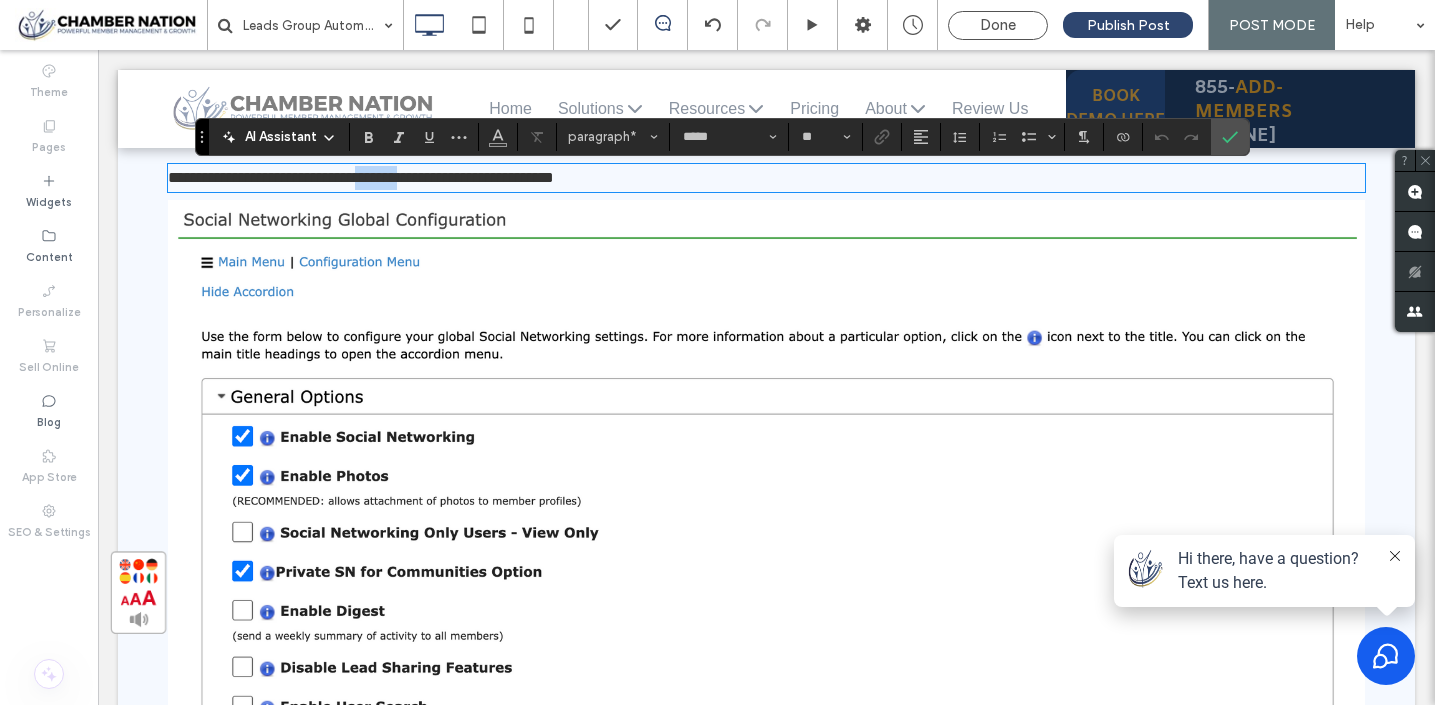 click on "**********" at bounding box center [361, 177] 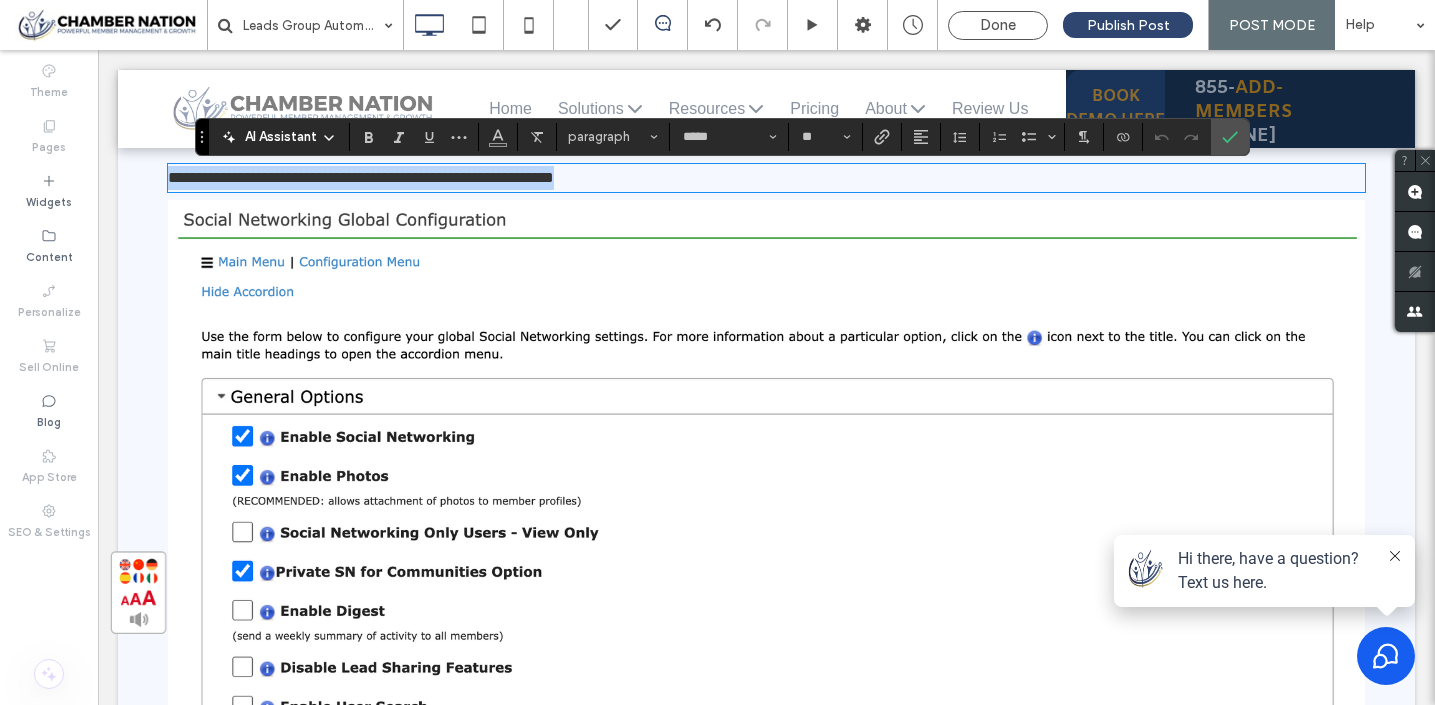 click on "**********" at bounding box center (361, 177) 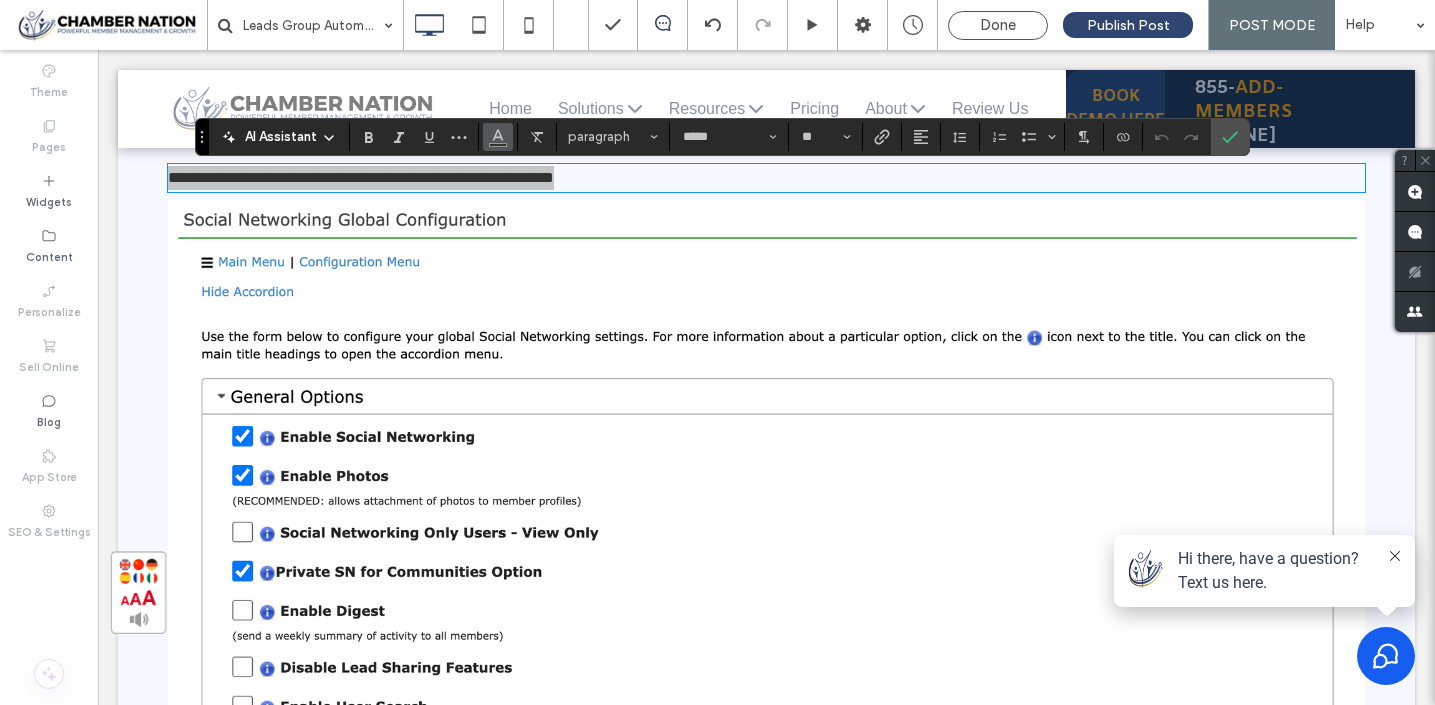 click 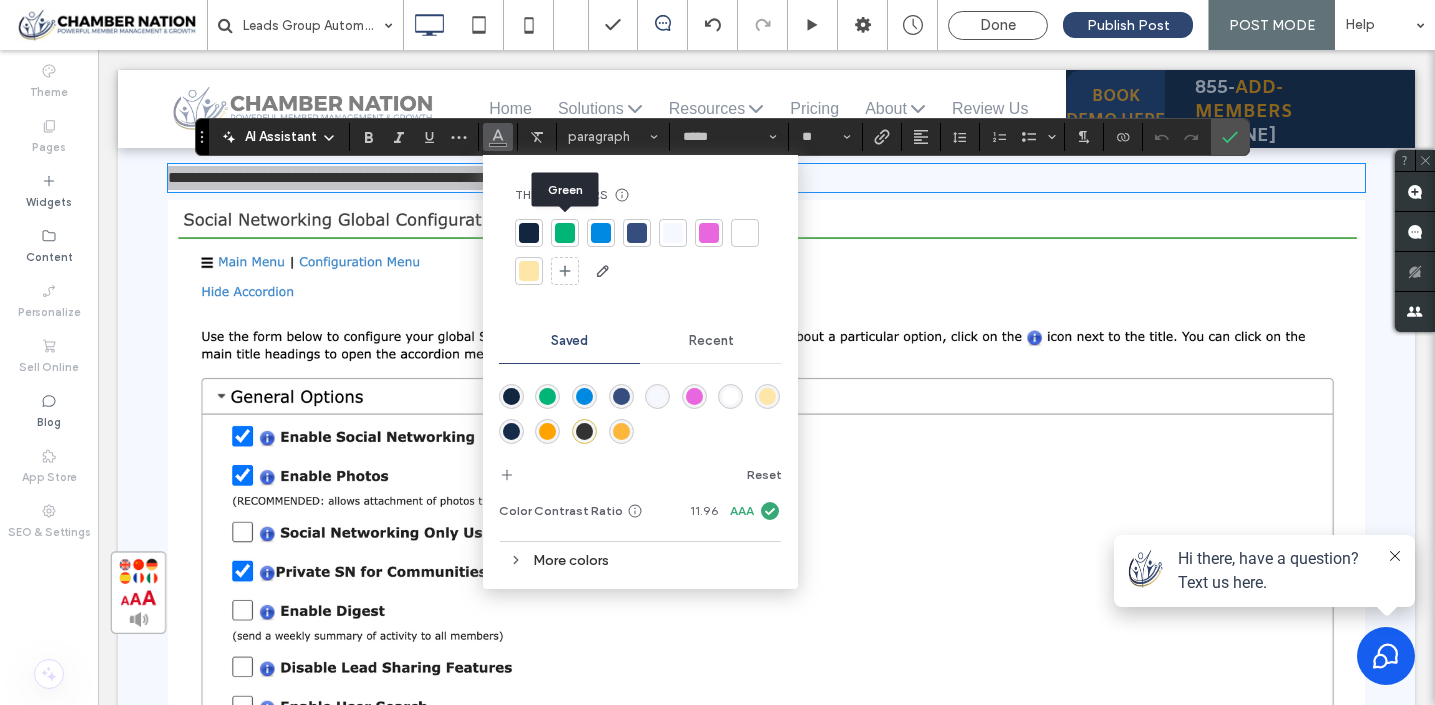 click at bounding box center [565, 233] 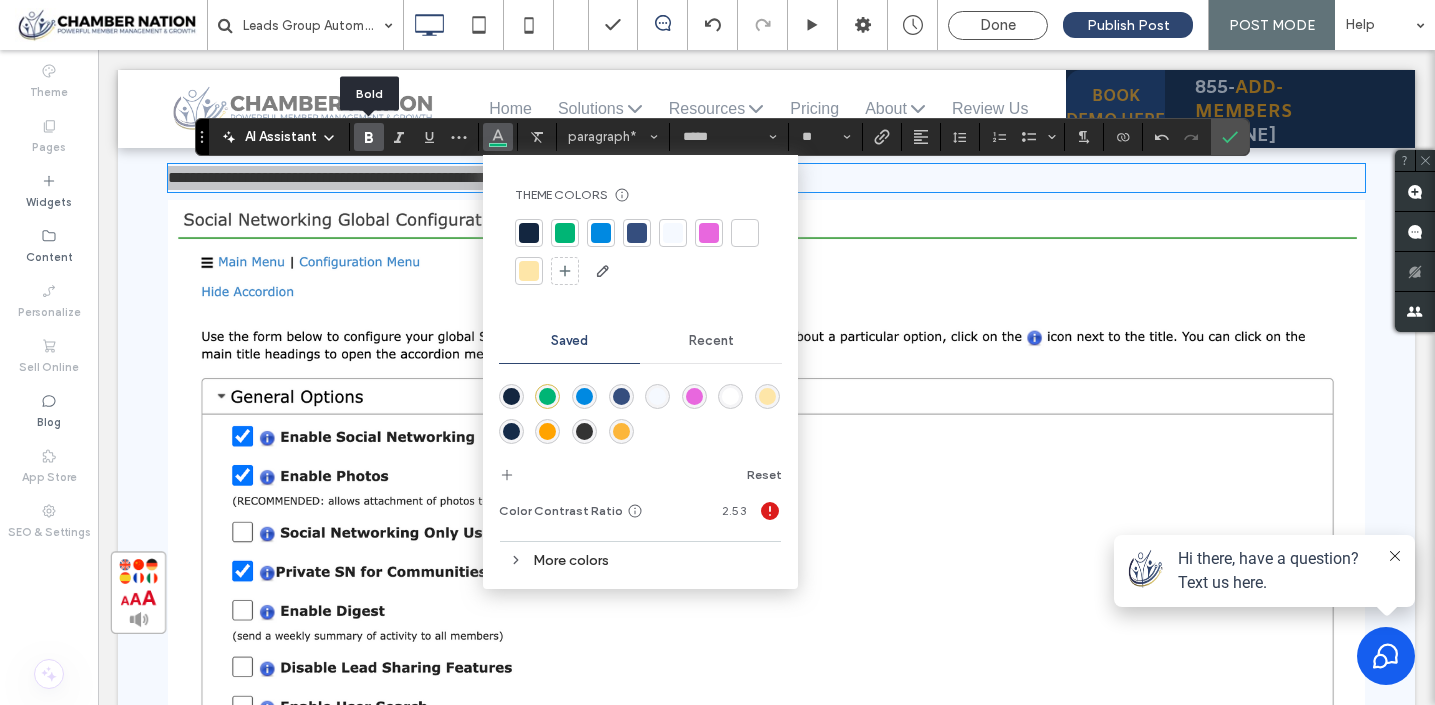 click 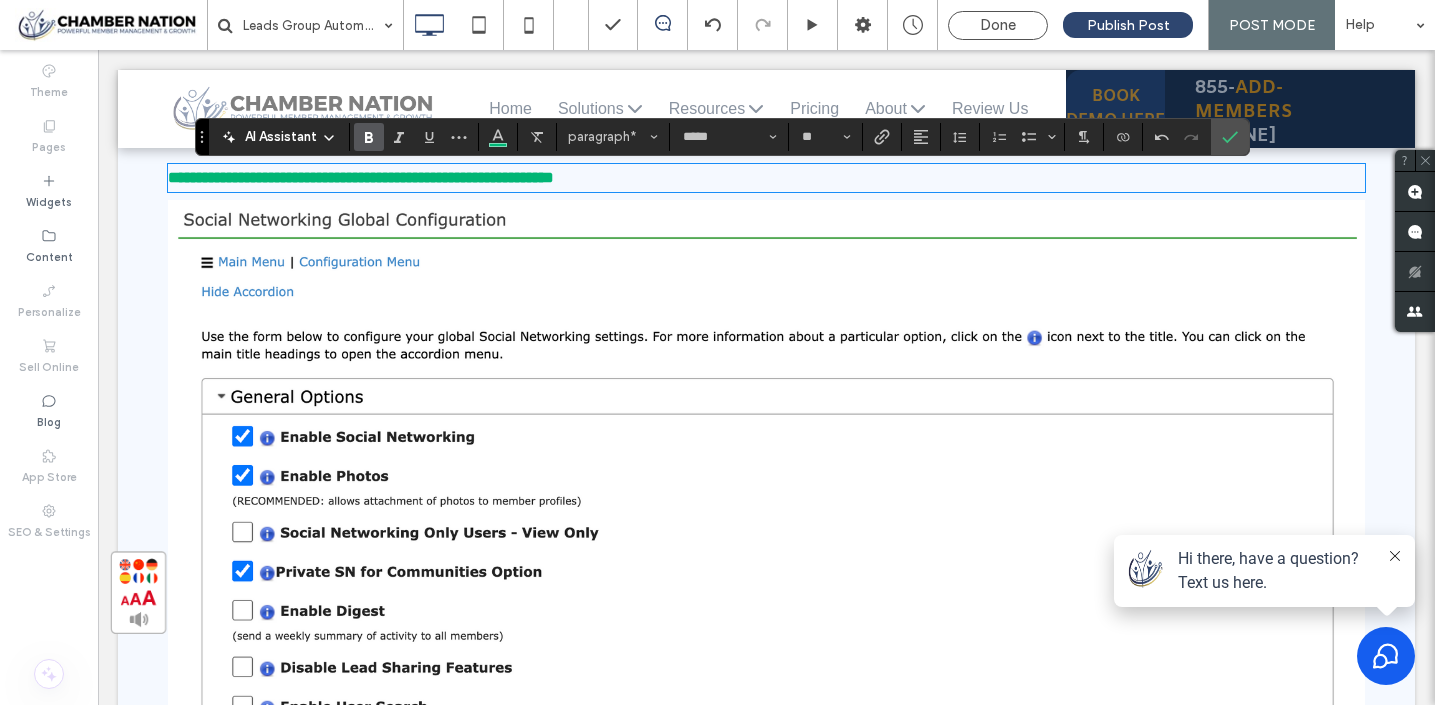 click at bounding box center (766, 550) 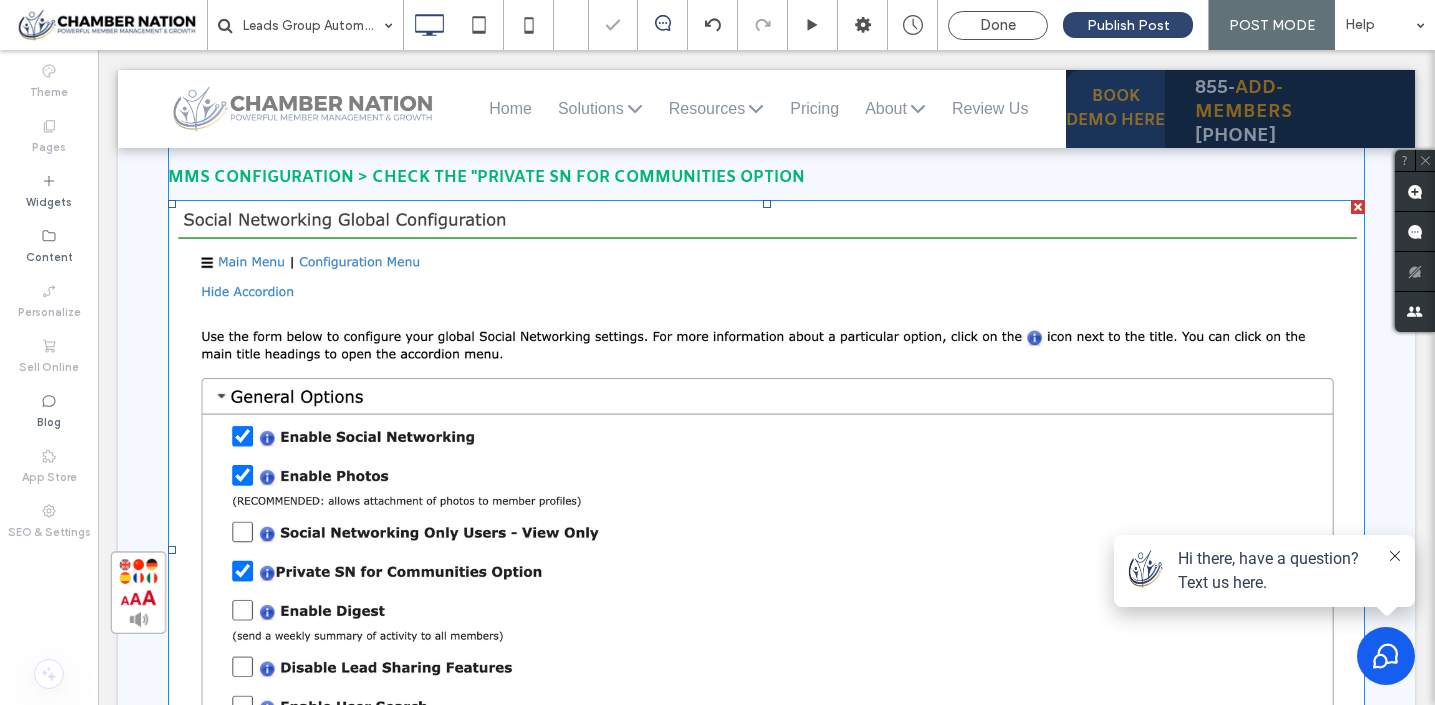 scroll, scrollTop: 1976, scrollLeft: 0, axis: vertical 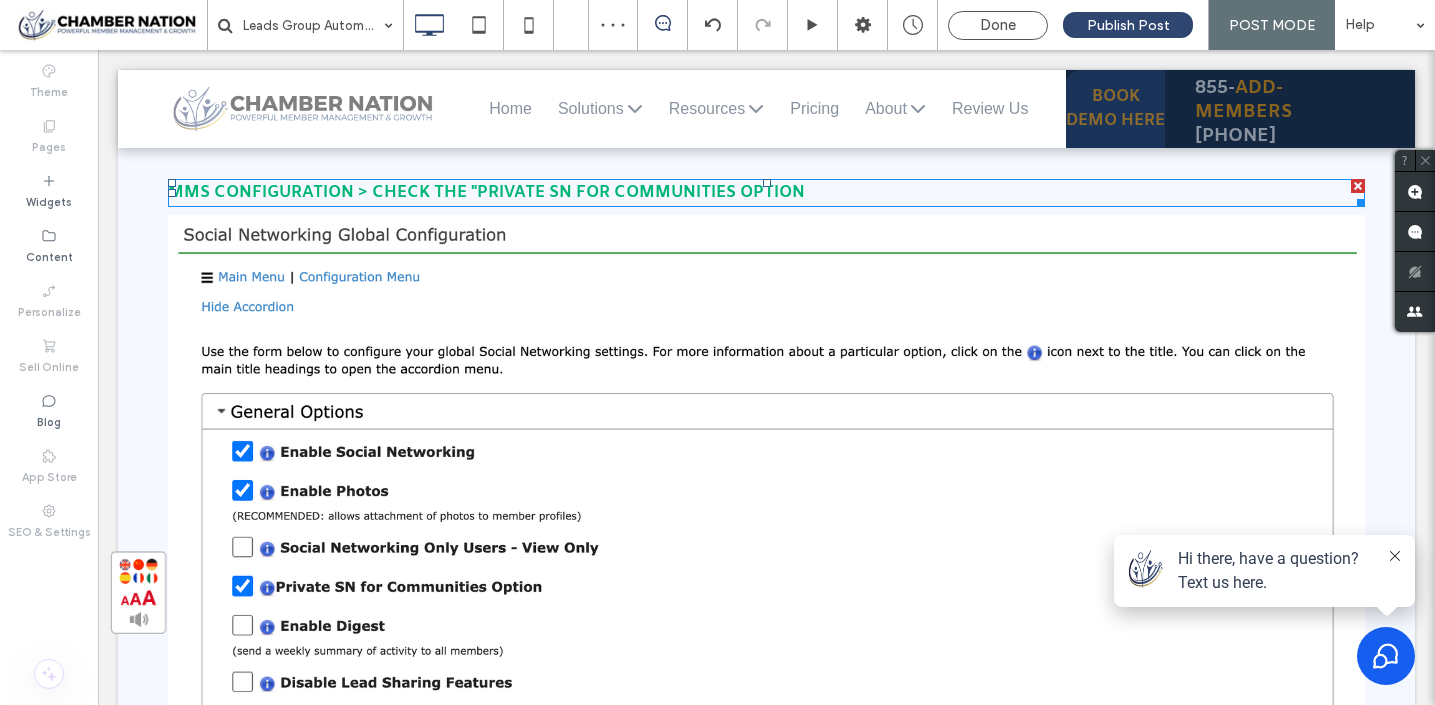 click on "MMS CONFIGURATION > CHECK THE "PRIVATE SN FOR COMMUNITIES OPTION" at bounding box center (766, 193) 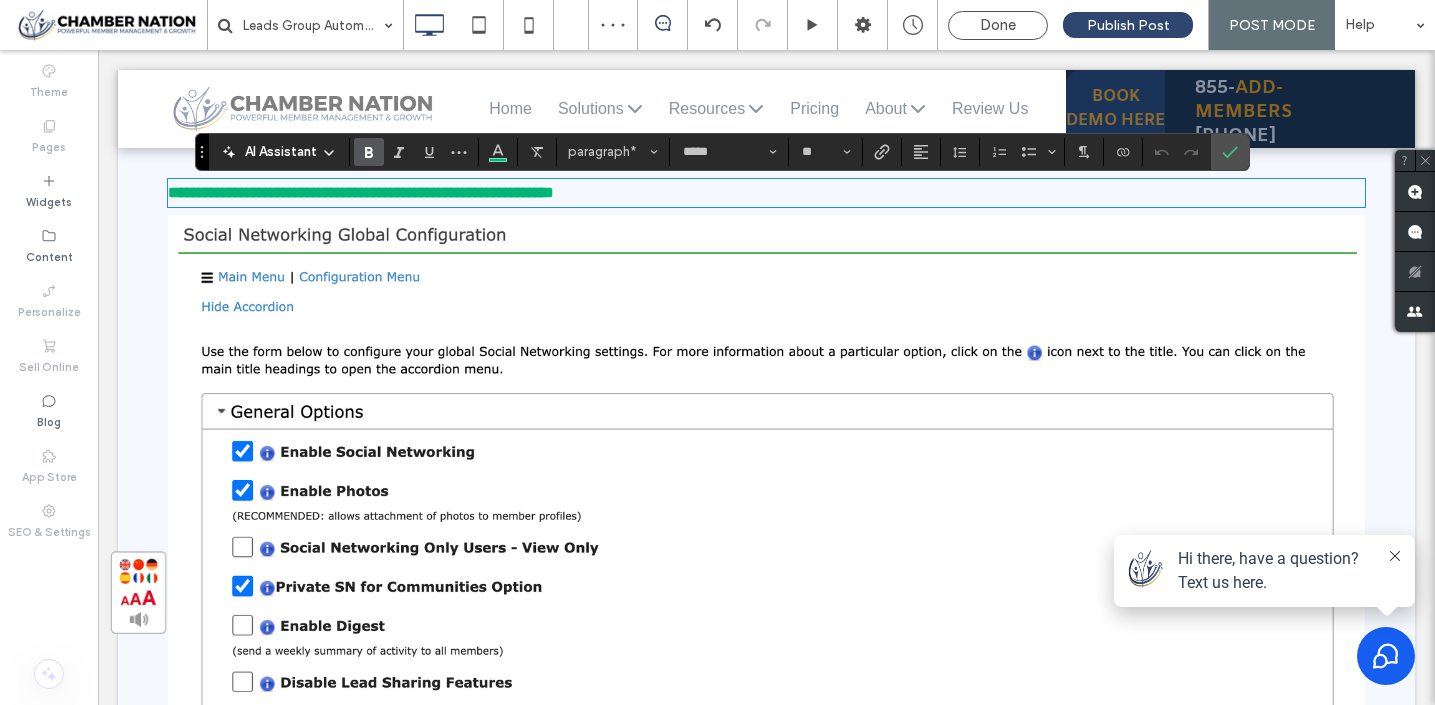 click on "**********" at bounding box center (766, 193) 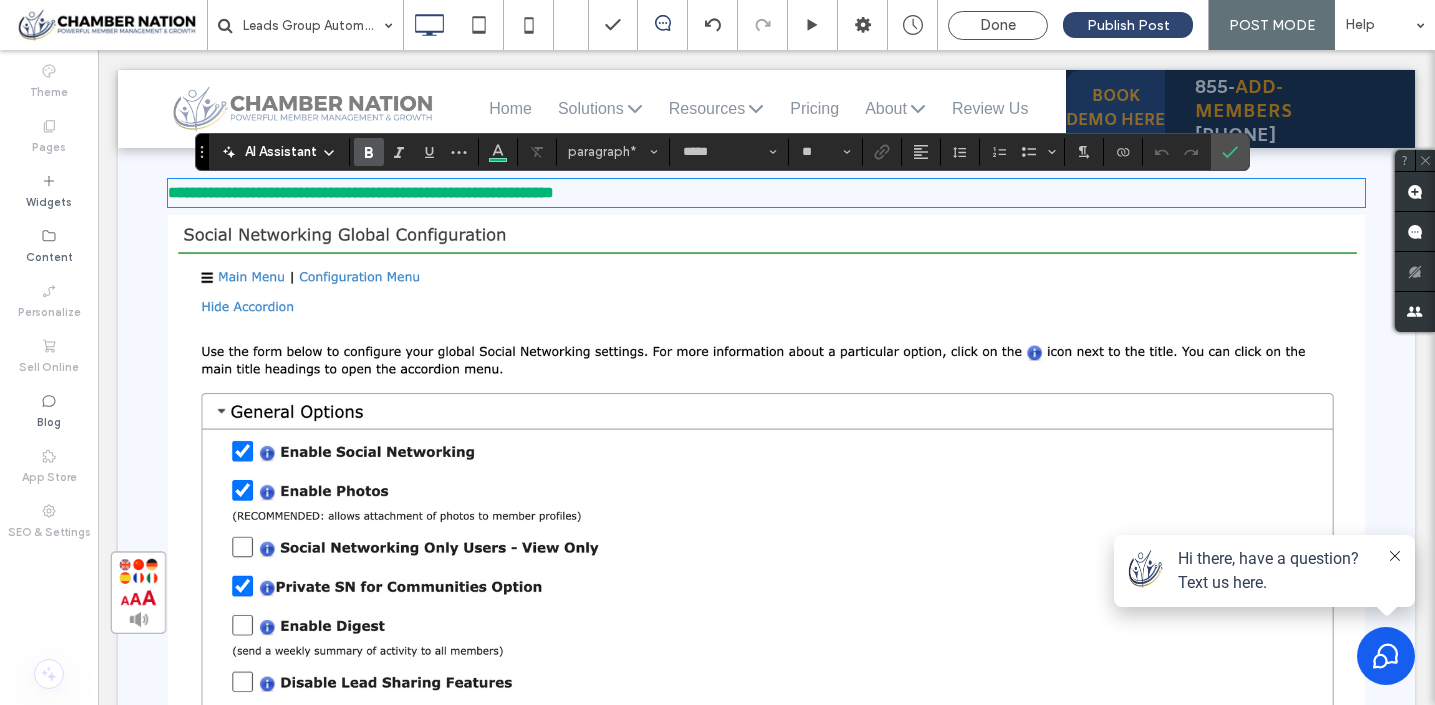 type 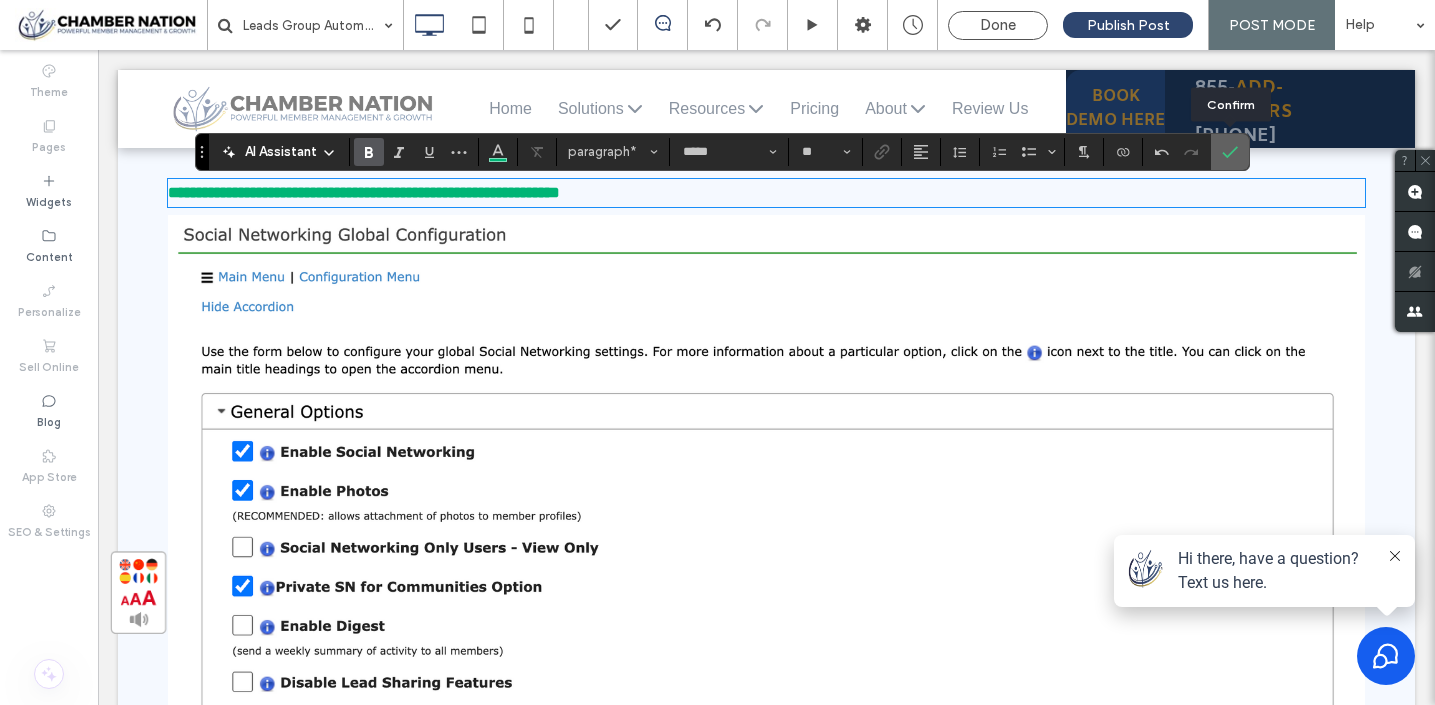 click 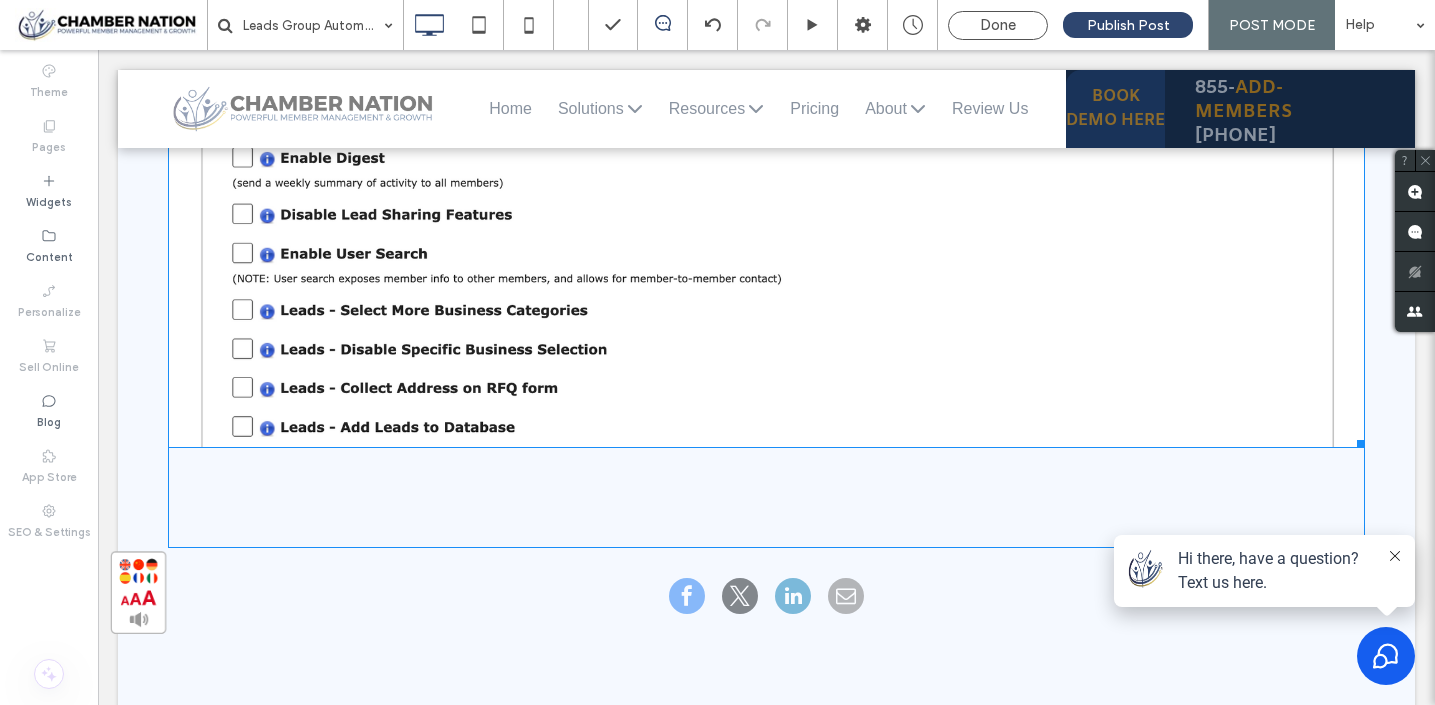 scroll, scrollTop: 2453, scrollLeft: 0, axis: vertical 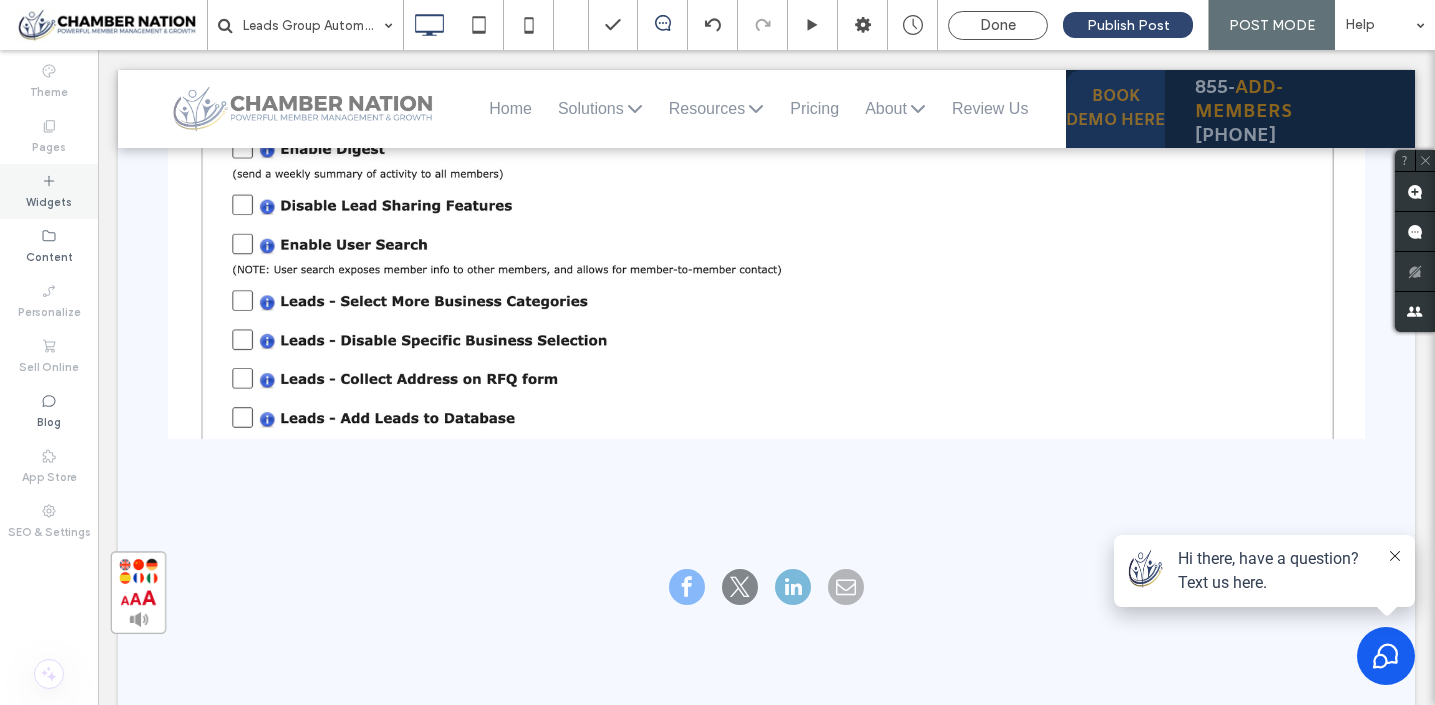 click on "Widgets" at bounding box center [49, 200] 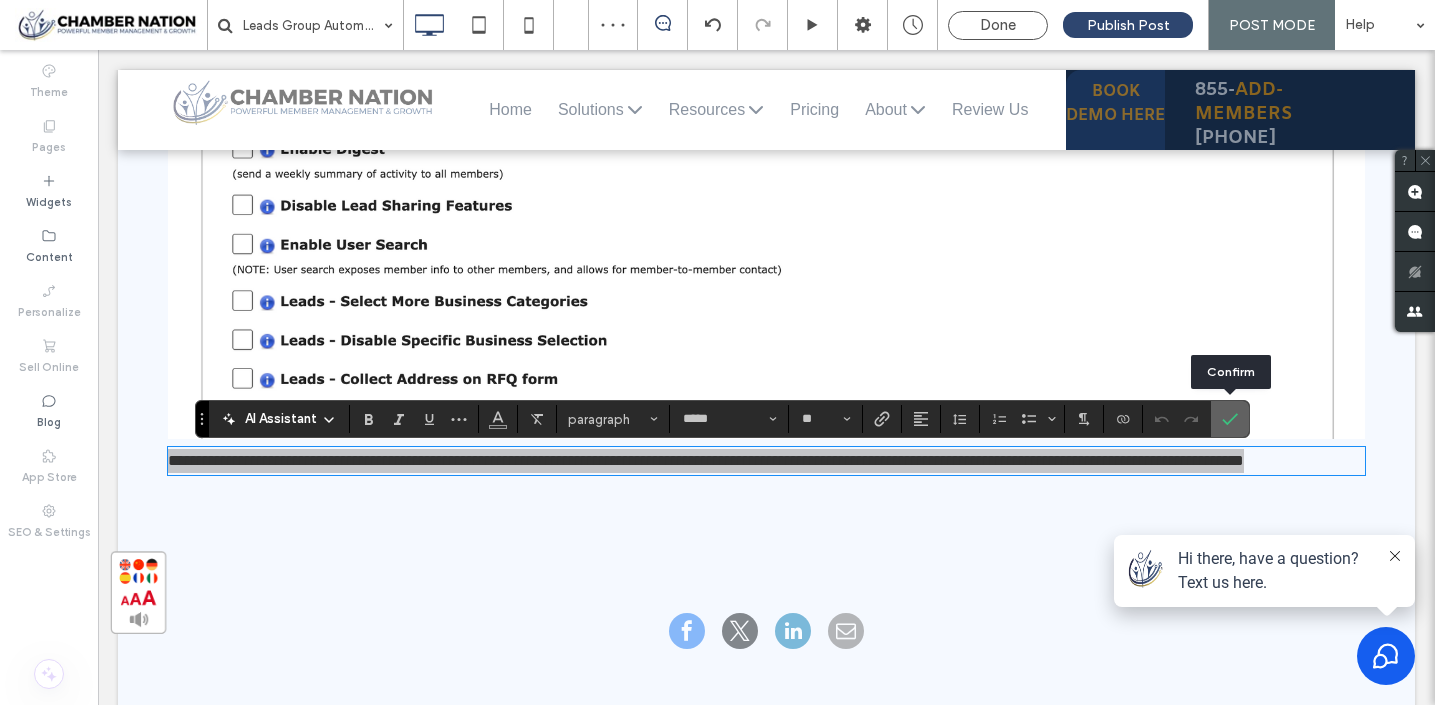 click 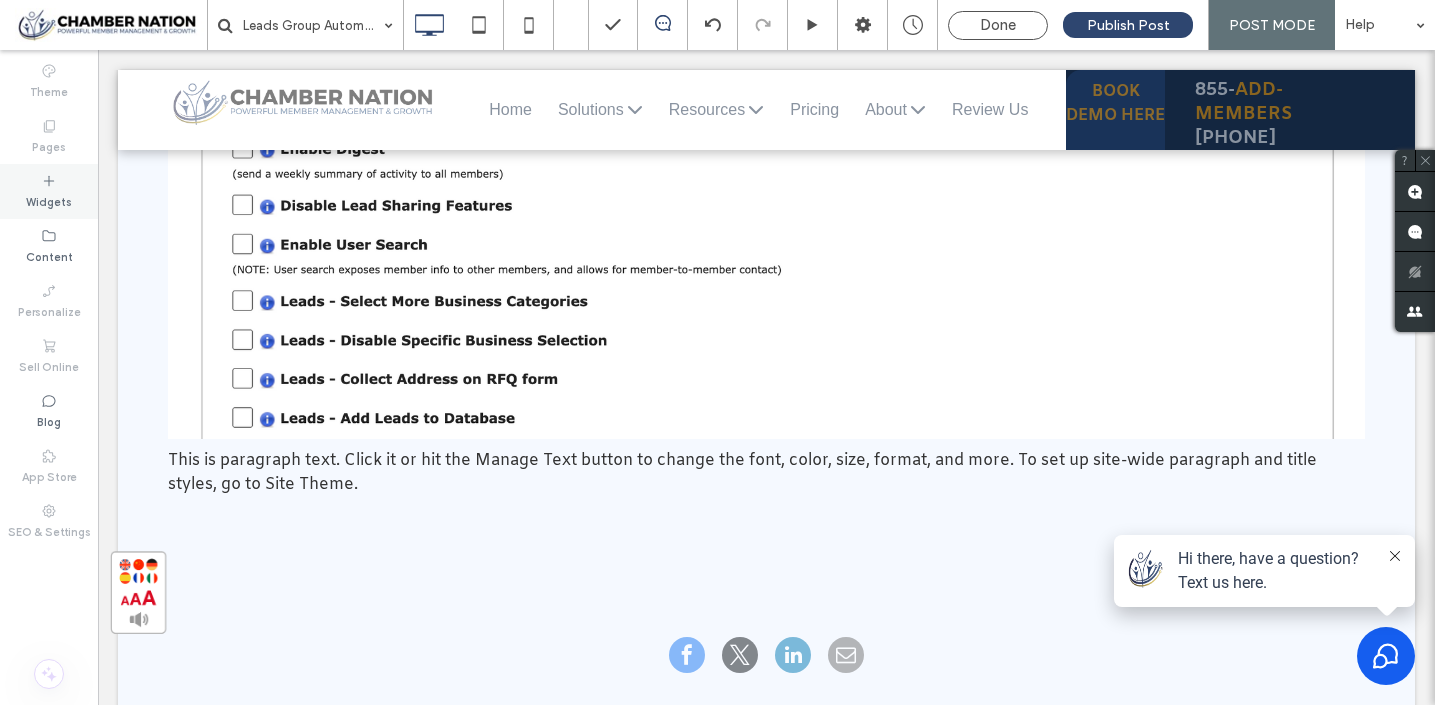 click on "Widgets" at bounding box center (49, 191) 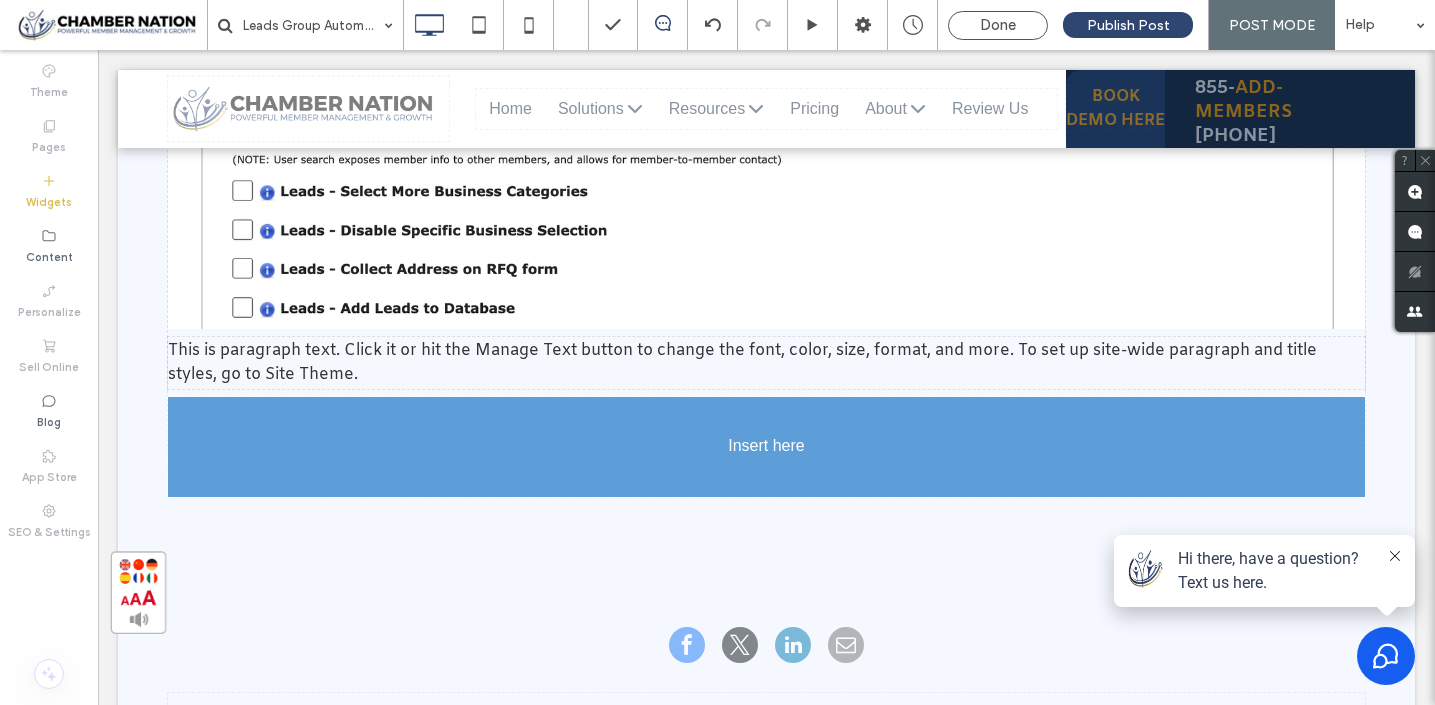 scroll, scrollTop: 2623, scrollLeft: 0, axis: vertical 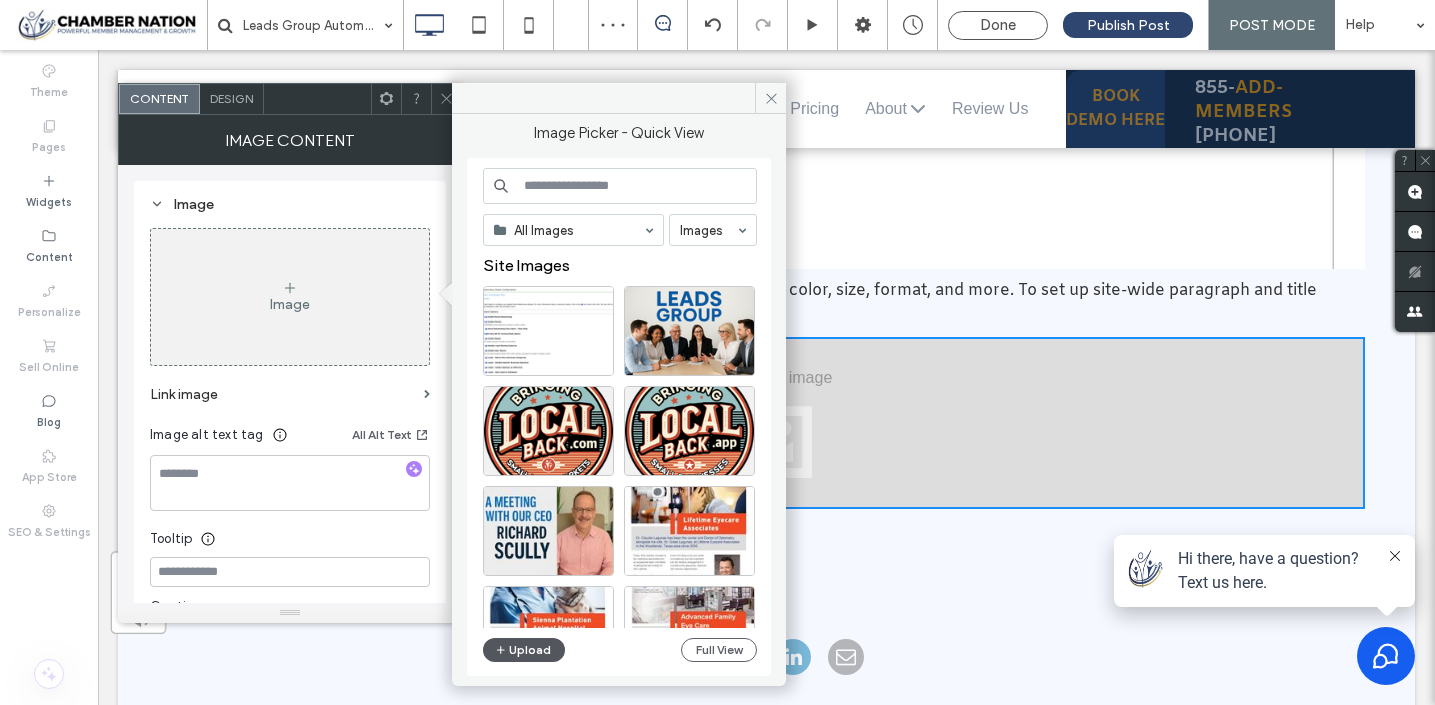 click on "Upload" at bounding box center (524, 650) 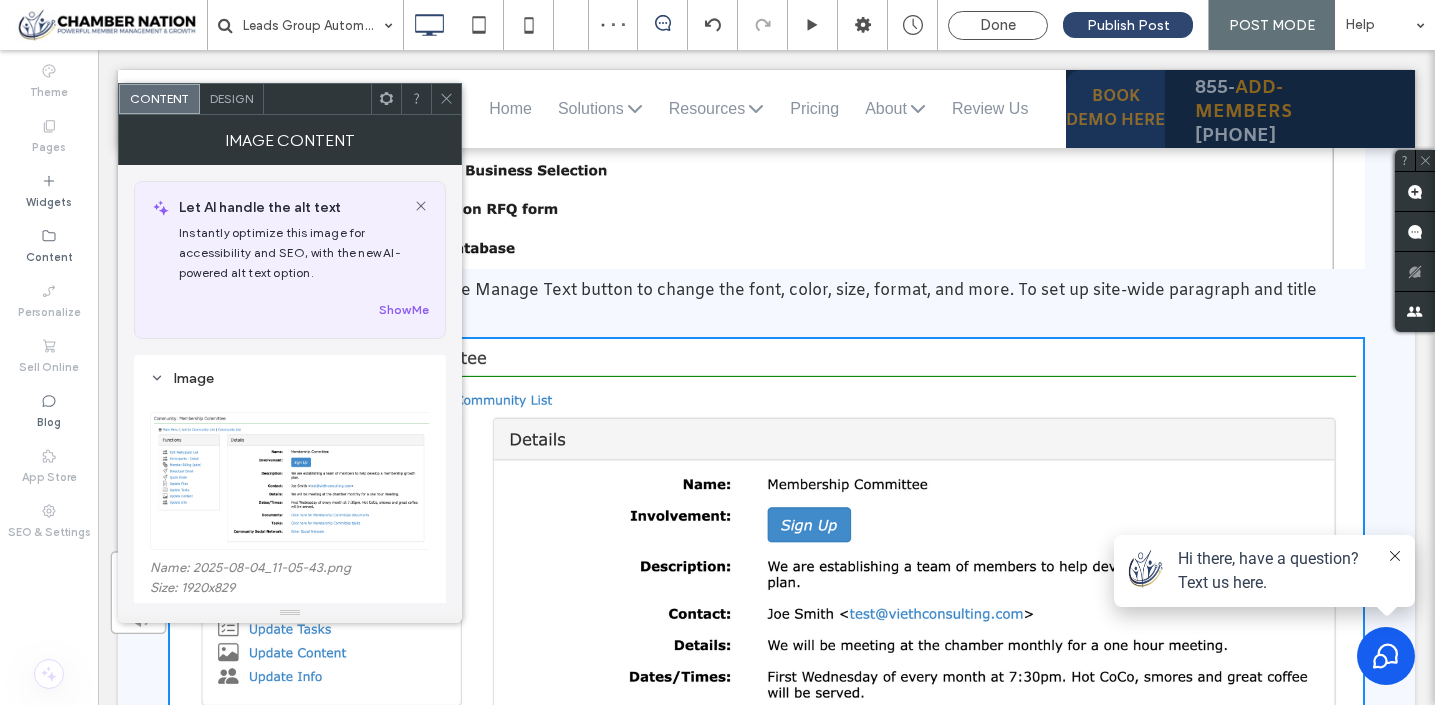 click 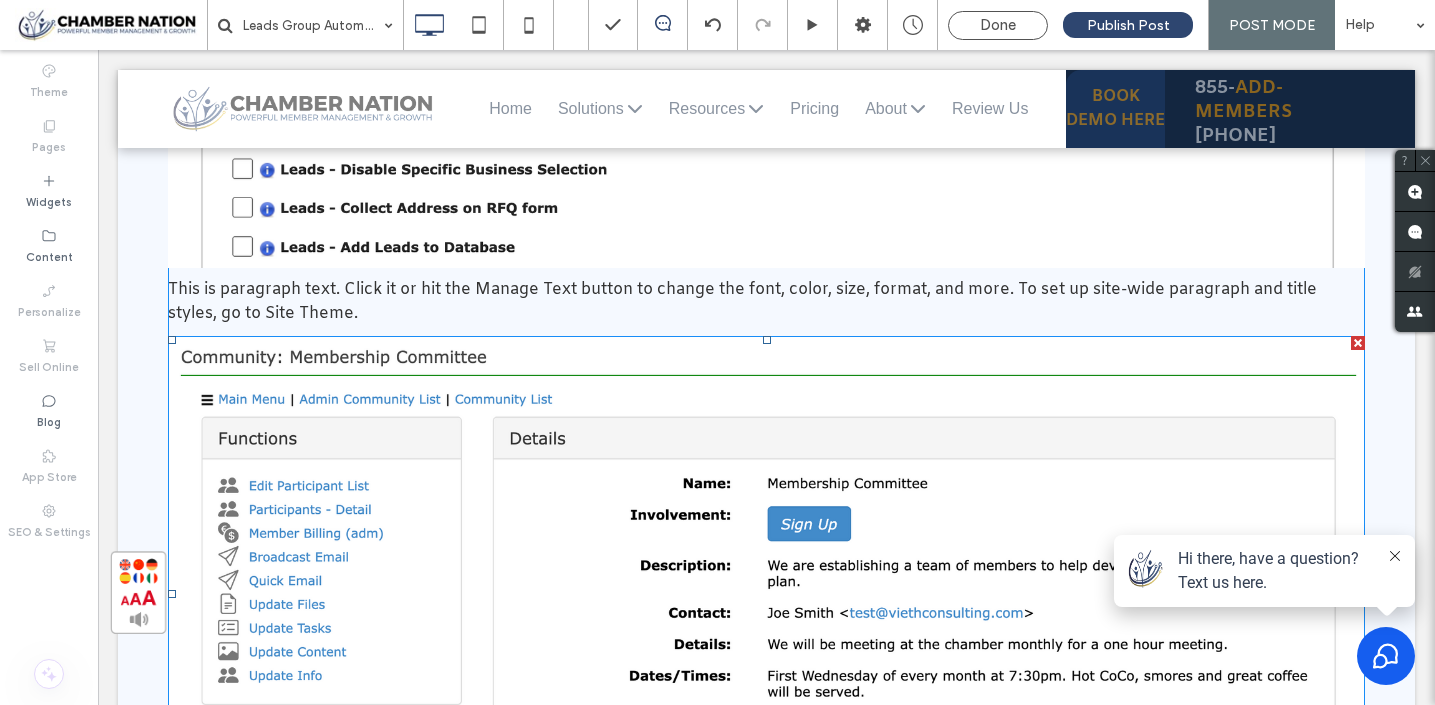 scroll, scrollTop: 2623, scrollLeft: 0, axis: vertical 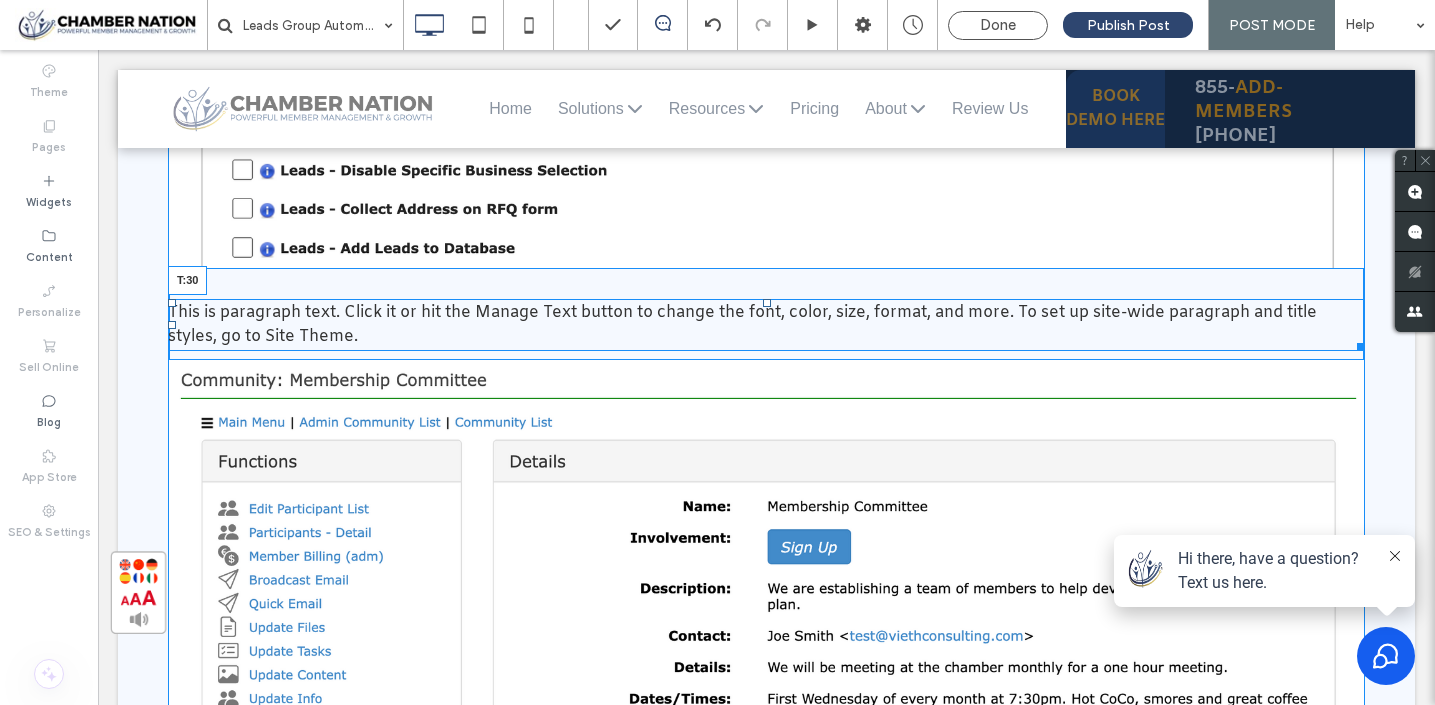 drag, startPoint x: 766, startPoint y: 286, endPoint x: 766, endPoint y: 309, distance: 23 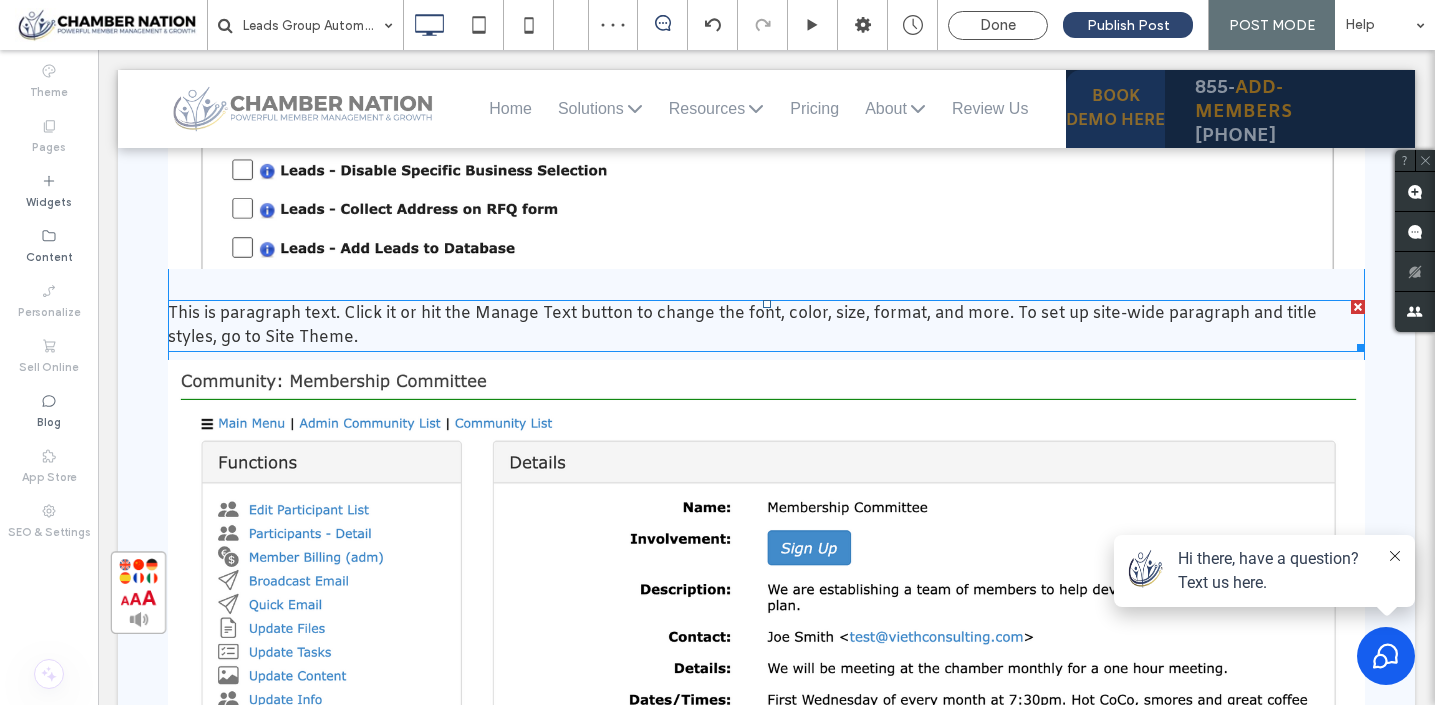 click on "This is paragraph text. Click it or hit the Manage Text button to change the font, color, size, format, and more. To set up site-wide paragraph and title styles, go to Site Theme." at bounding box center [742, 325] 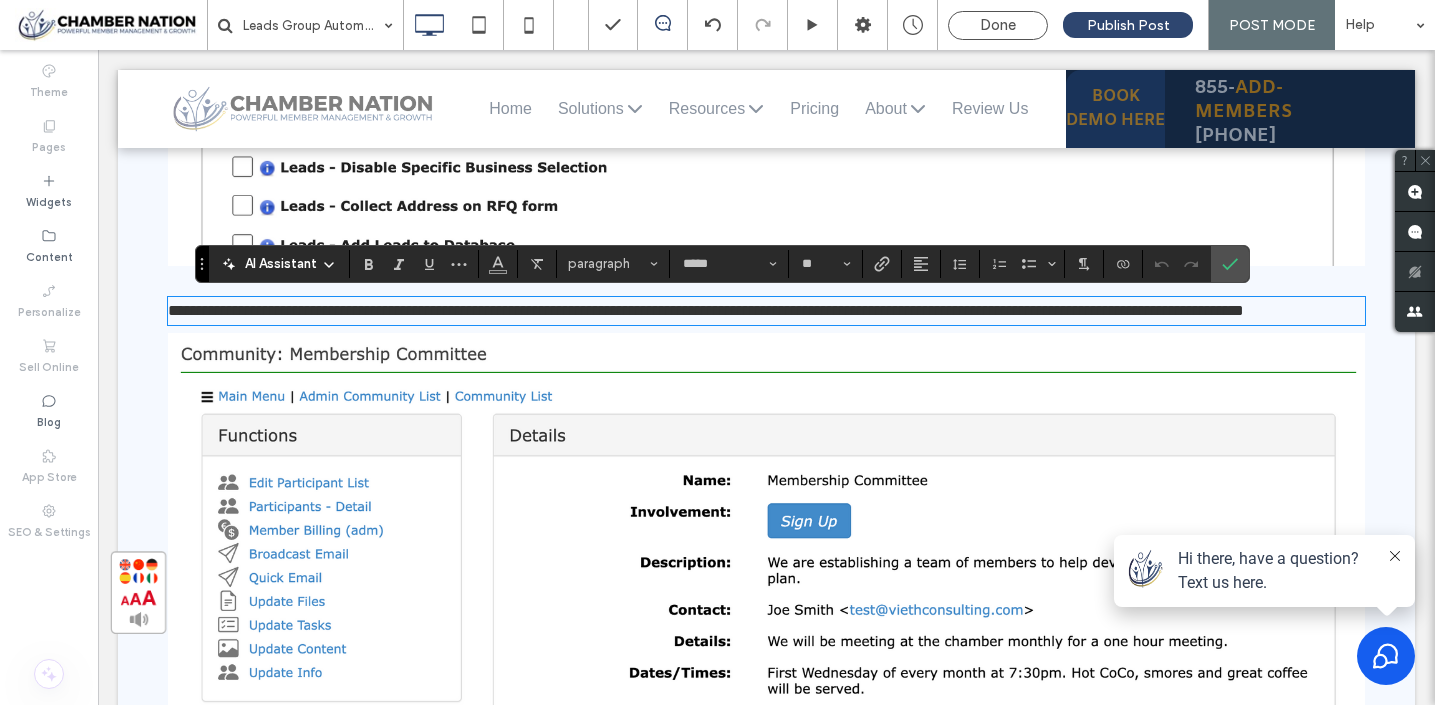 scroll, scrollTop: 2623, scrollLeft: 0, axis: vertical 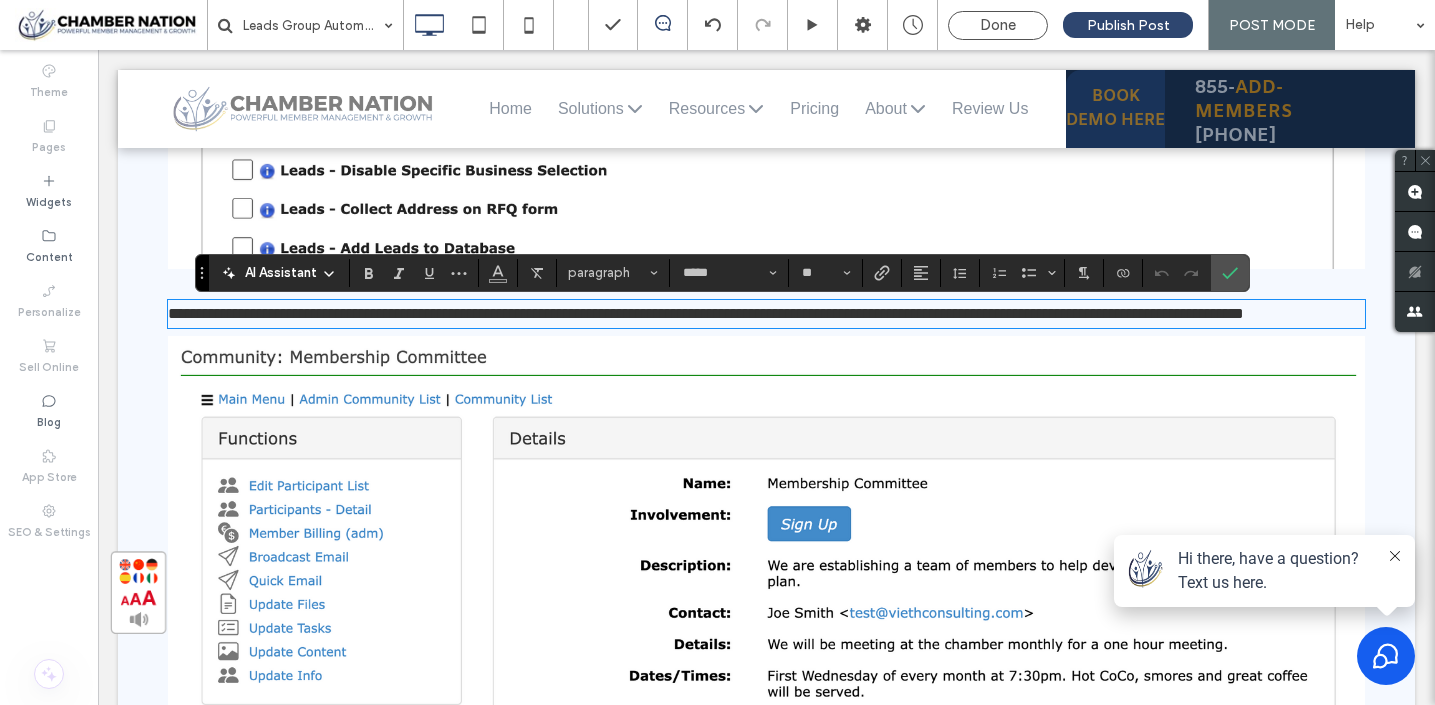 type 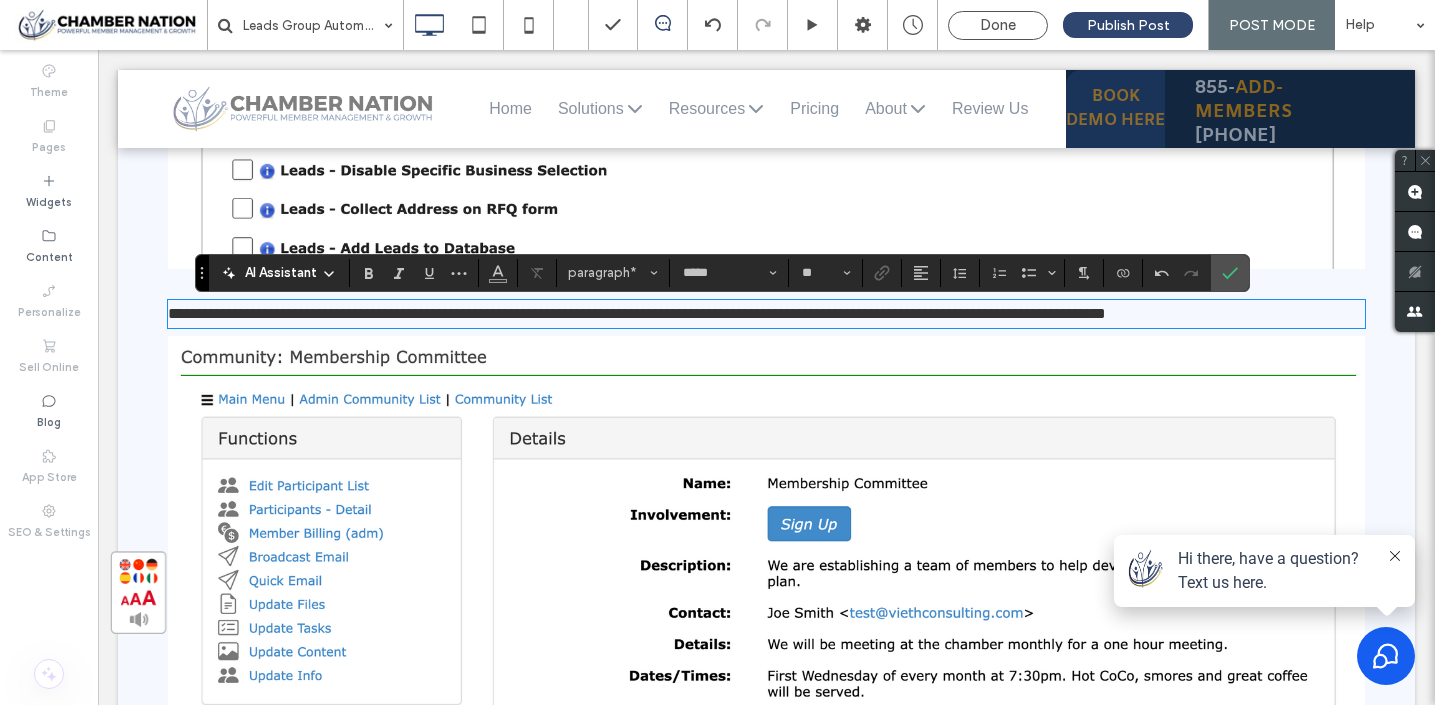 click on "**********" at bounding box center (637, 313) 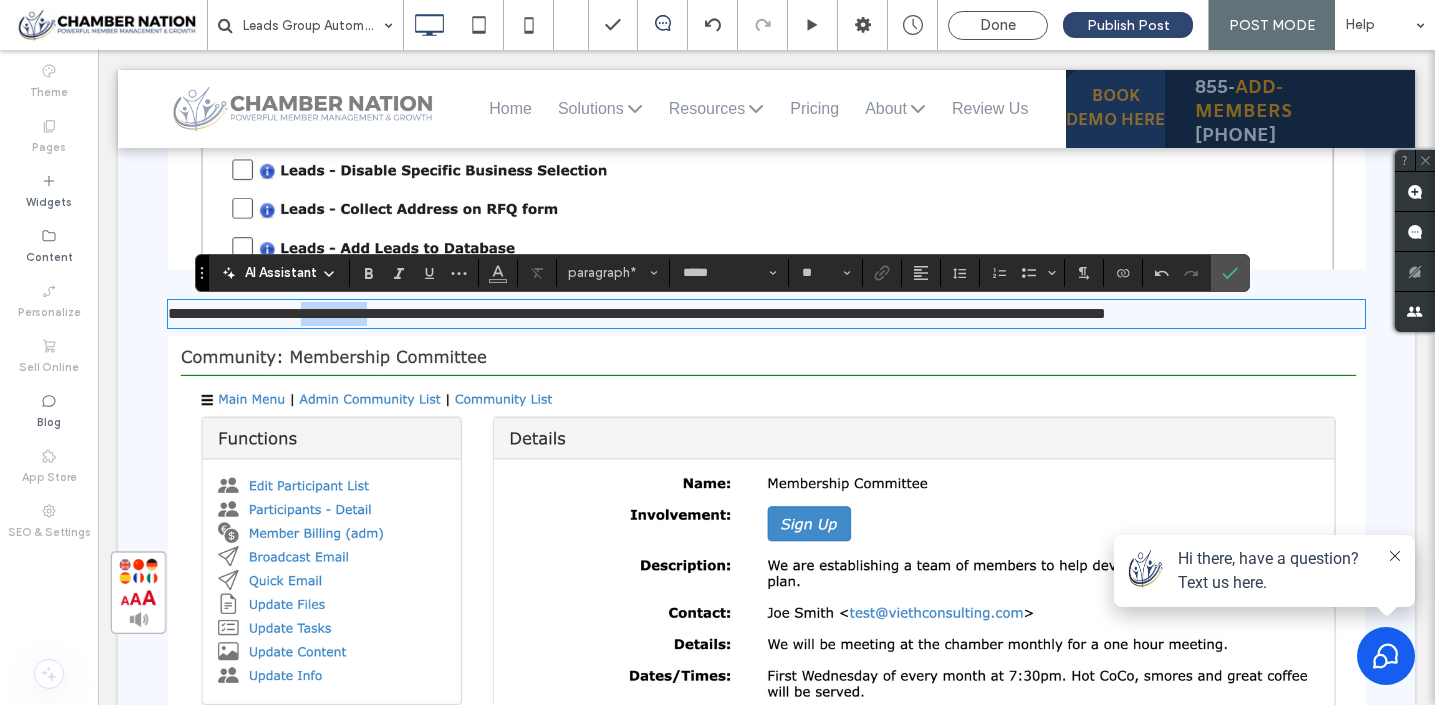 click on "**********" at bounding box center (637, 313) 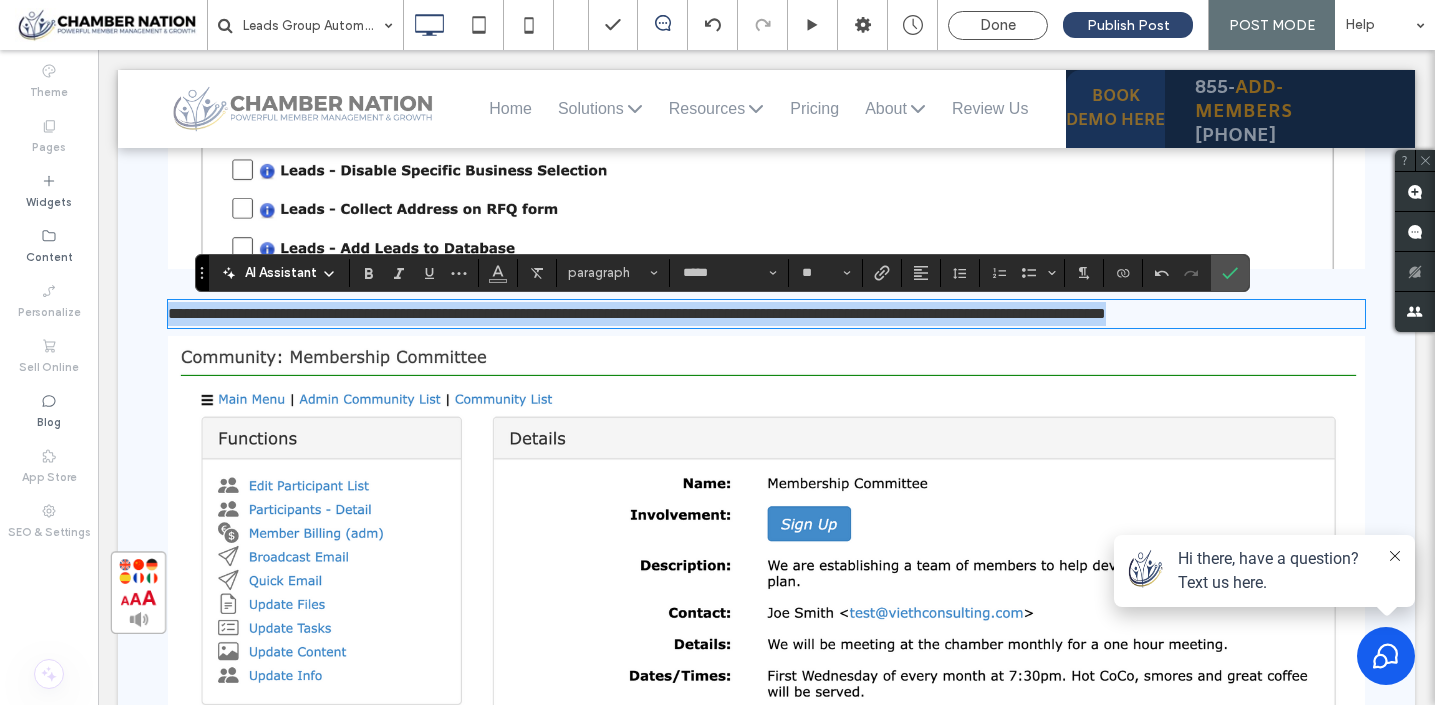 click on "**********" at bounding box center (637, 313) 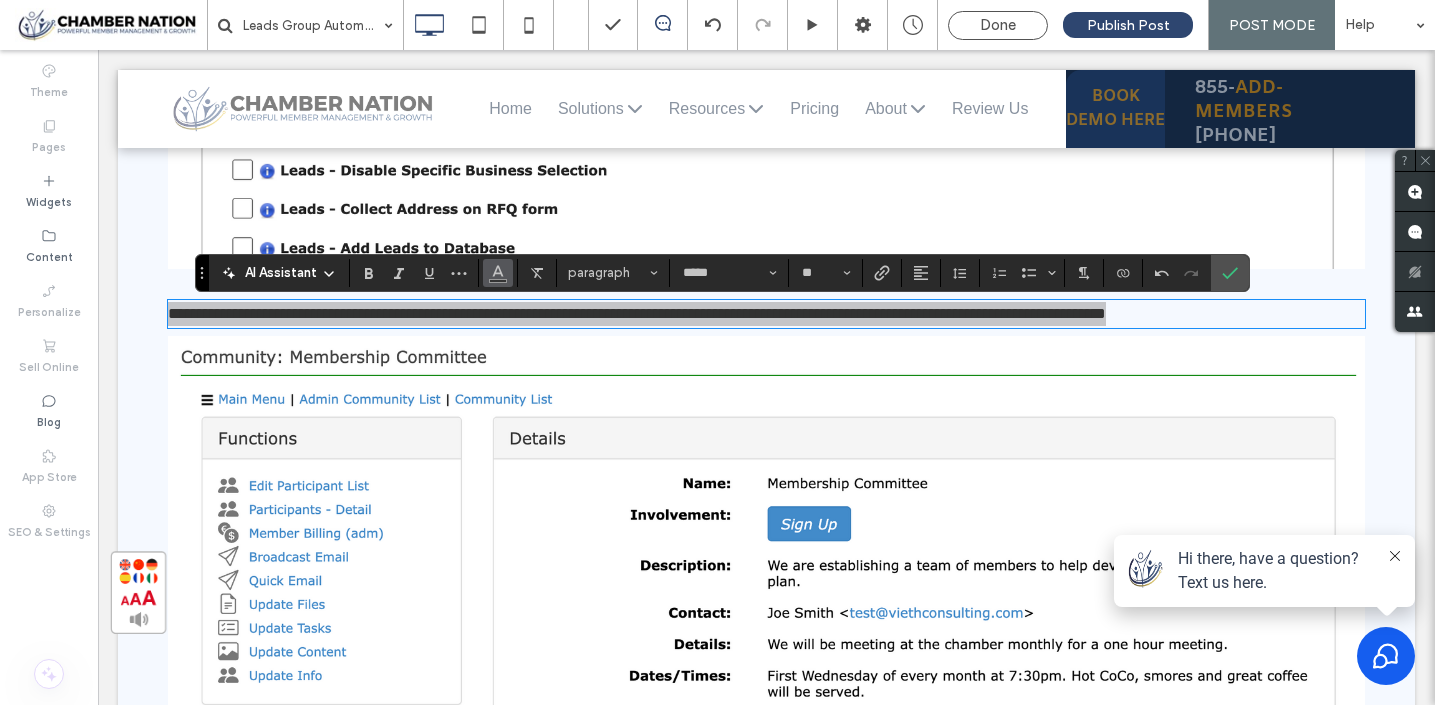 click 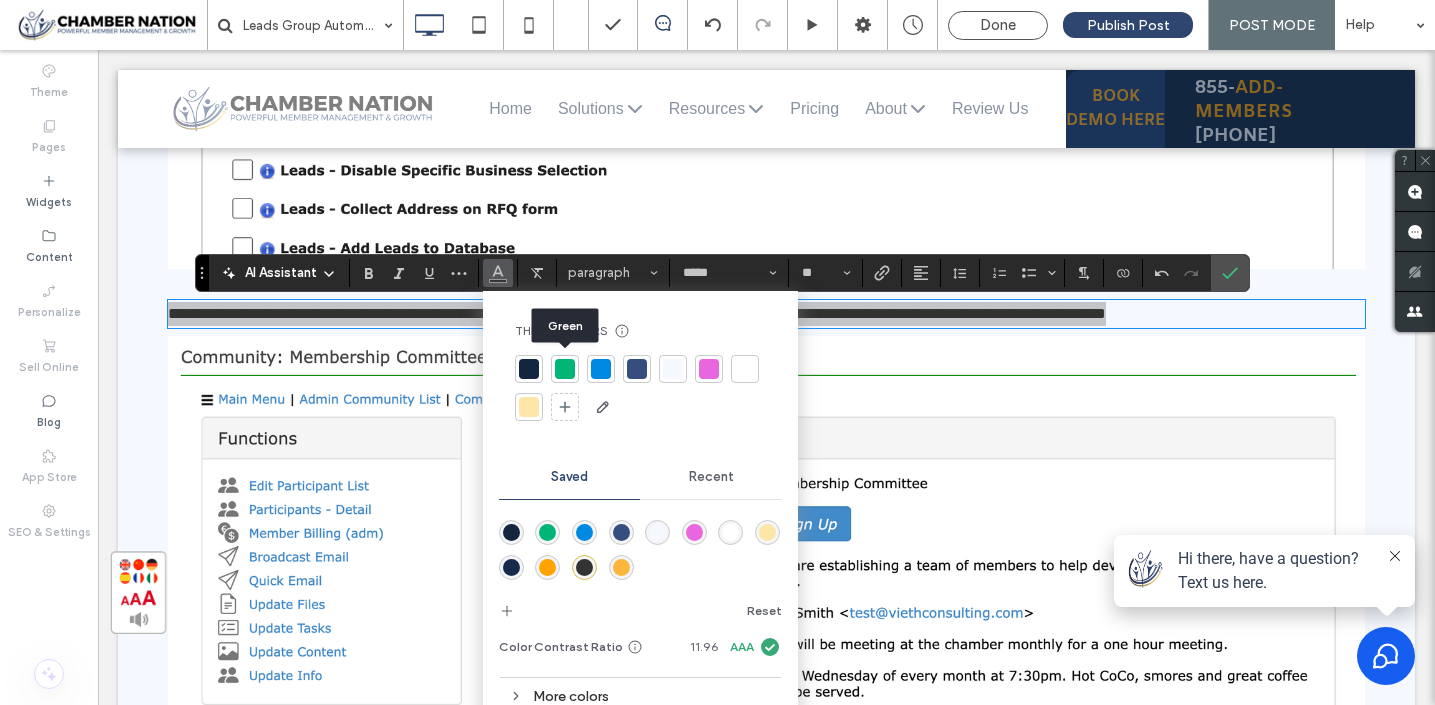 click at bounding box center (565, 369) 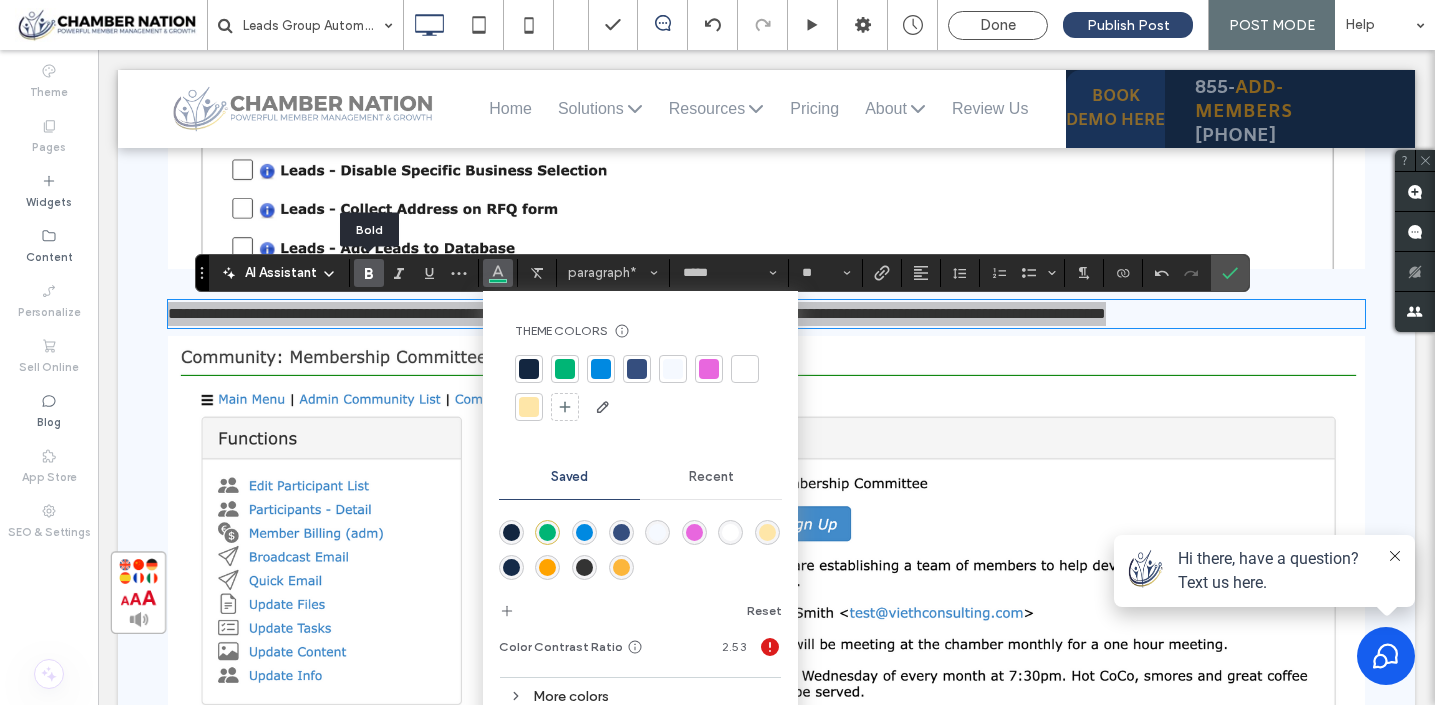 click 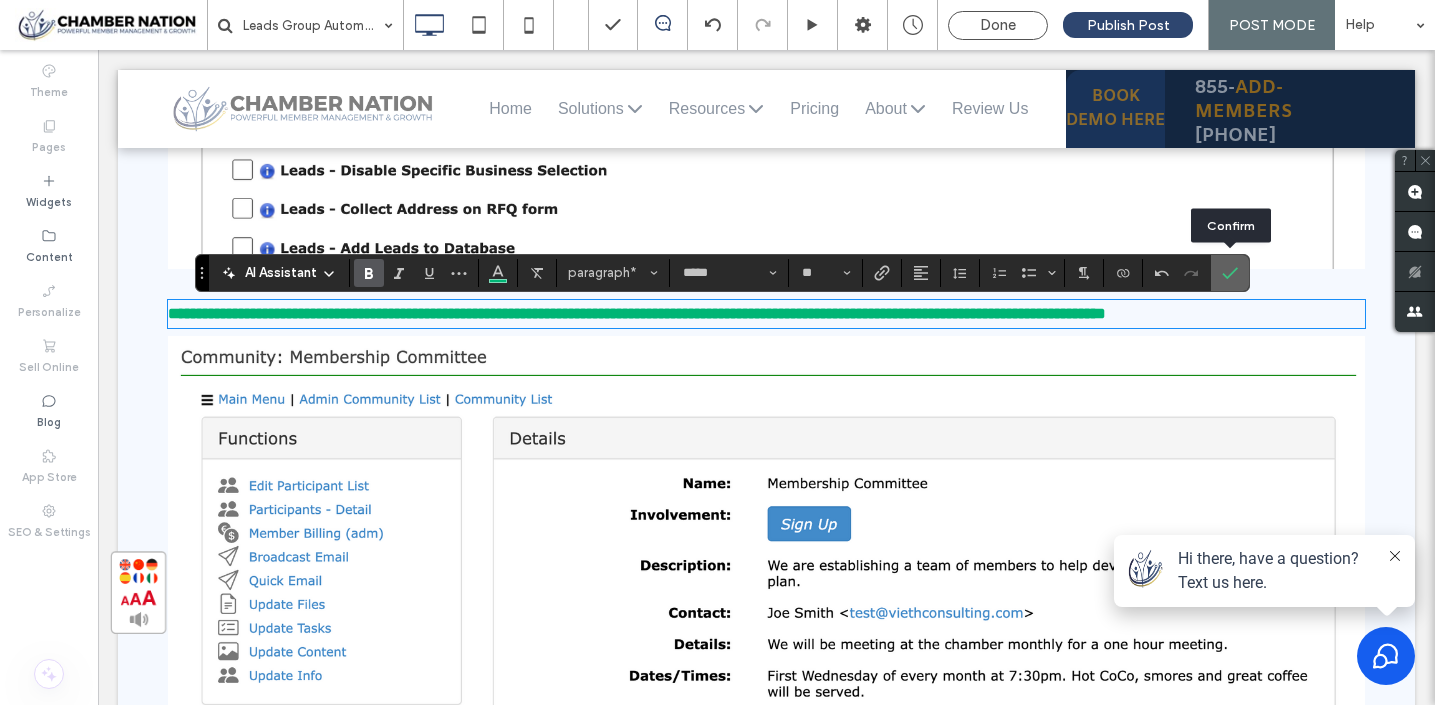 click 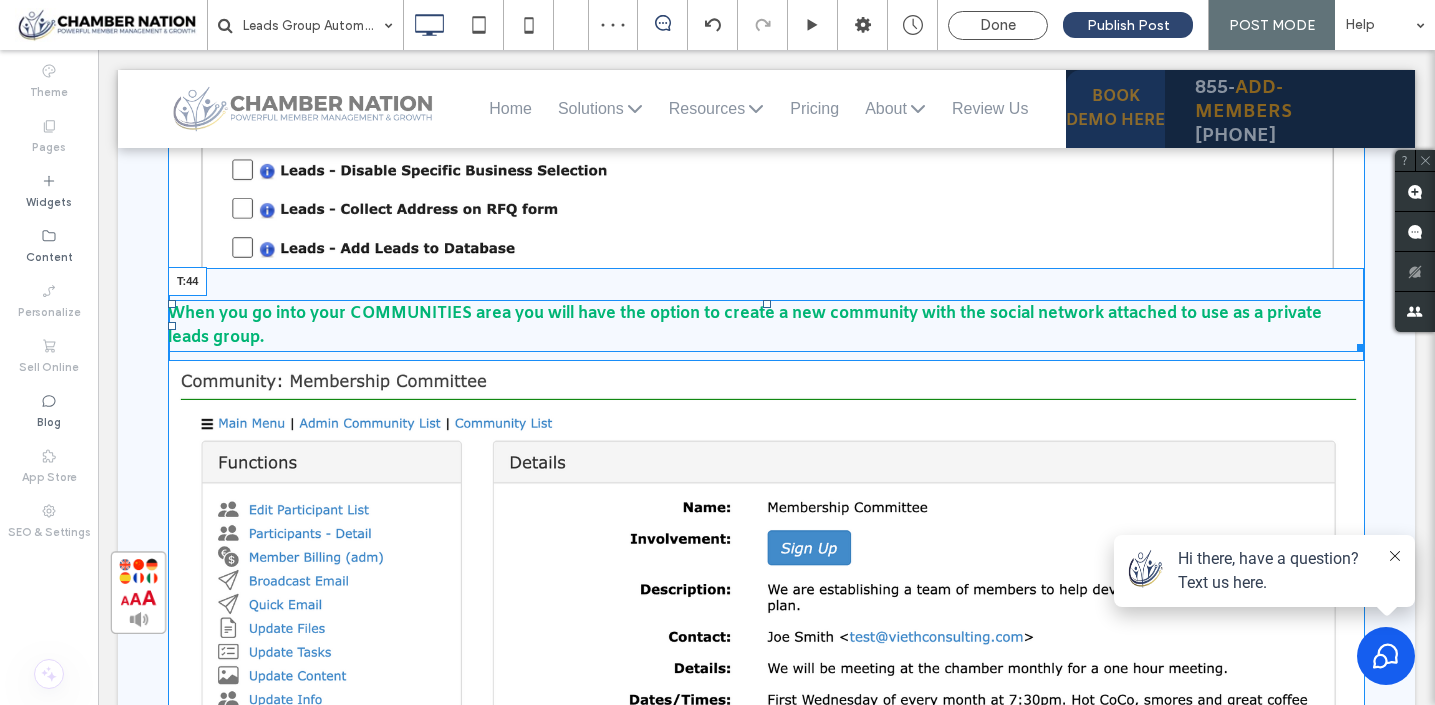drag, startPoint x: 768, startPoint y: 310, endPoint x: 765, endPoint y: 323, distance: 13.341664 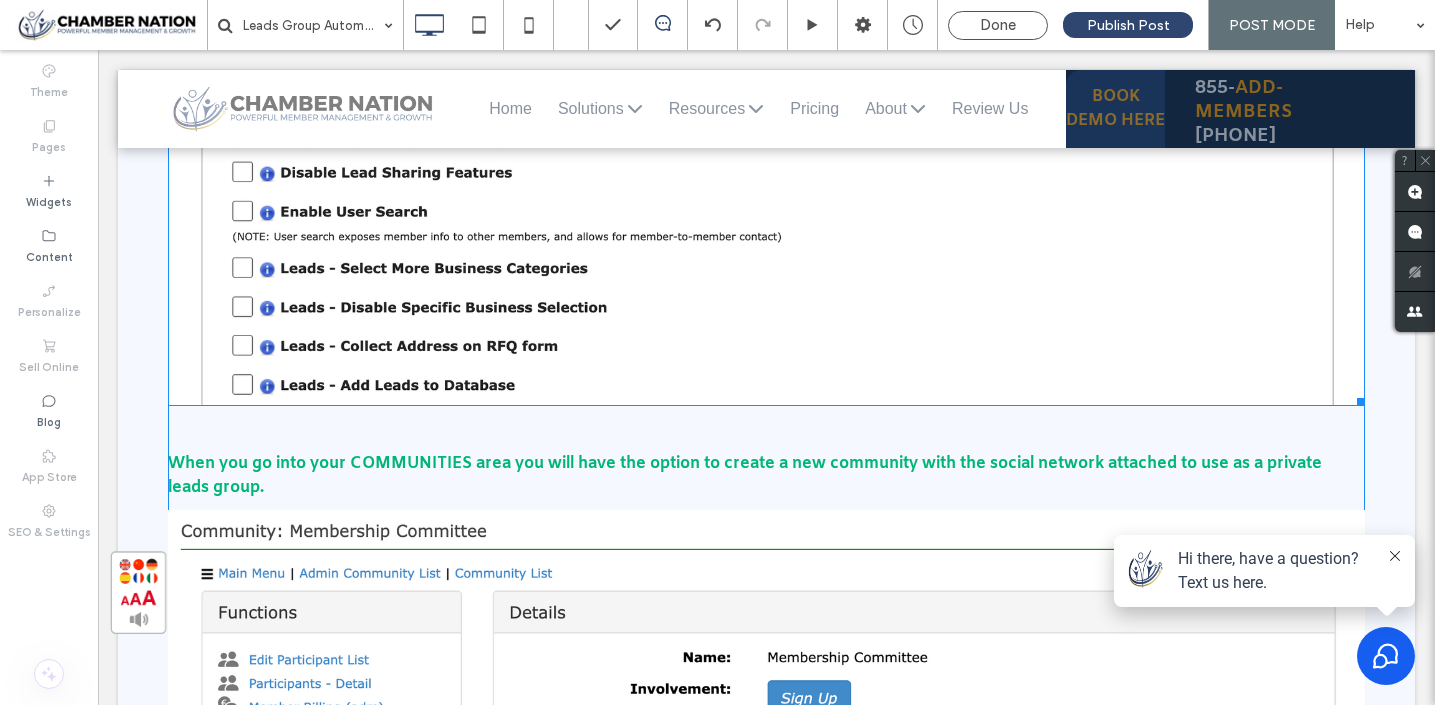 scroll, scrollTop: 2497, scrollLeft: 0, axis: vertical 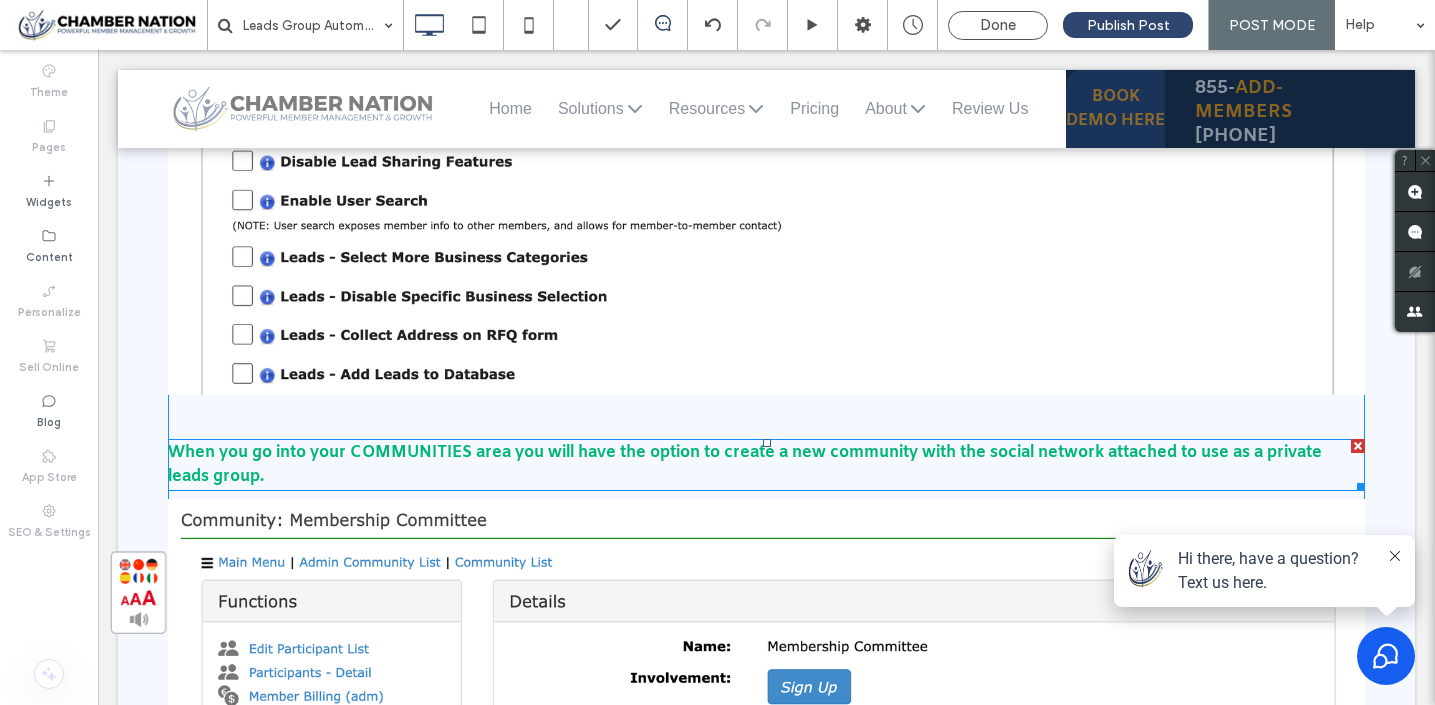 click on "When you go into your COMMUNITIES area you will have the option to create a new community with the social network attached to use as a private leads group." at bounding box center [745, 464] 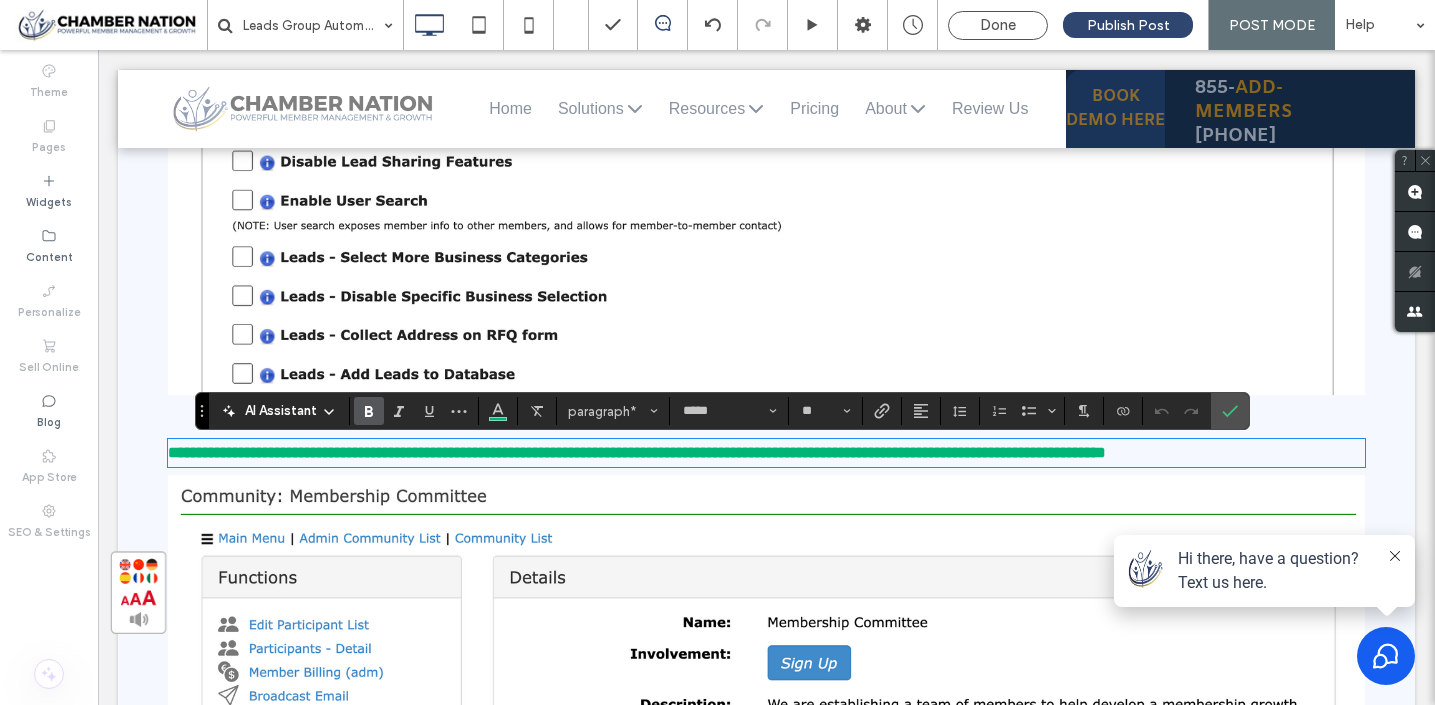 click on "**********" at bounding box center (637, 452) 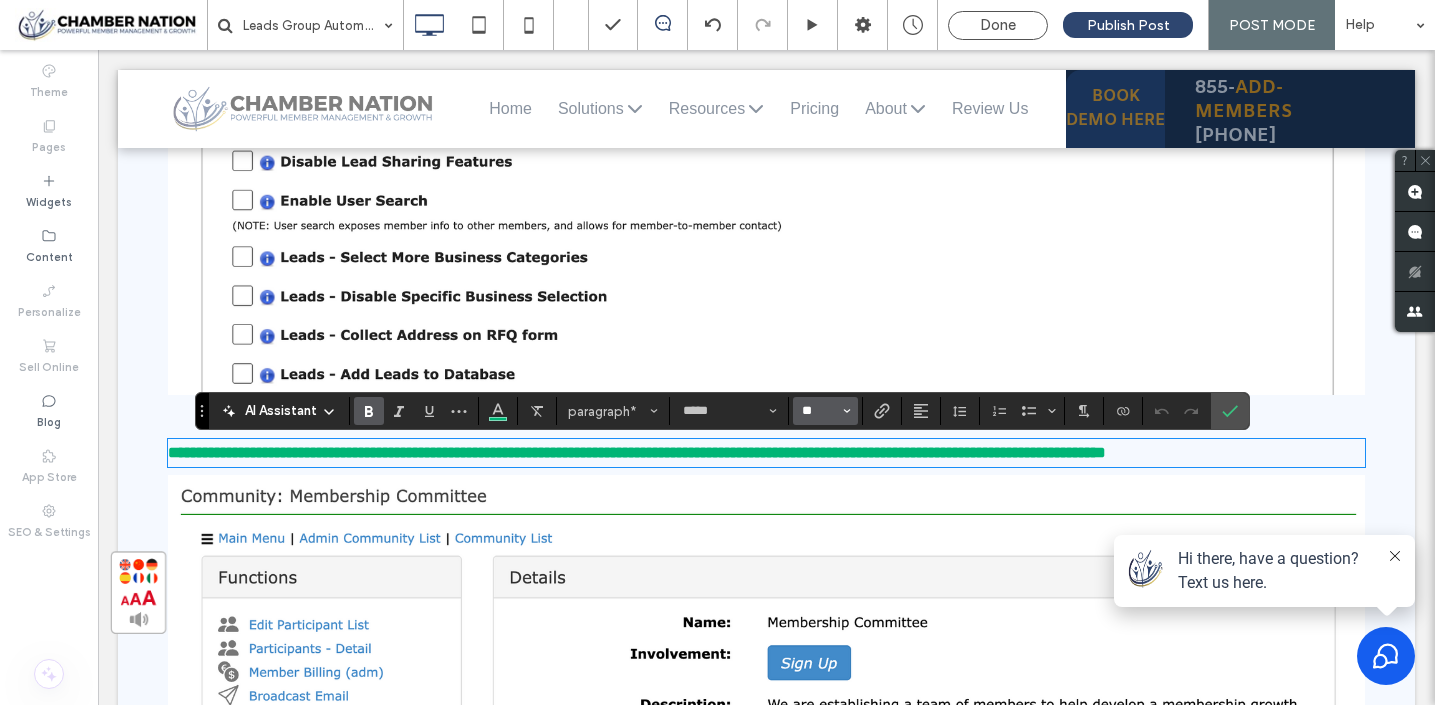 click on "**" at bounding box center (819, 411) 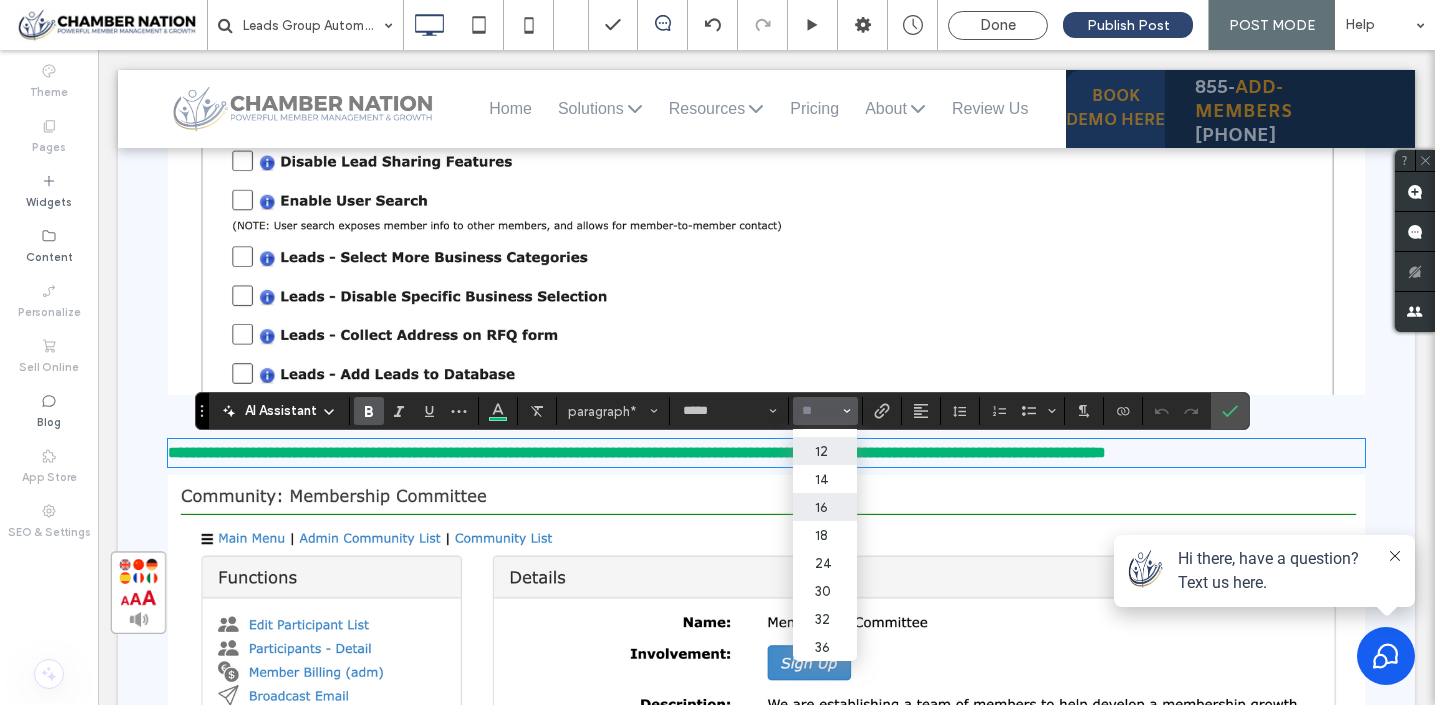 scroll, scrollTop: 104, scrollLeft: 0, axis: vertical 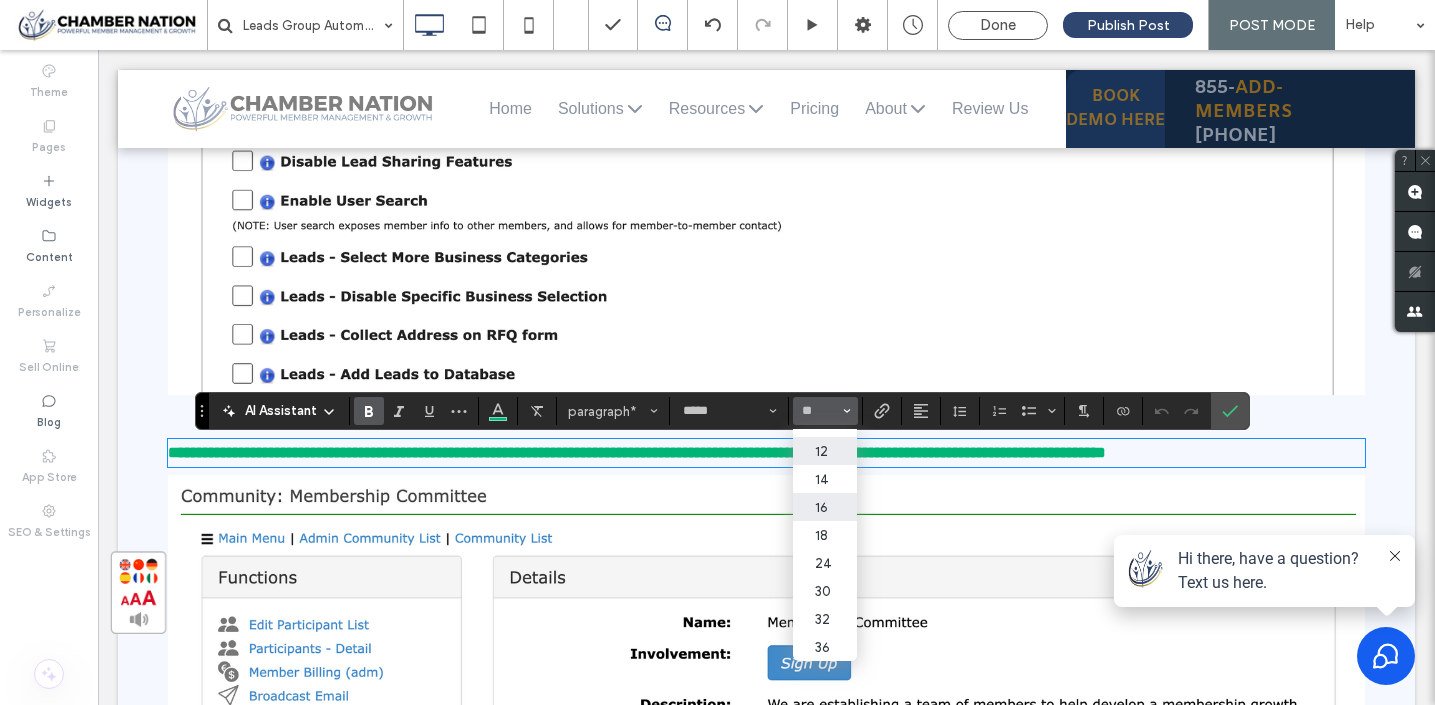 type on "**" 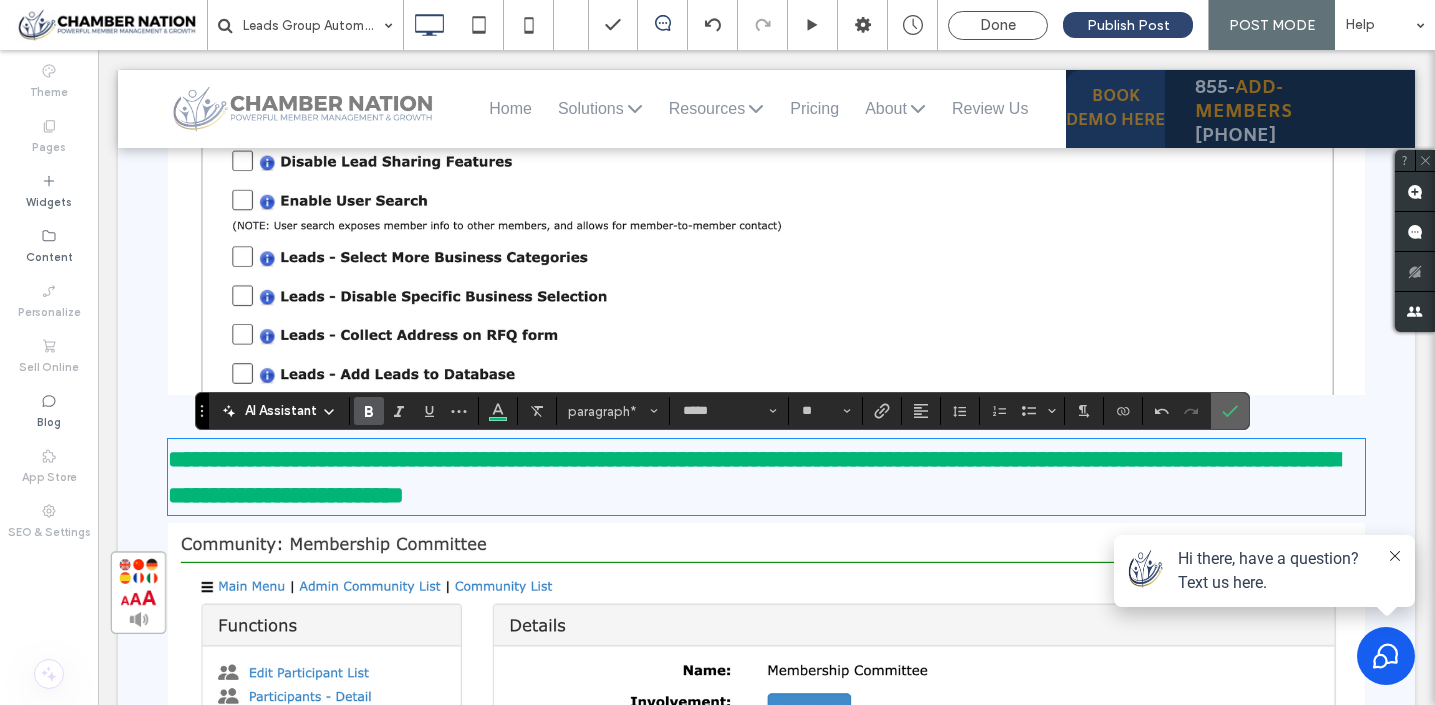 click 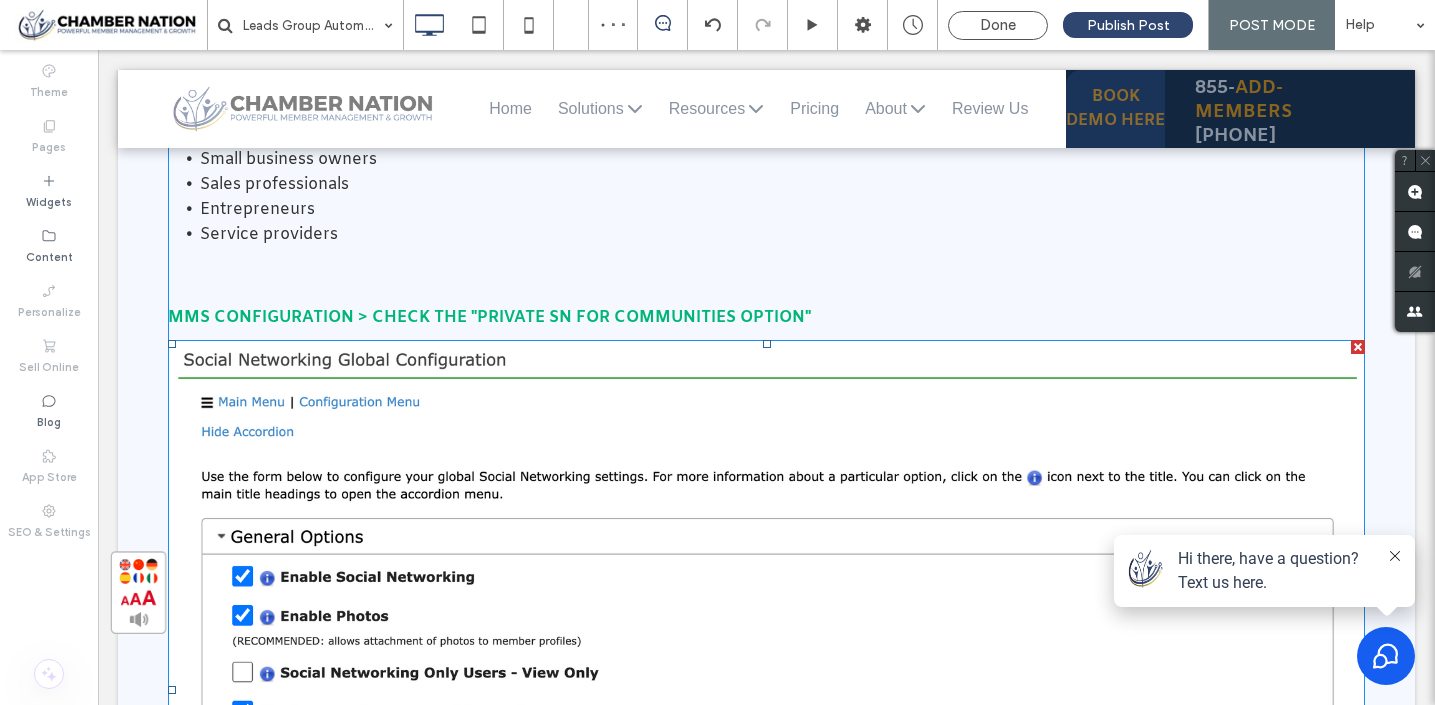 scroll, scrollTop: 1849, scrollLeft: 0, axis: vertical 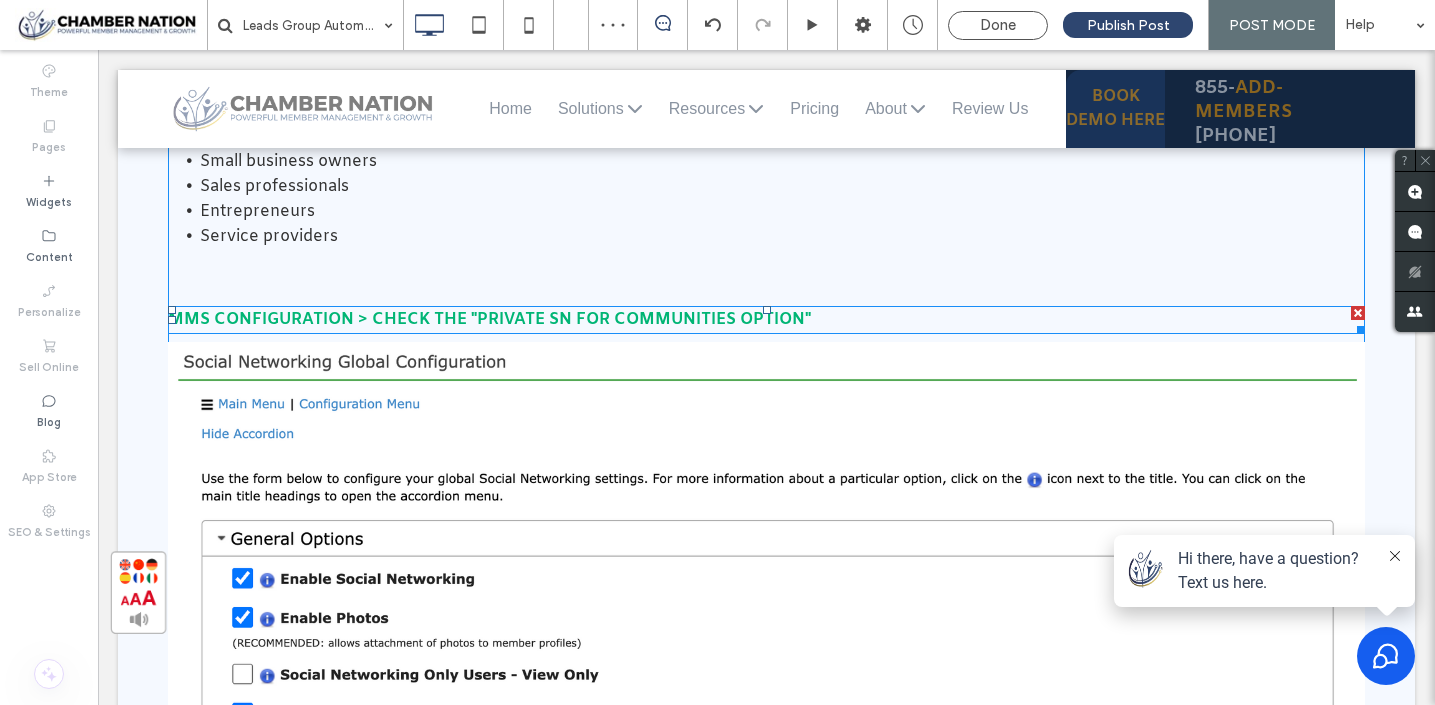 click on "MMS CONFIGURATION > CHECK THE "PRIVATE SN FOR COMMUNITIES OPTION"" at bounding box center [489, 319] 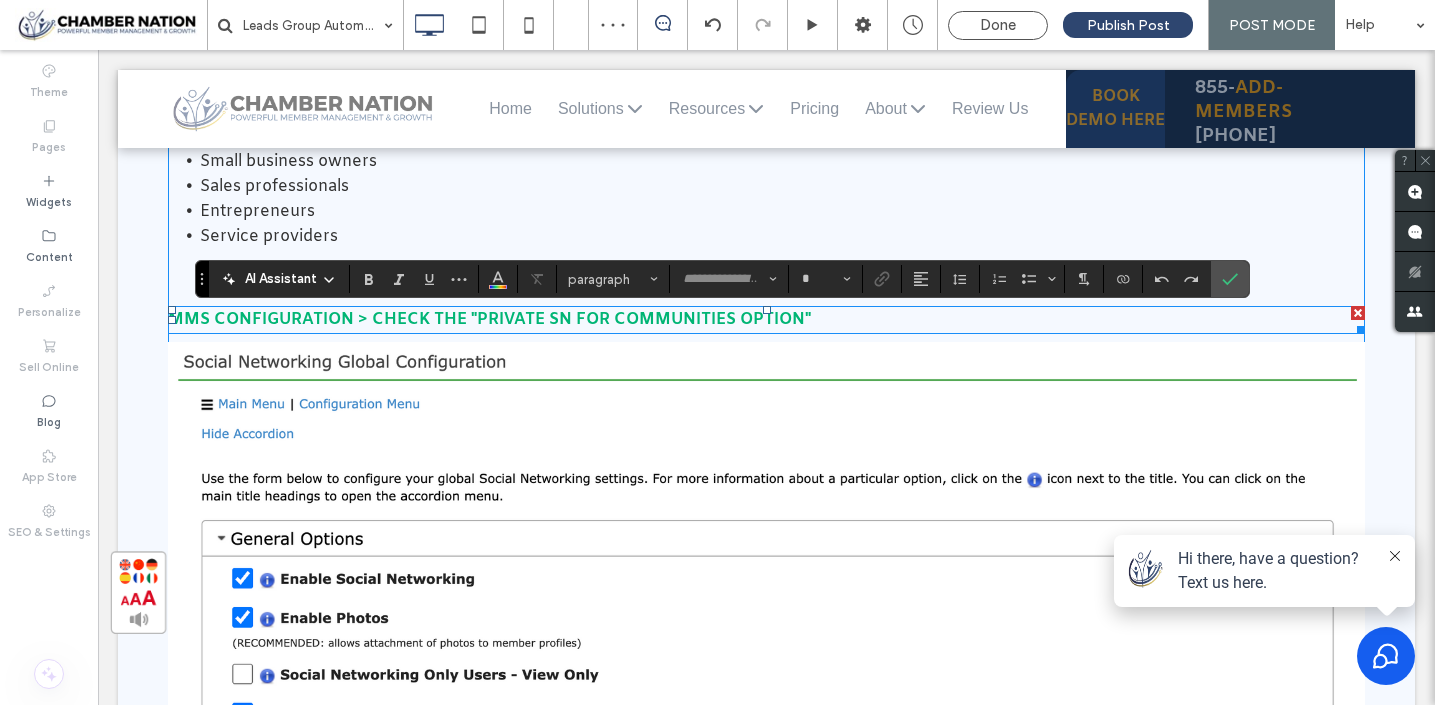 type on "*****" 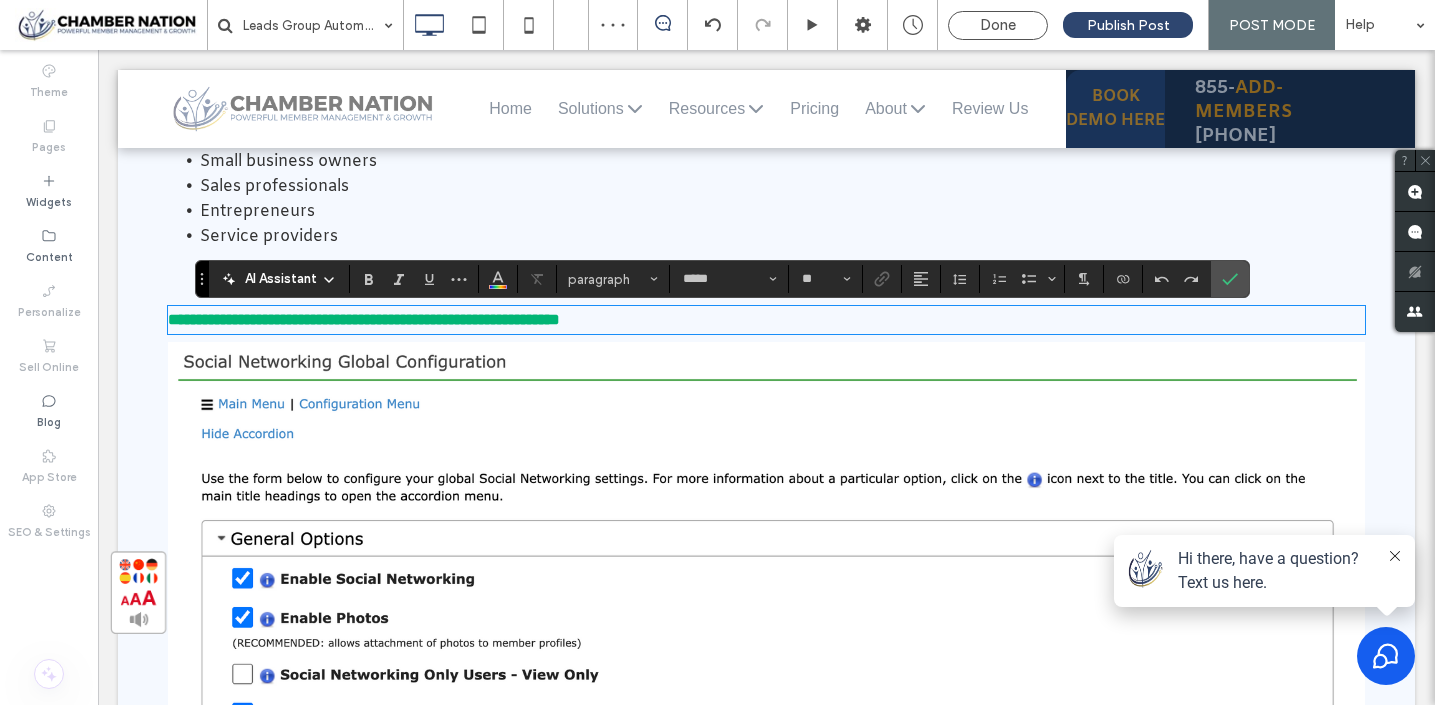 click on "**********" at bounding box center [364, 319] 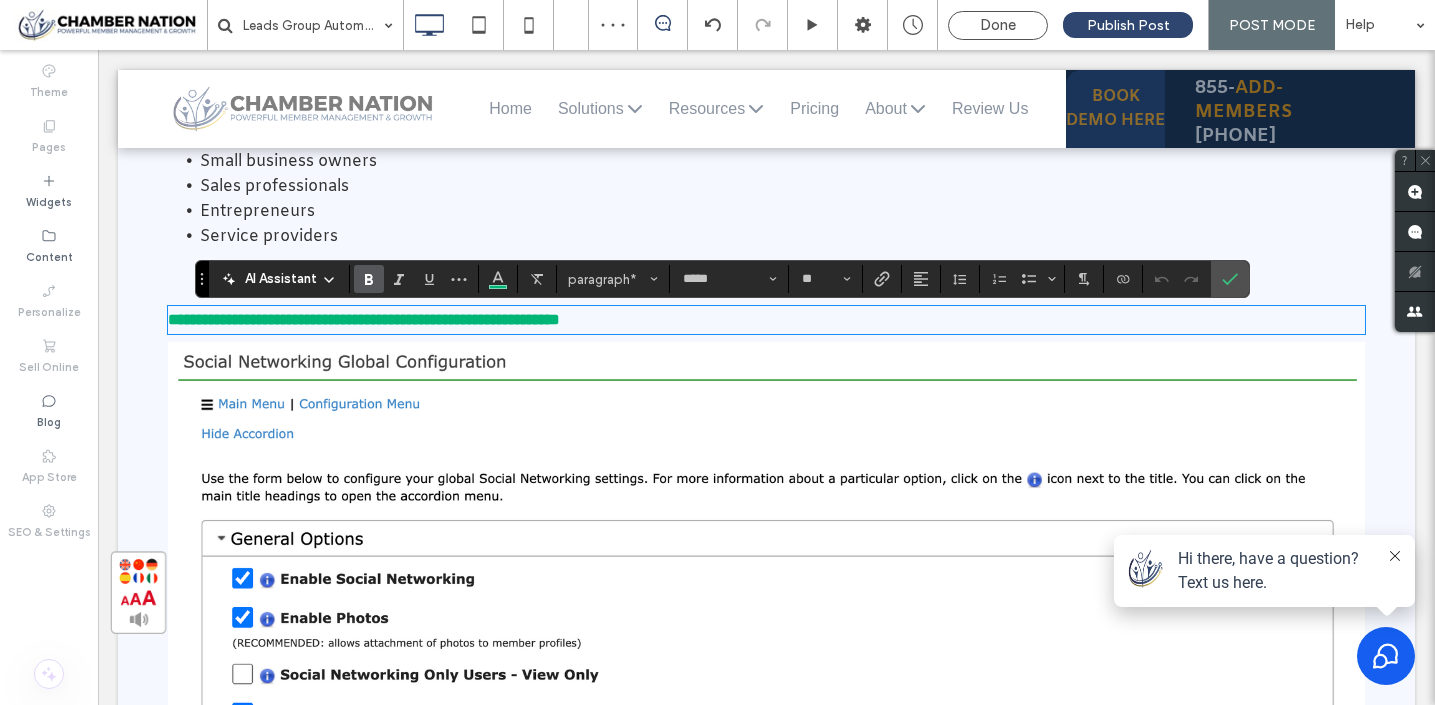 click on "**********" at bounding box center (364, 319) 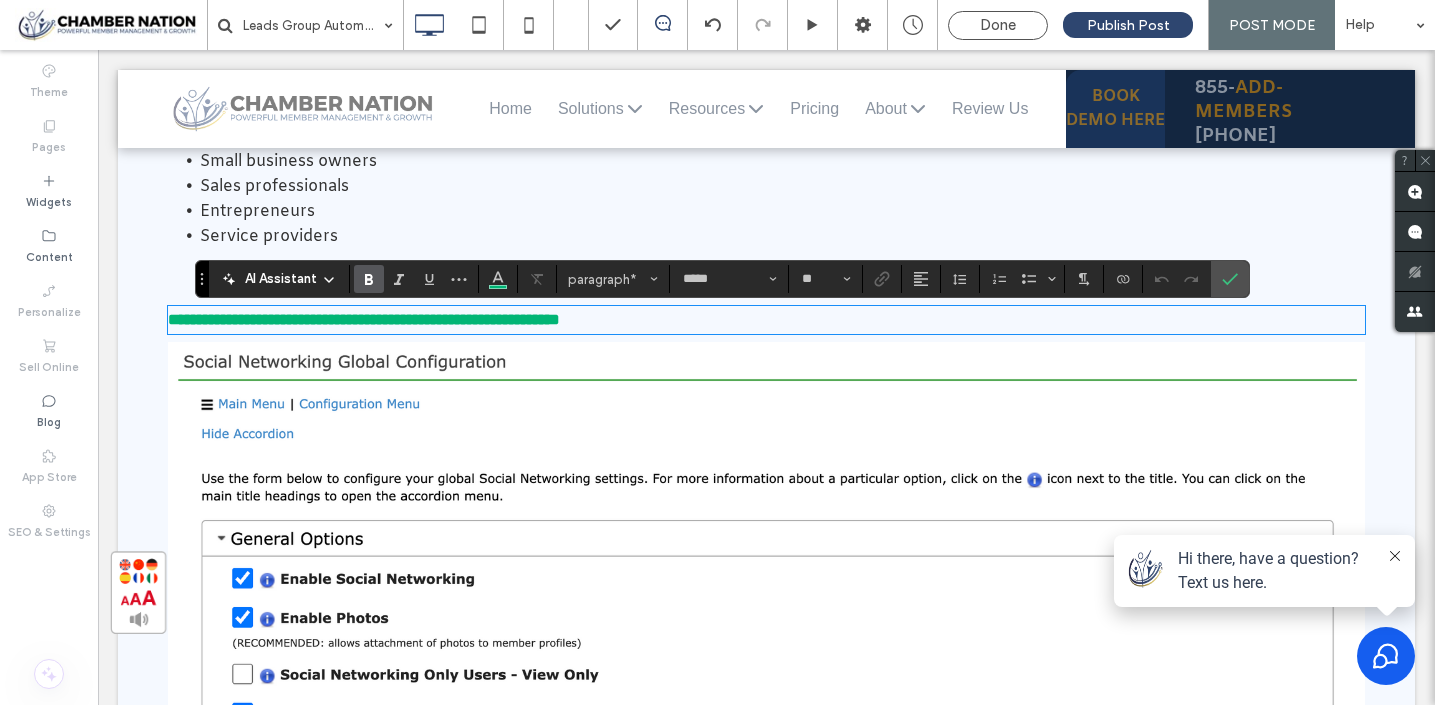 click on "**********" at bounding box center [364, 319] 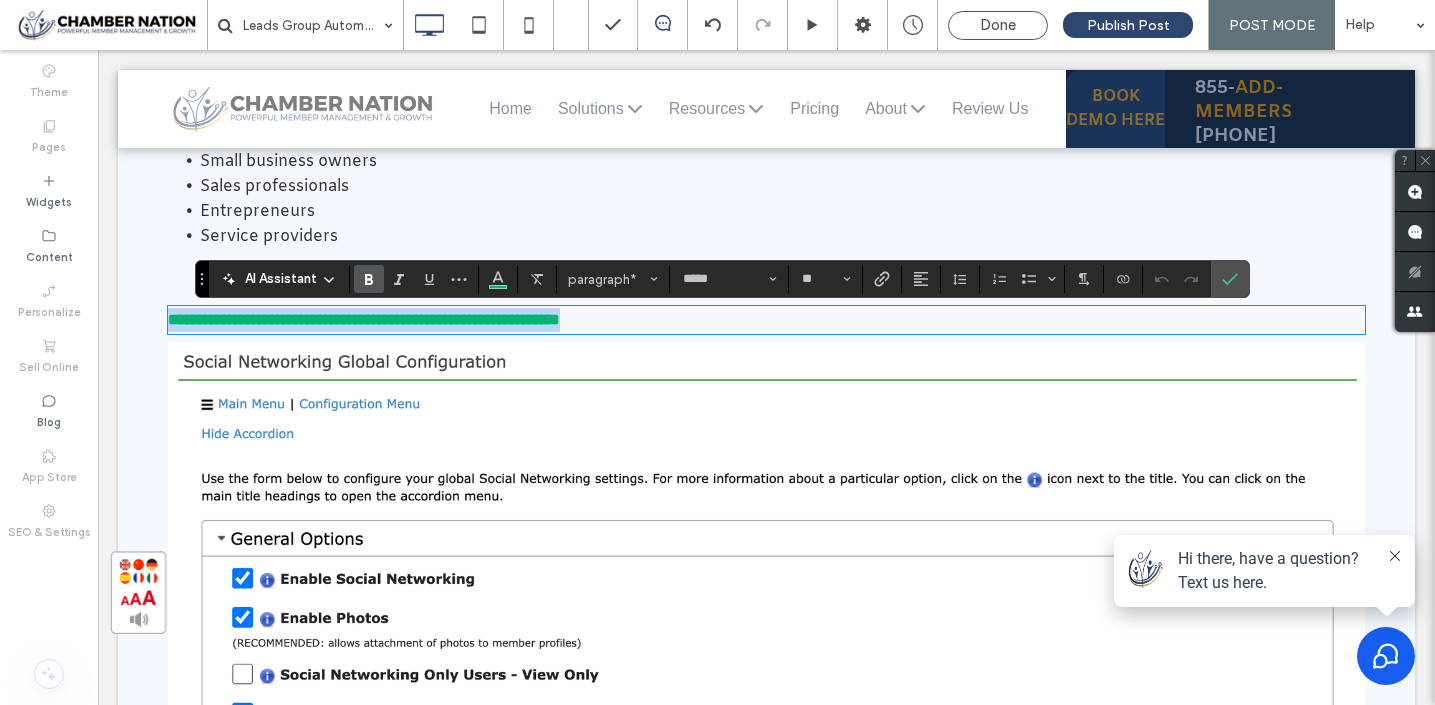click on "**********" at bounding box center [364, 319] 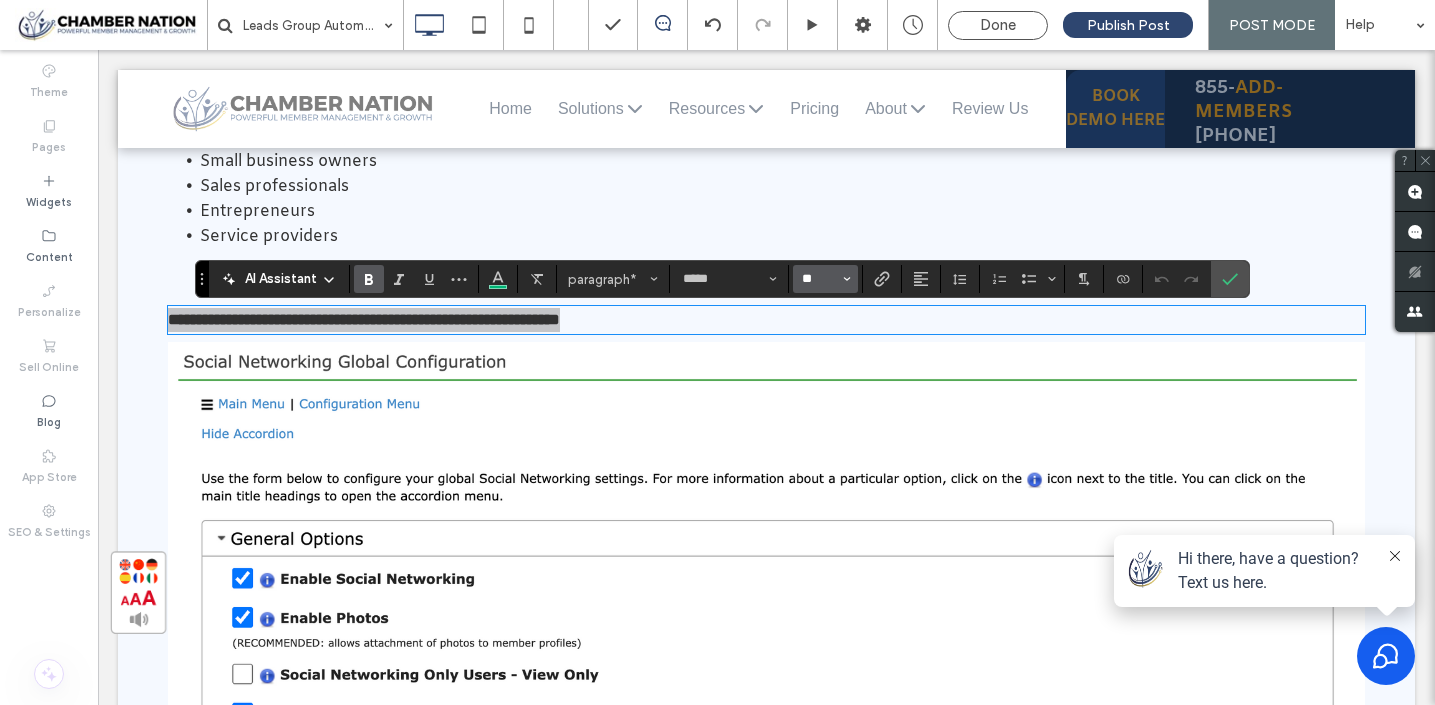 click on "**" at bounding box center [819, 279] 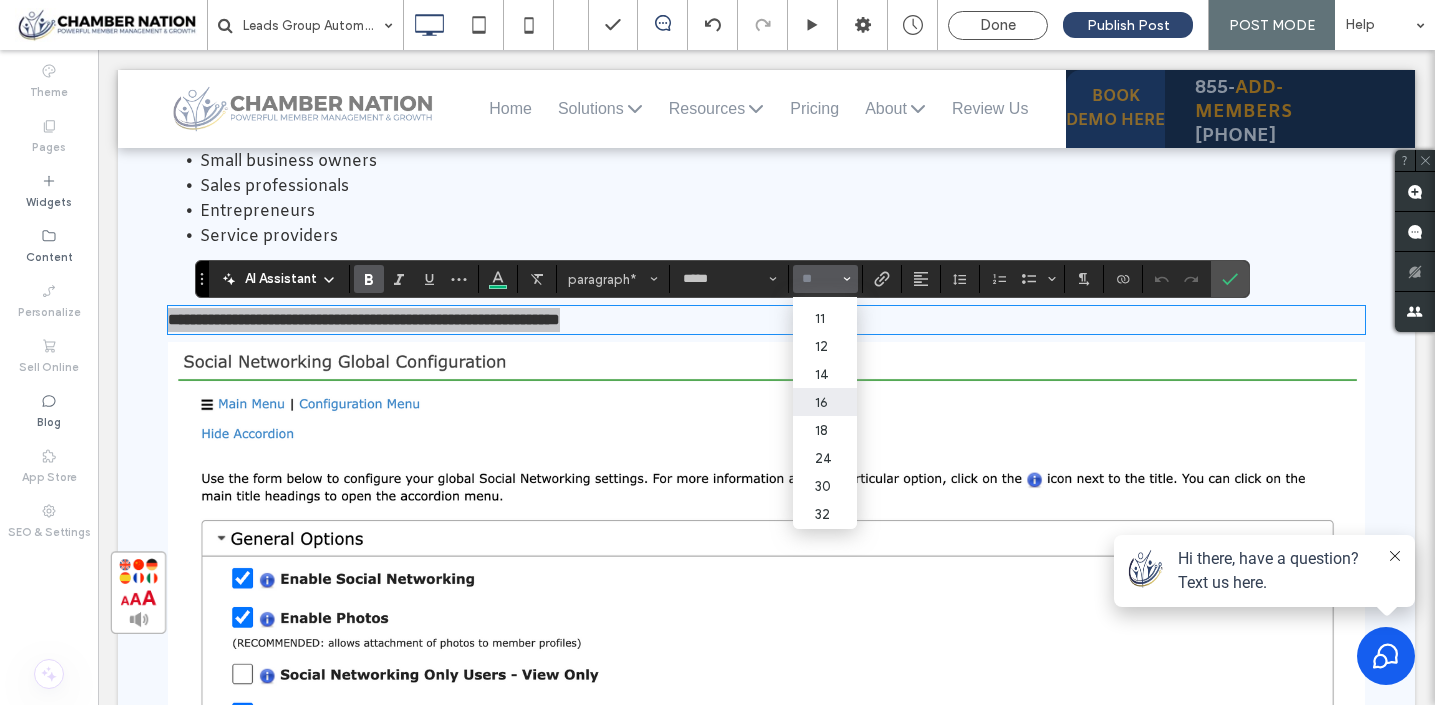scroll, scrollTop: 90, scrollLeft: 0, axis: vertical 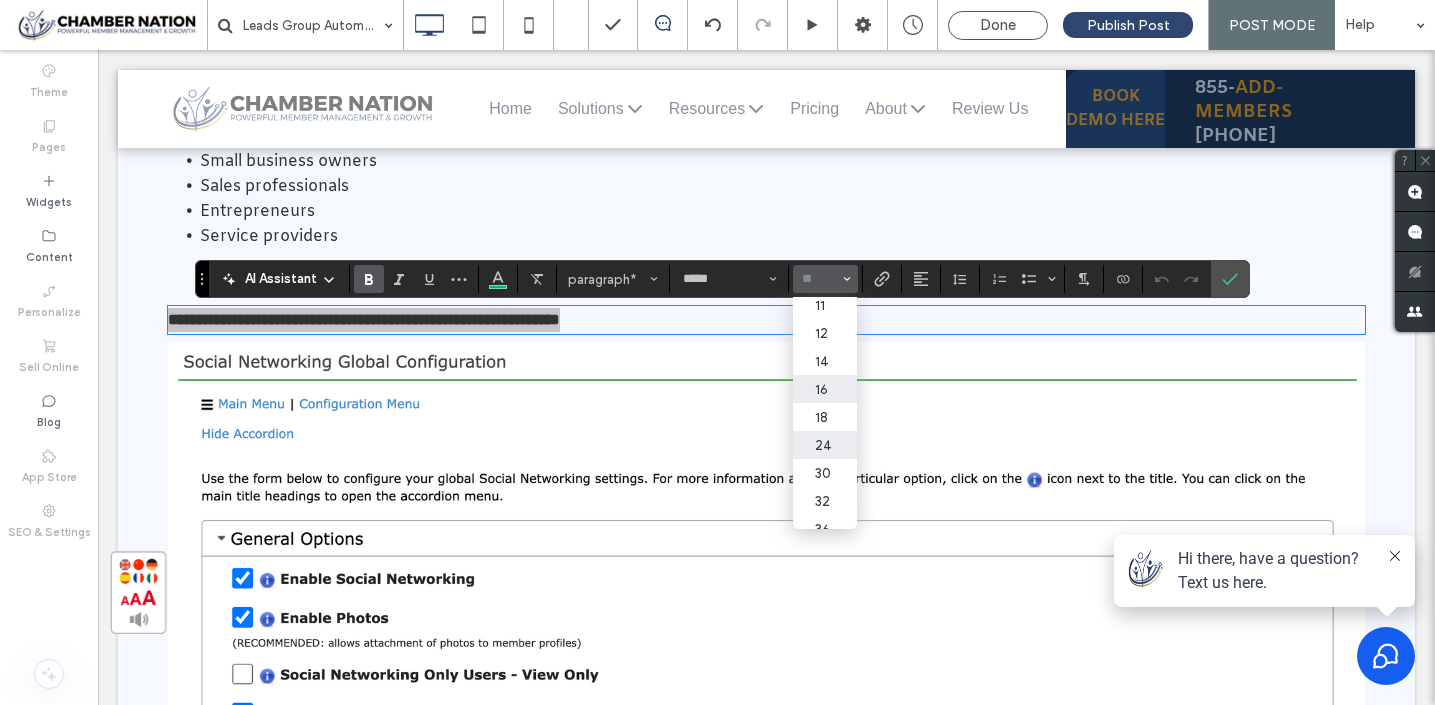 click on "24" at bounding box center (825, 445) 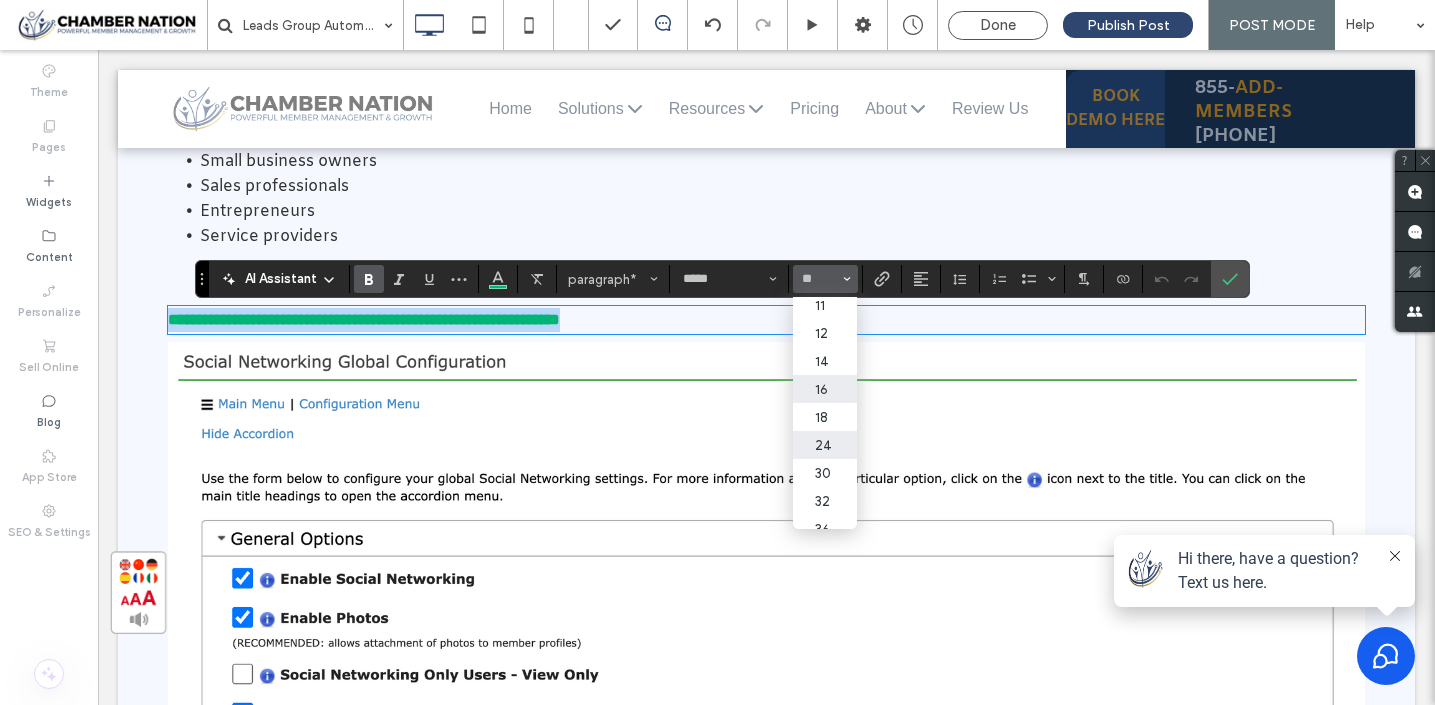 type on "**" 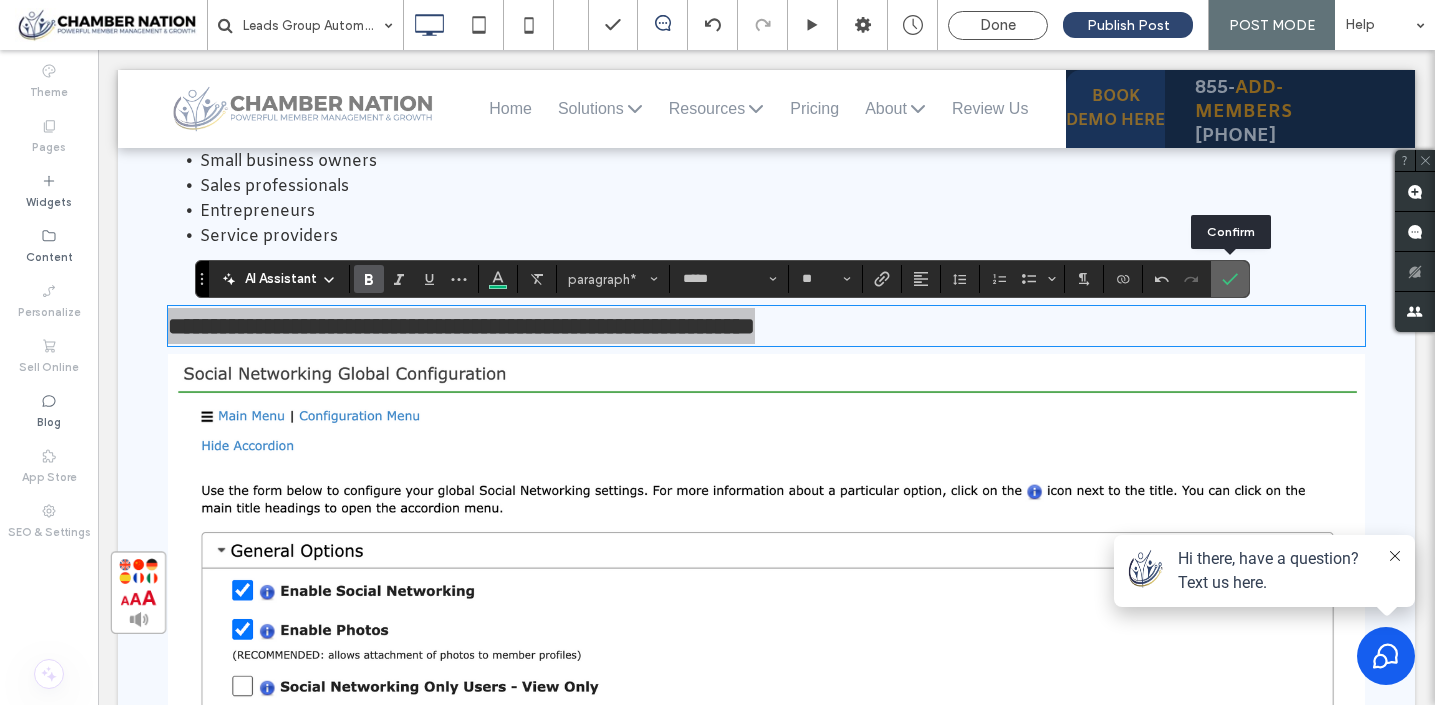 click at bounding box center [1230, 279] 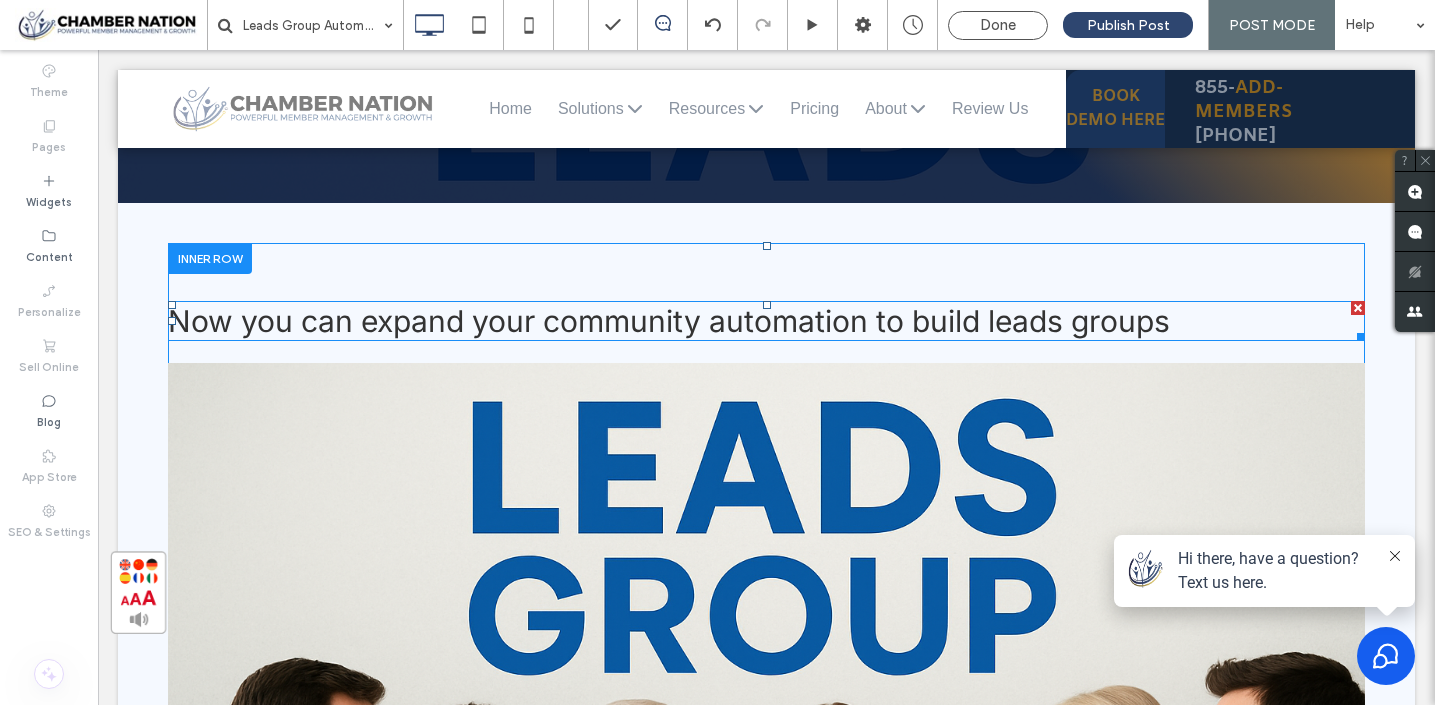 scroll, scrollTop: 299, scrollLeft: 0, axis: vertical 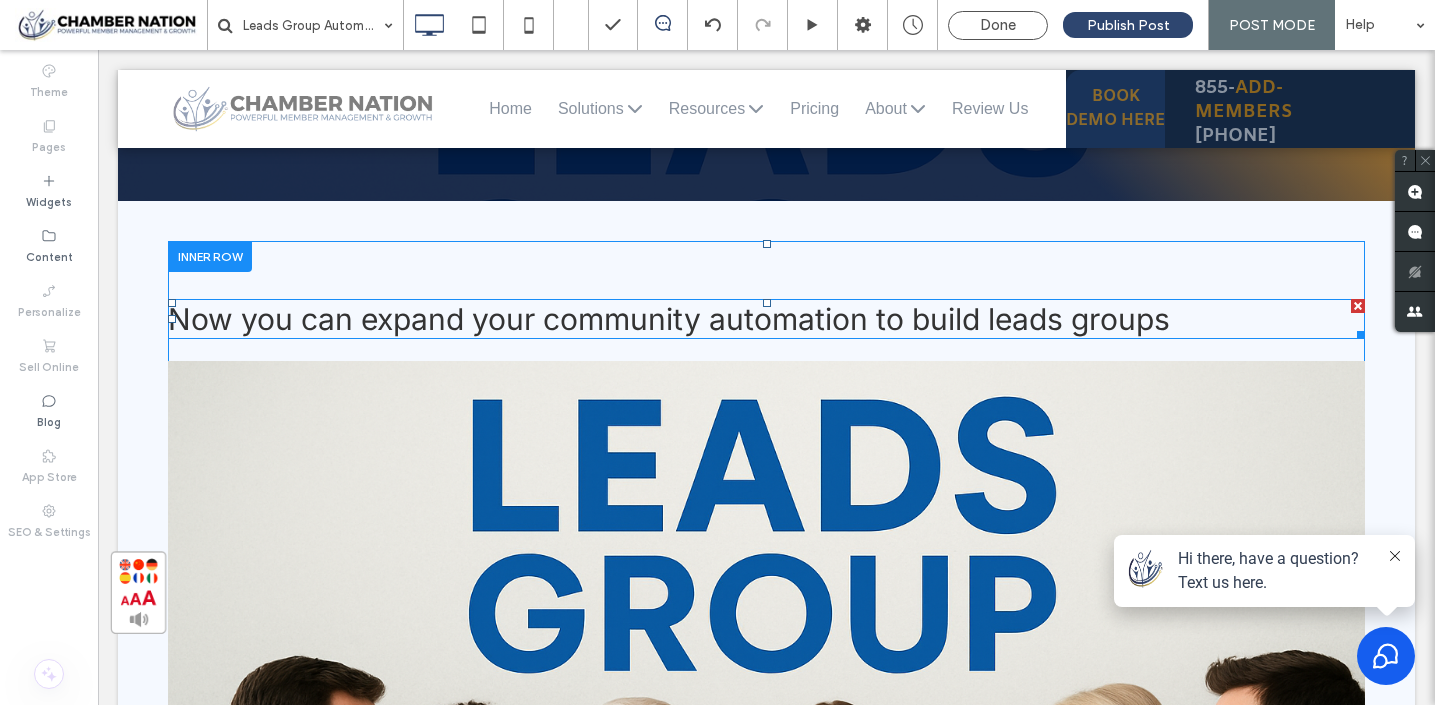 click on "Now you can expand your community automation to build leads groups" at bounding box center (669, 319) 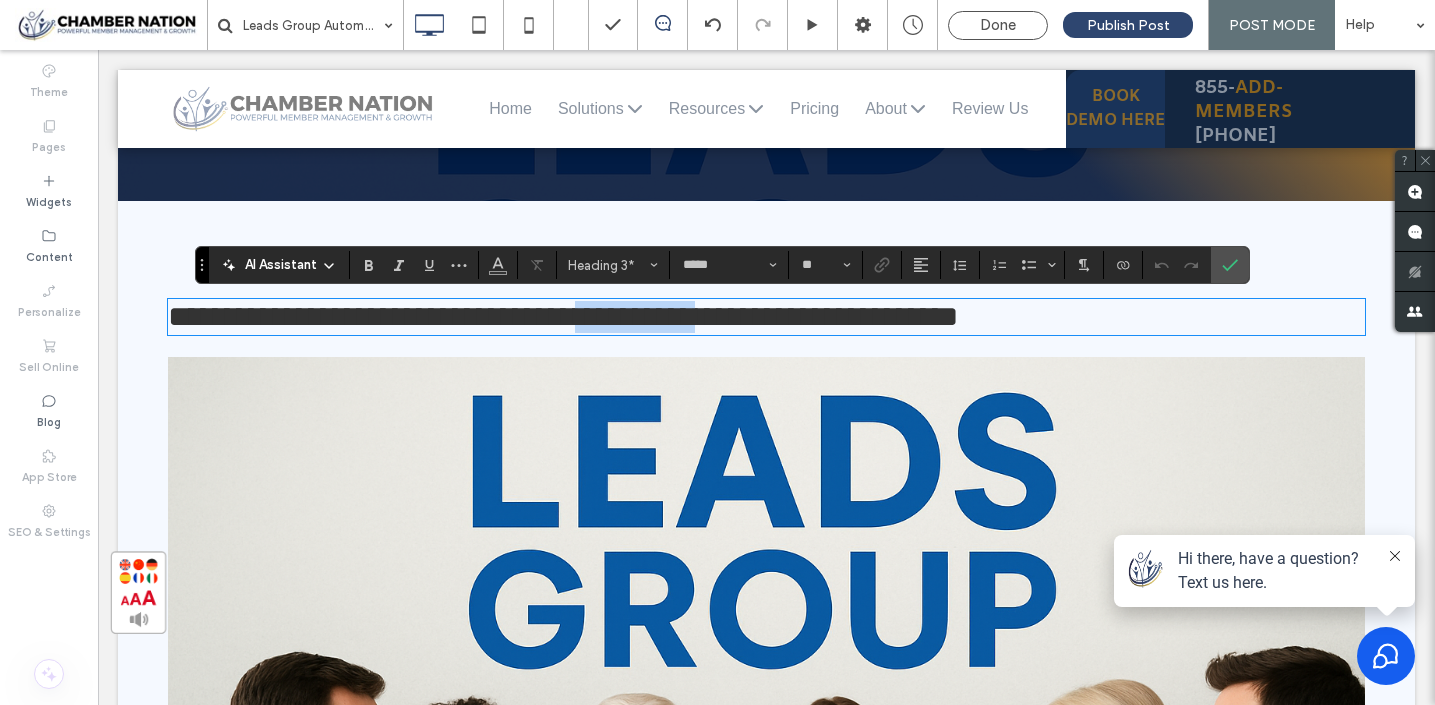 click on "**********" at bounding box center (563, 316) 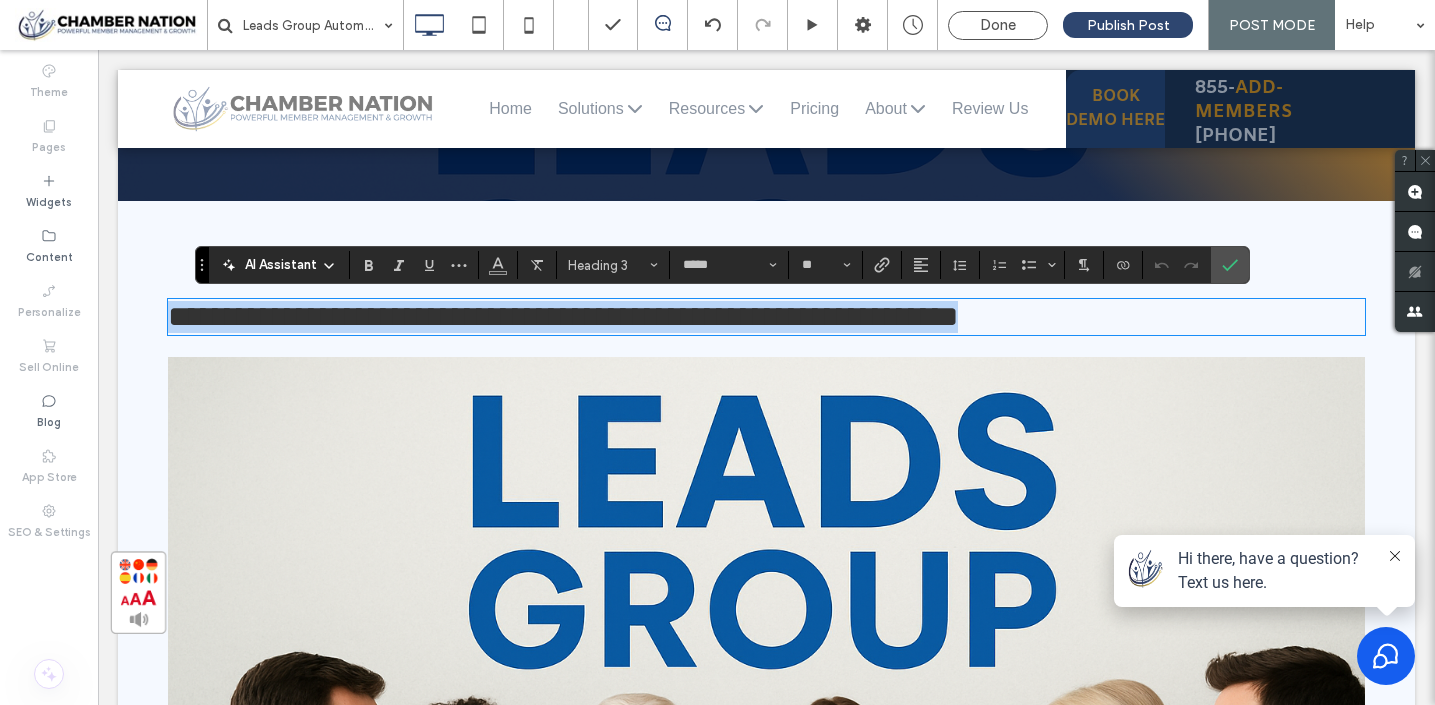 click on "**********" at bounding box center [563, 316] 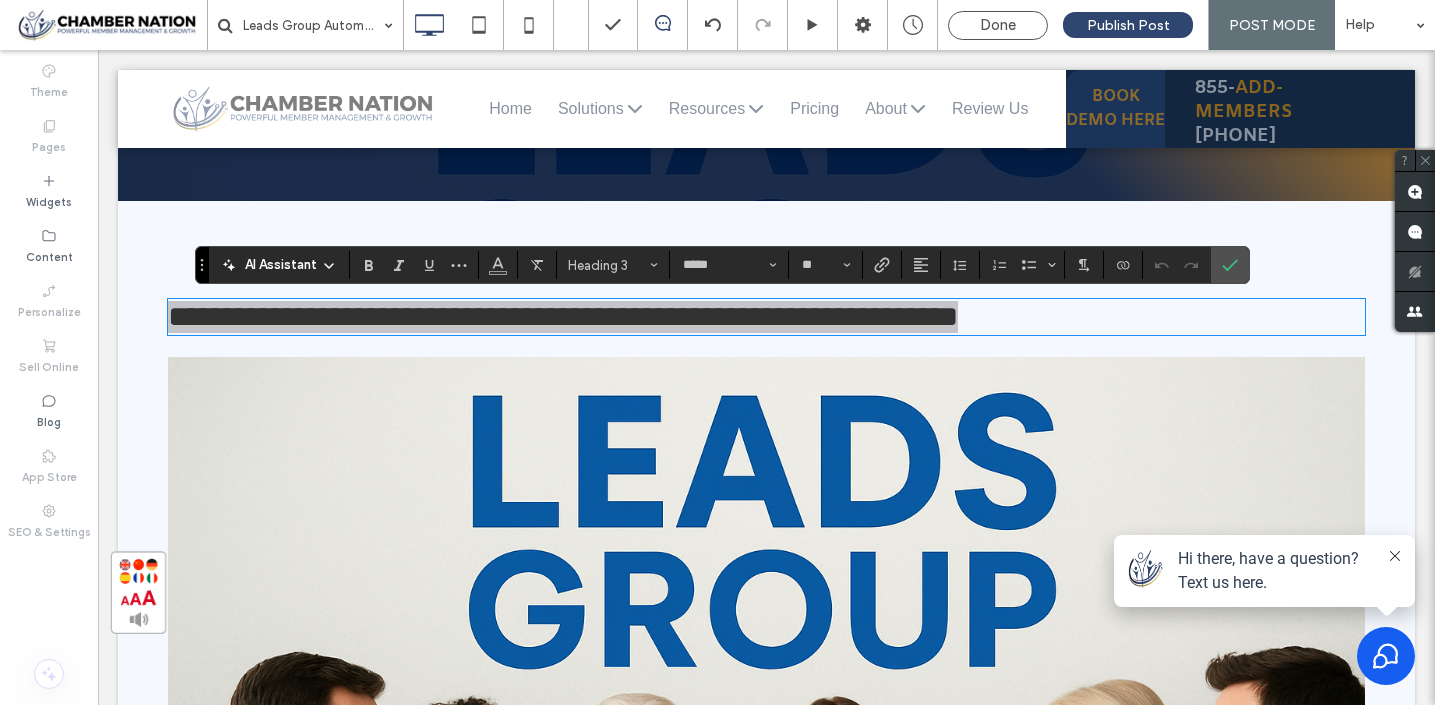click 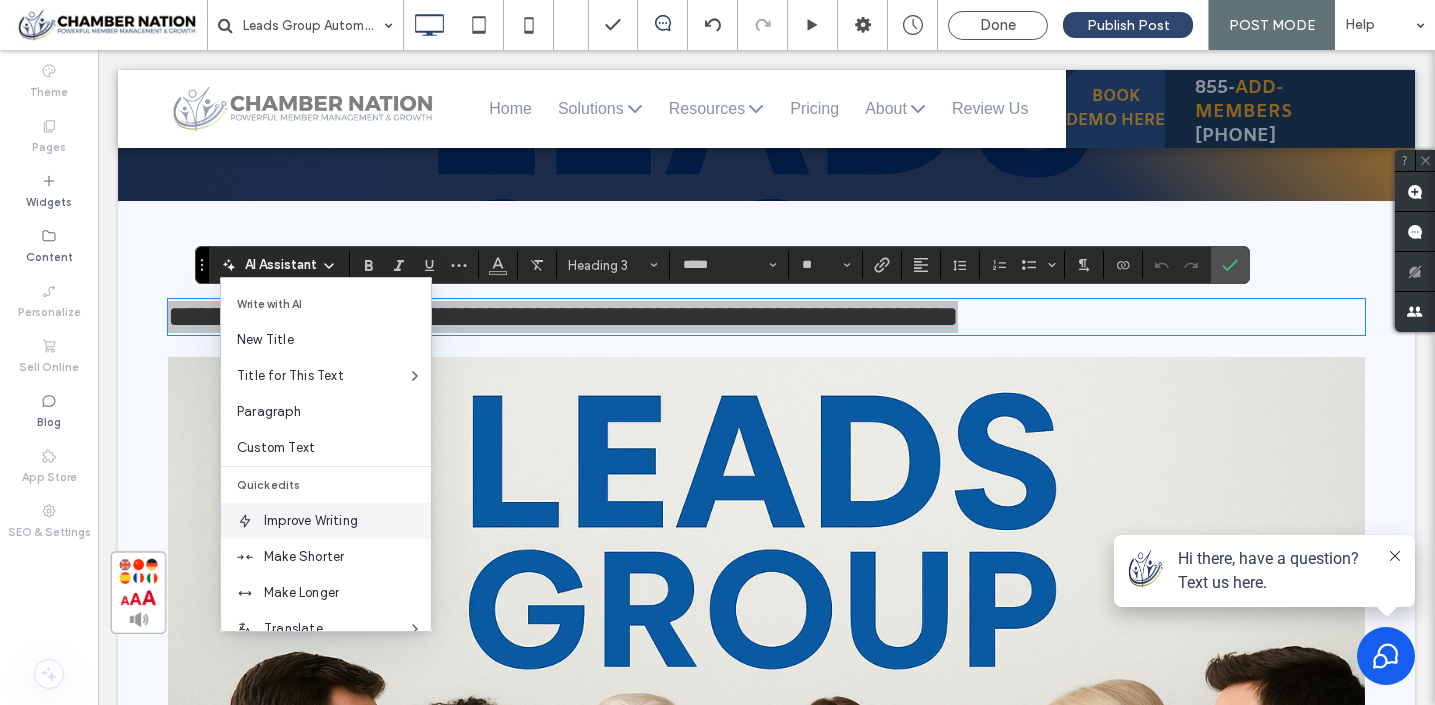 click on "Improve Writing" at bounding box center [347, 521] 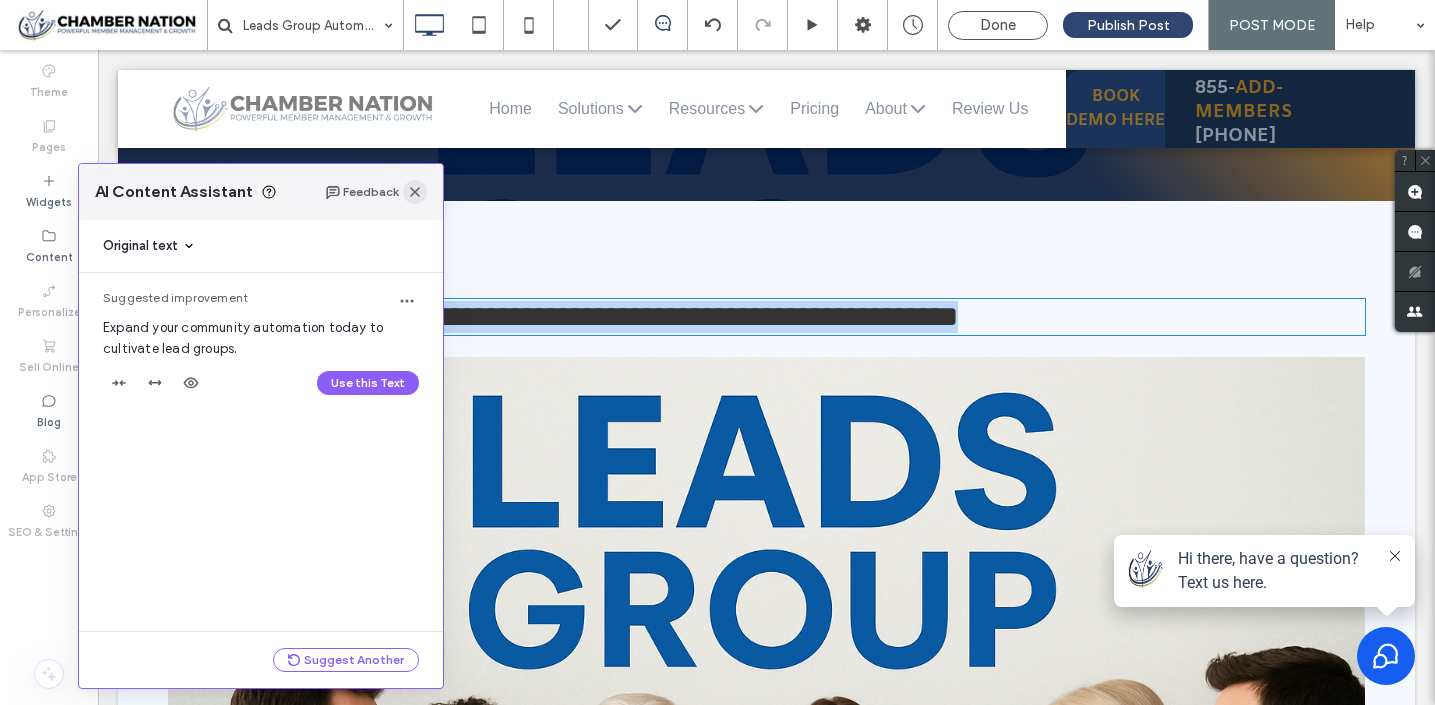 click 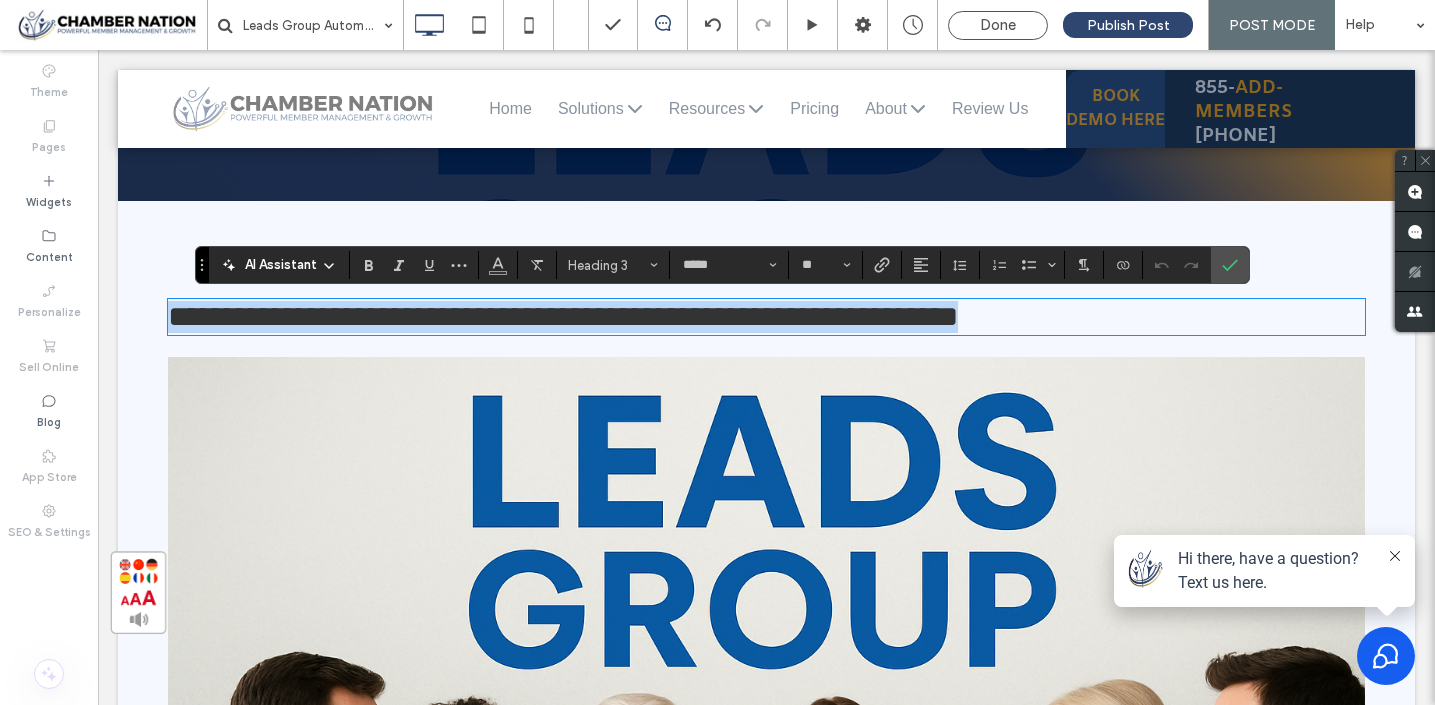 click on "**********" at bounding box center (563, 316) 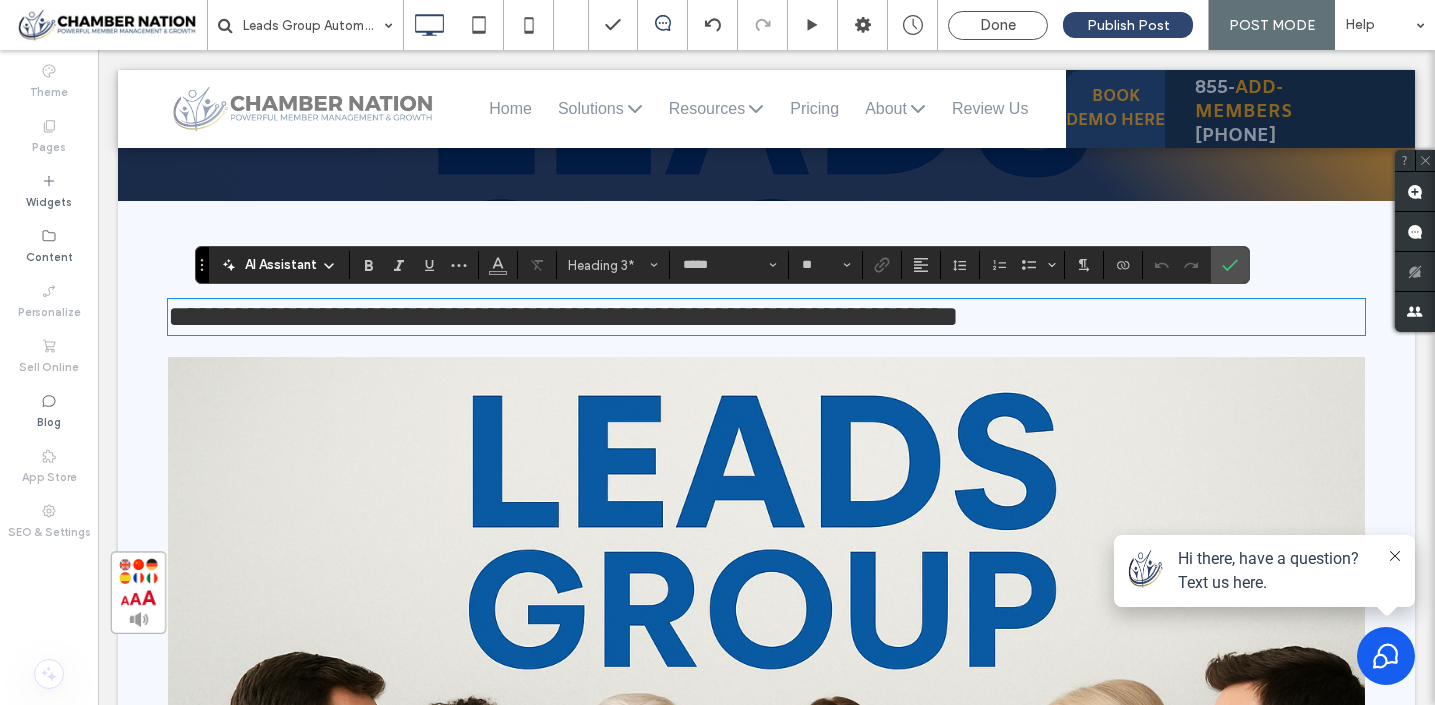 click on "**********" at bounding box center [766, 317] 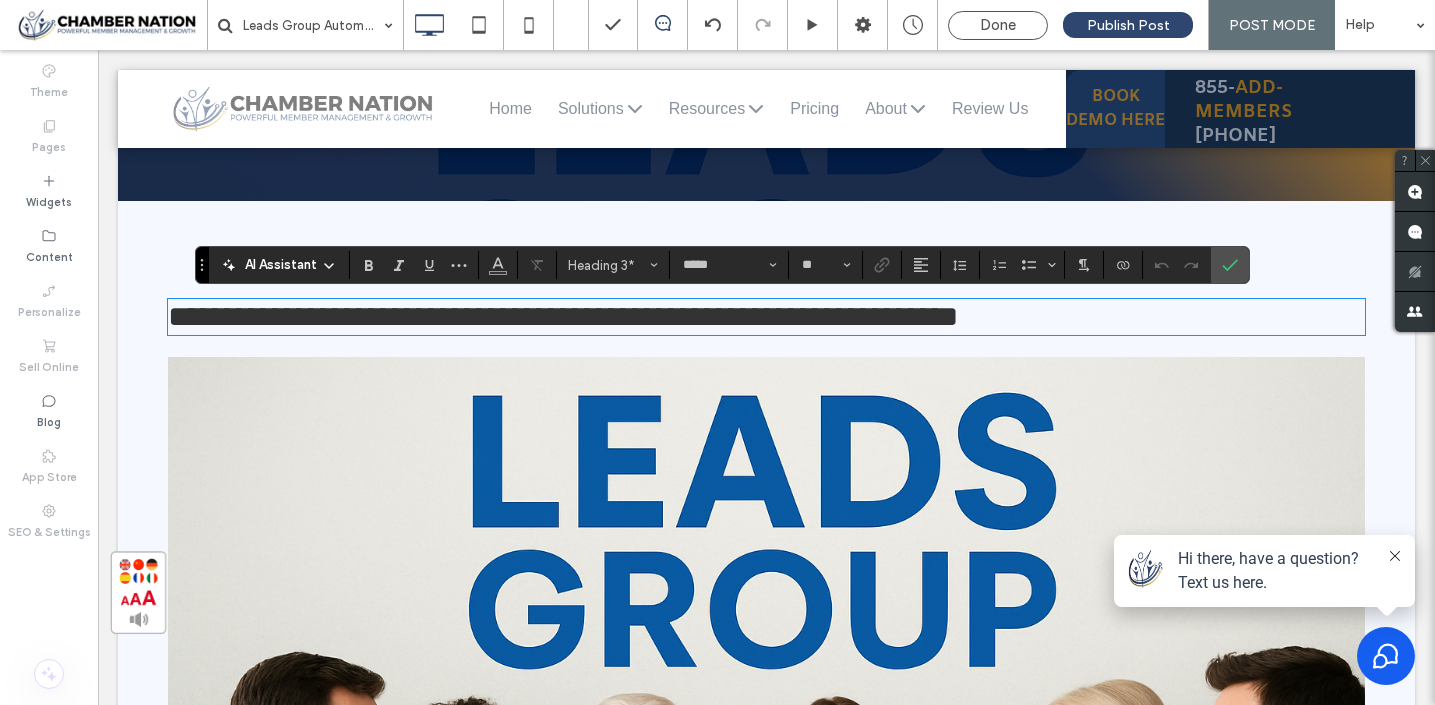 type 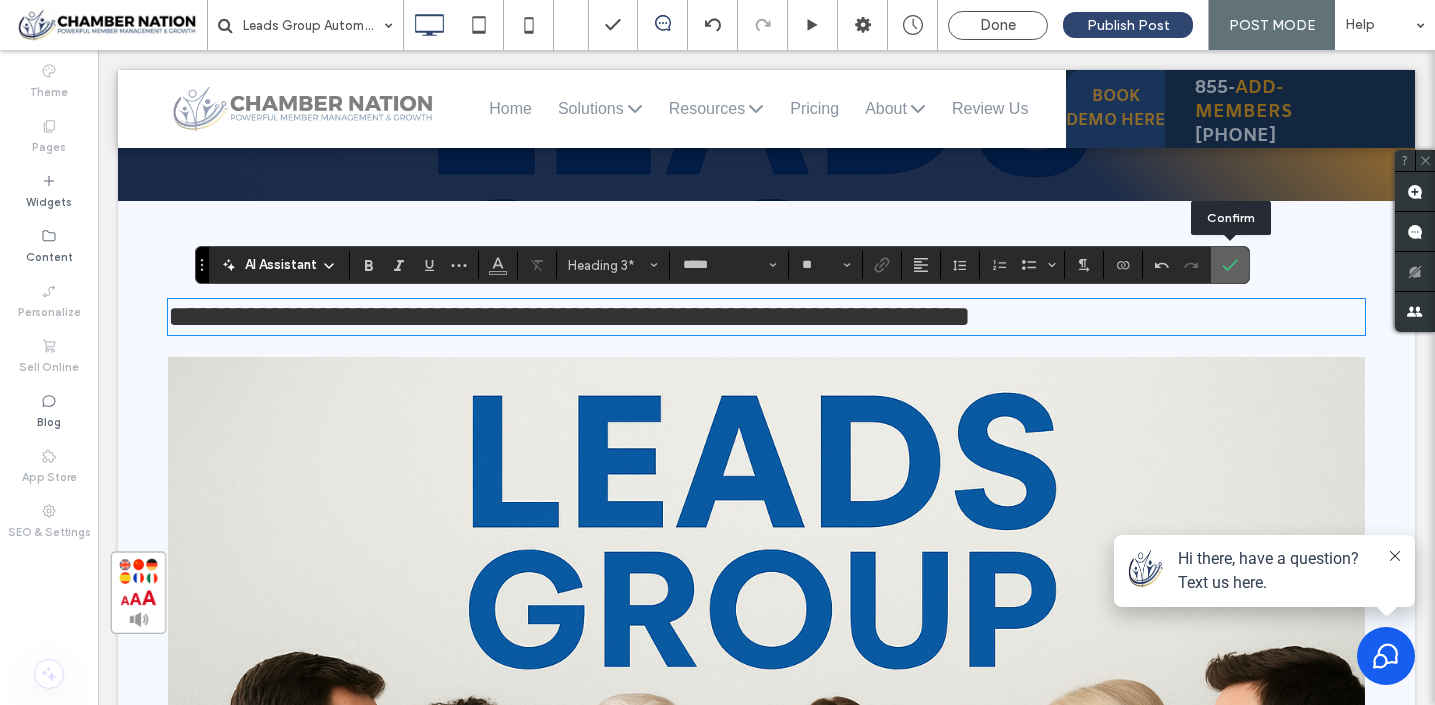 click 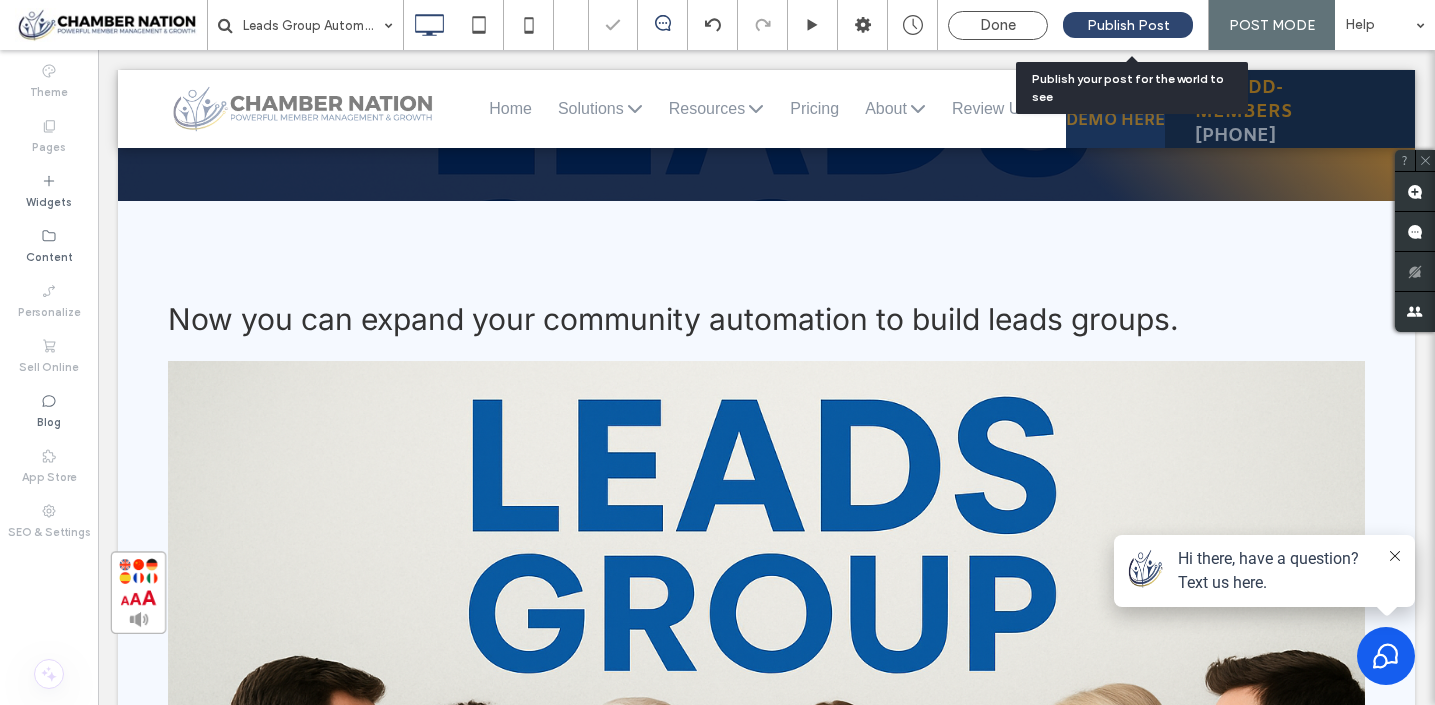 click on "Publish Post" at bounding box center [1128, 25] 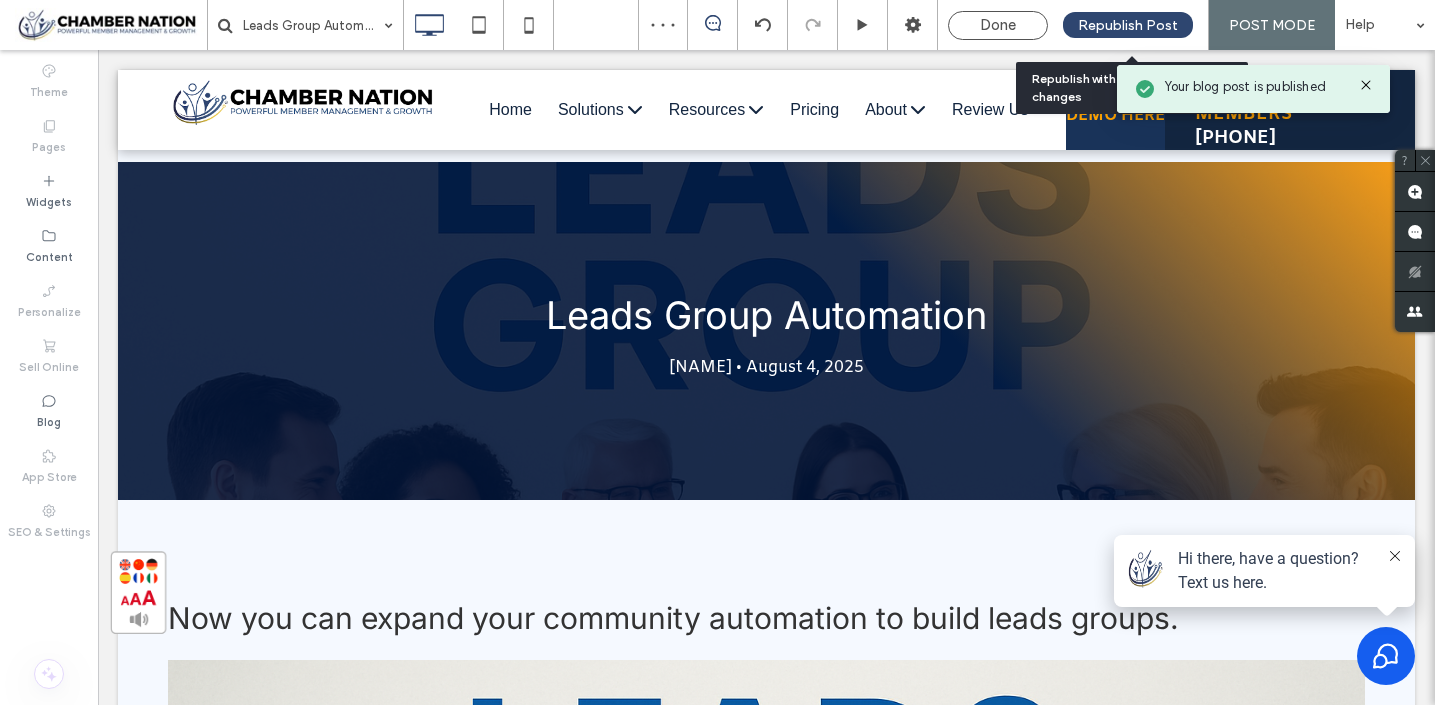 scroll, scrollTop: 0, scrollLeft: 0, axis: both 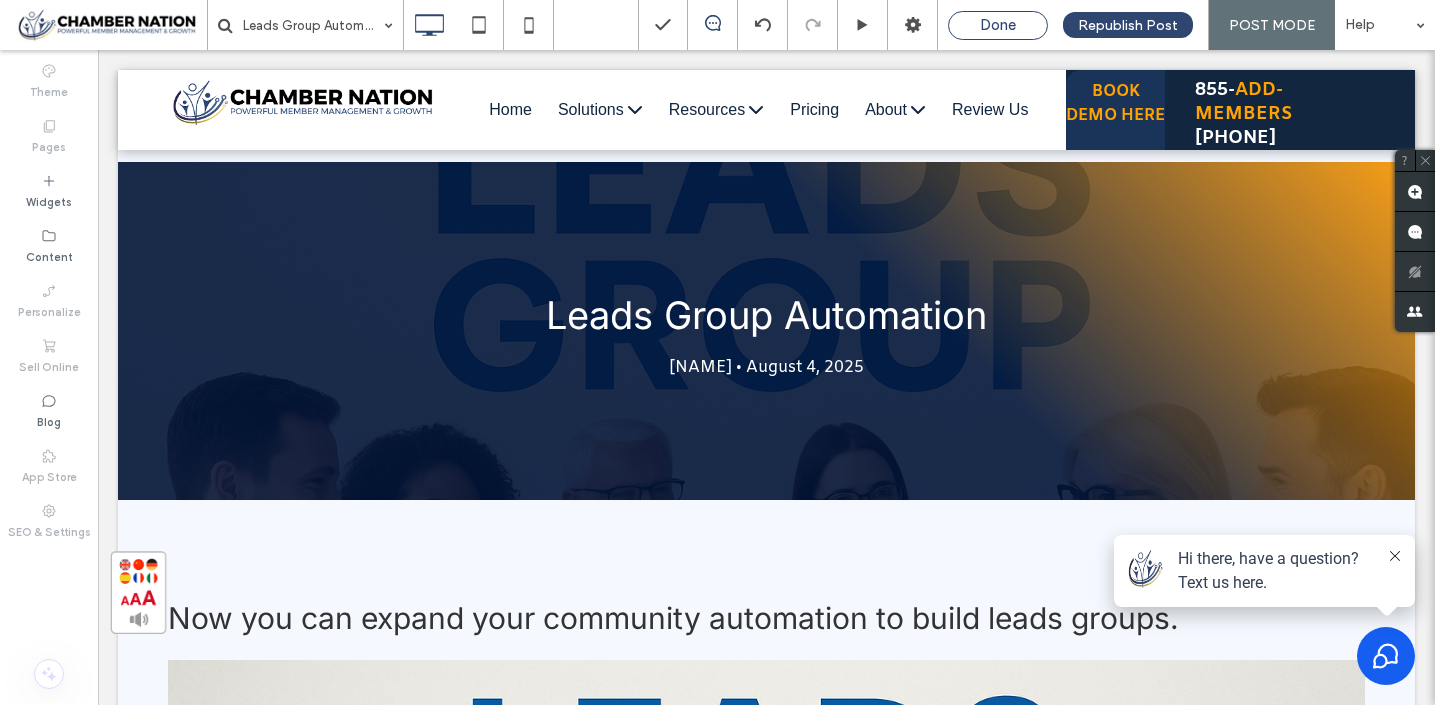 click on "Done" at bounding box center (998, 25) 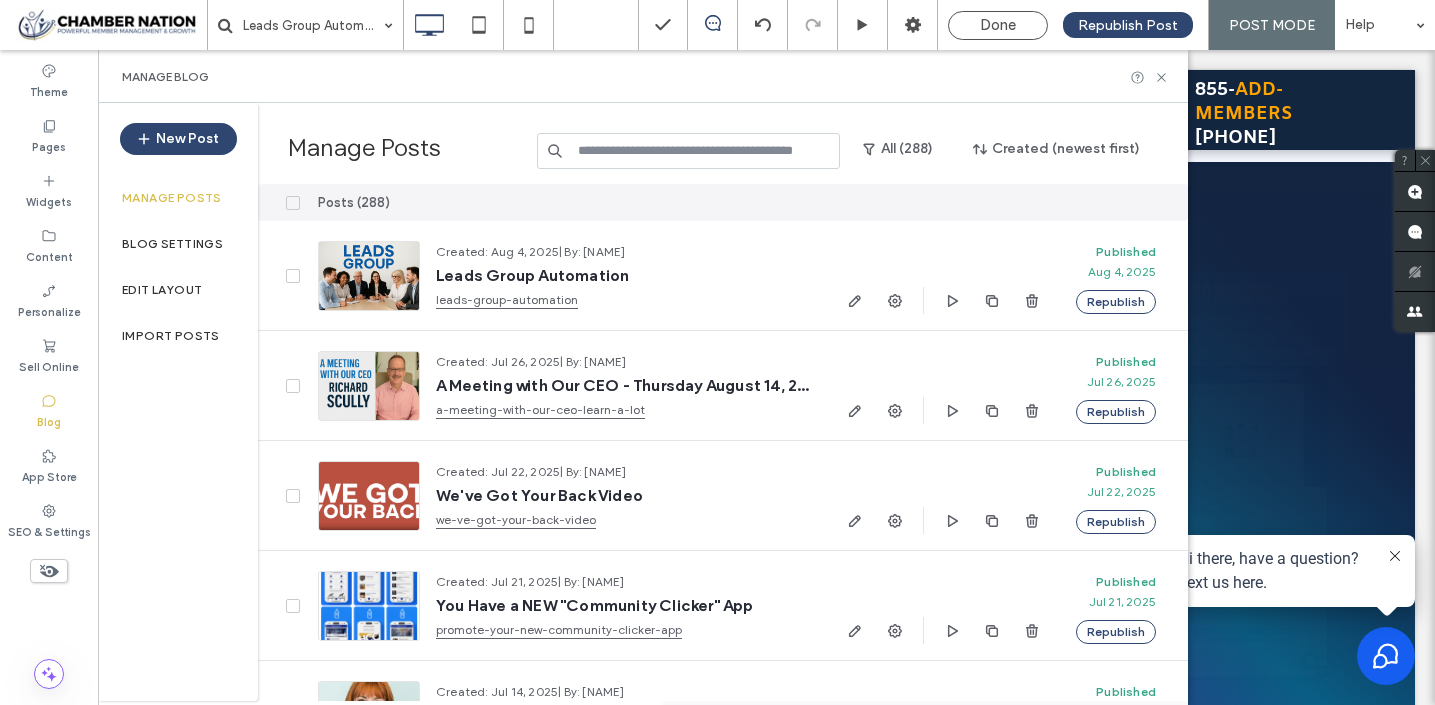 scroll, scrollTop: 0, scrollLeft: 0, axis: both 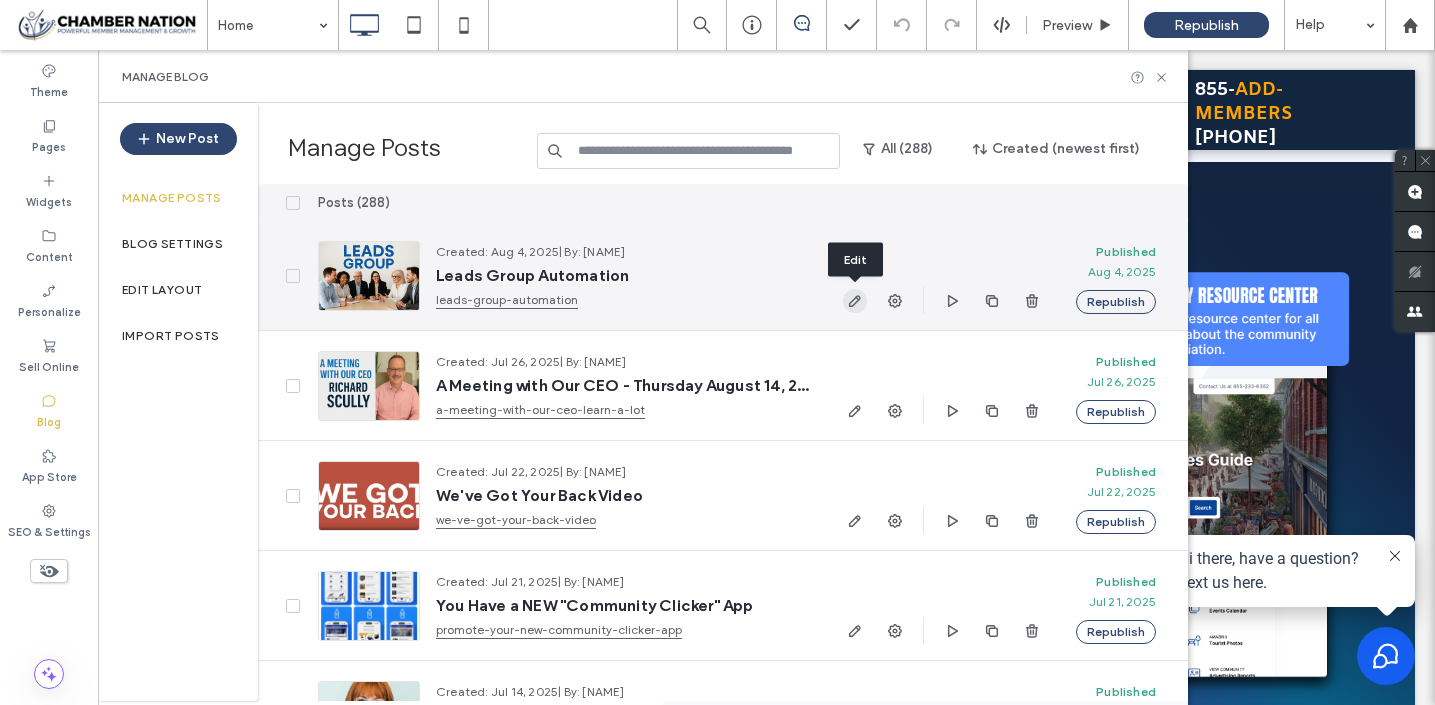 click 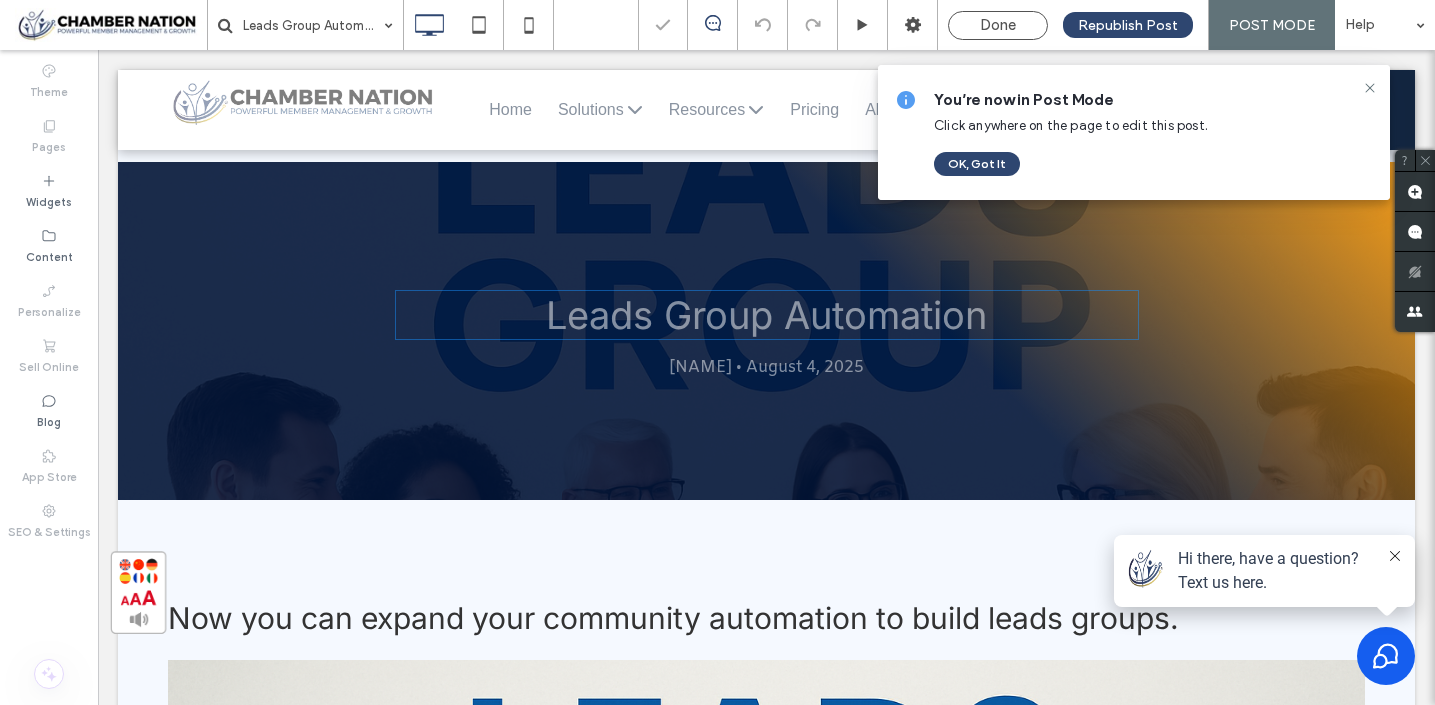 scroll, scrollTop: 0, scrollLeft: 0, axis: both 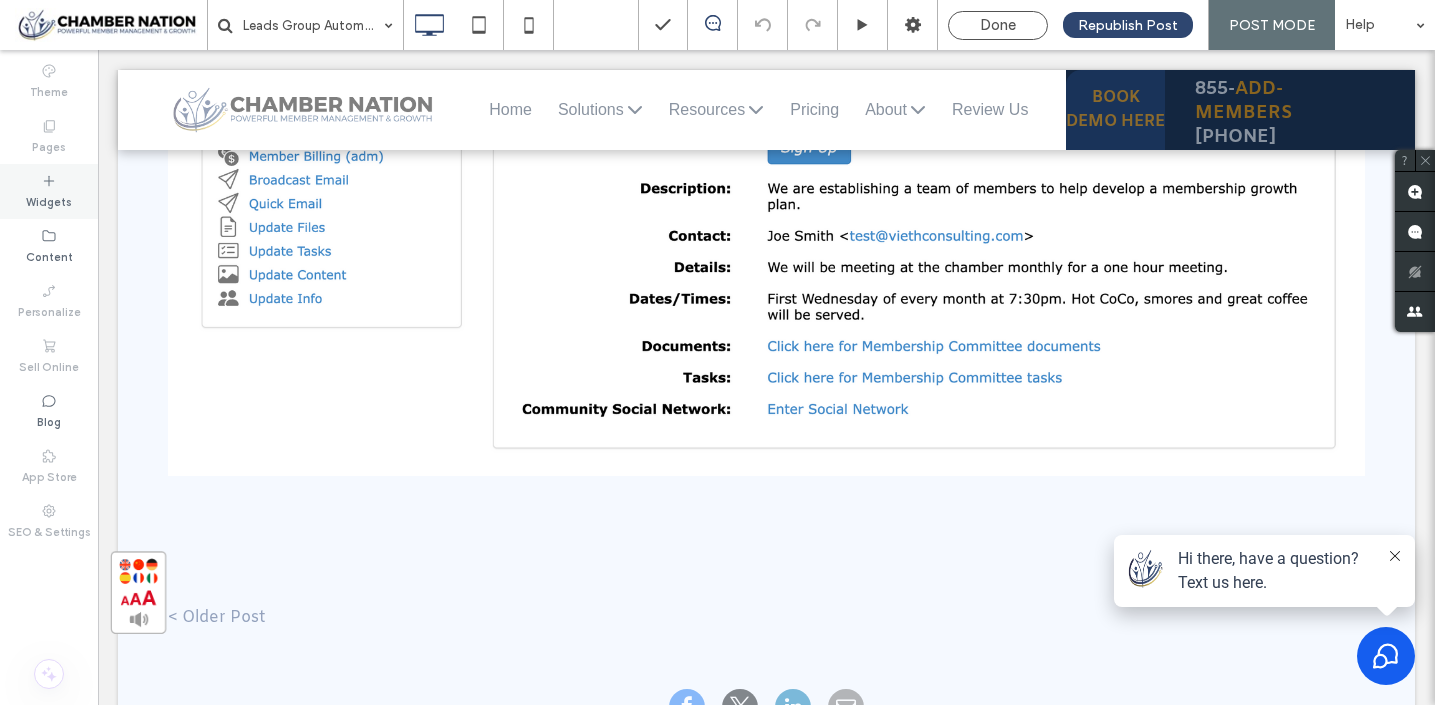 click on "Widgets" at bounding box center [49, 200] 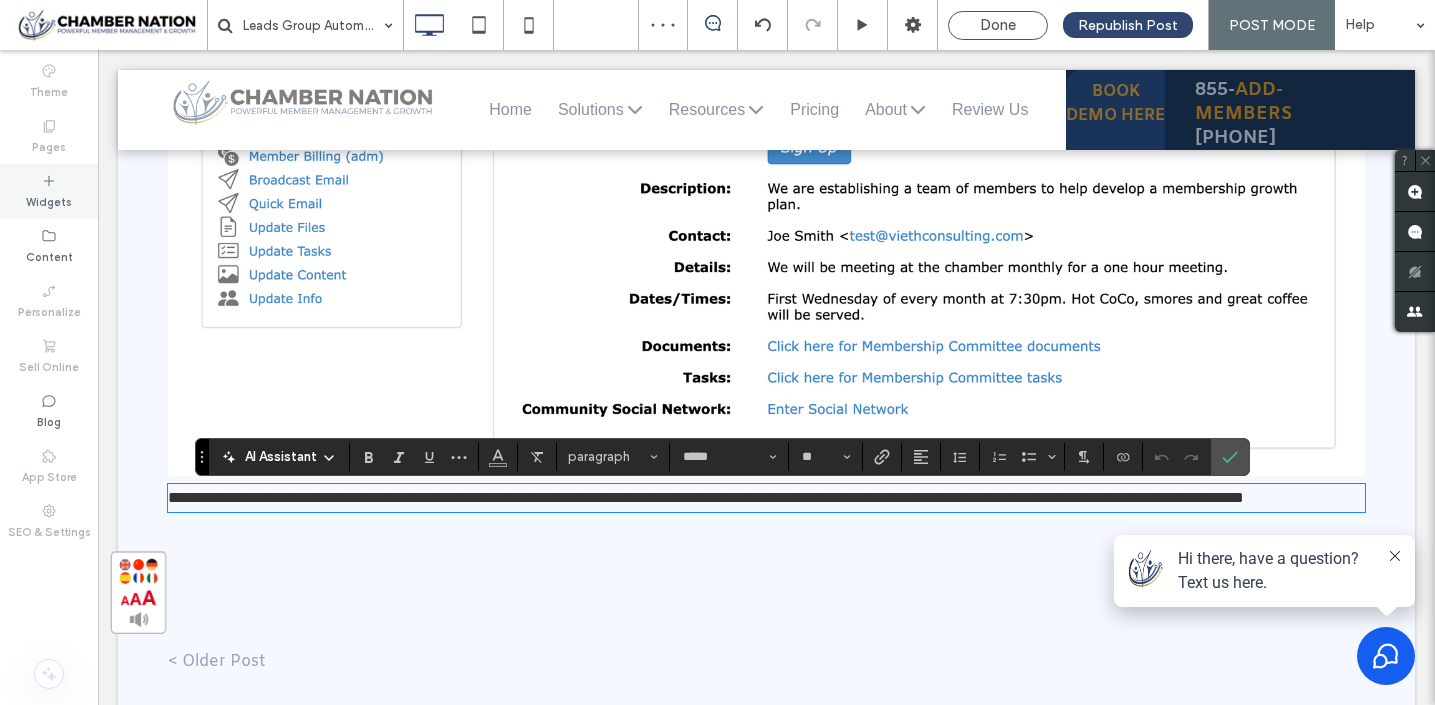 click 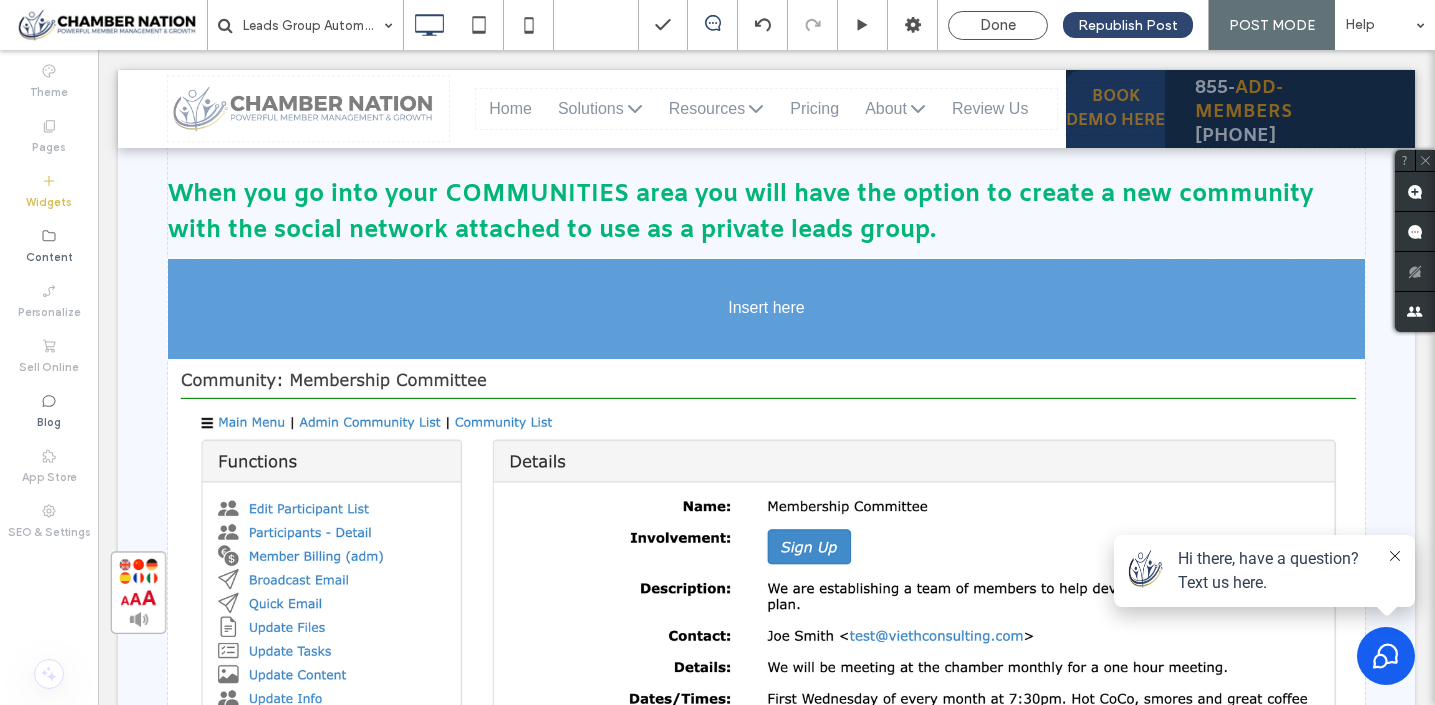 scroll, scrollTop: 2741, scrollLeft: 0, axis: vertical 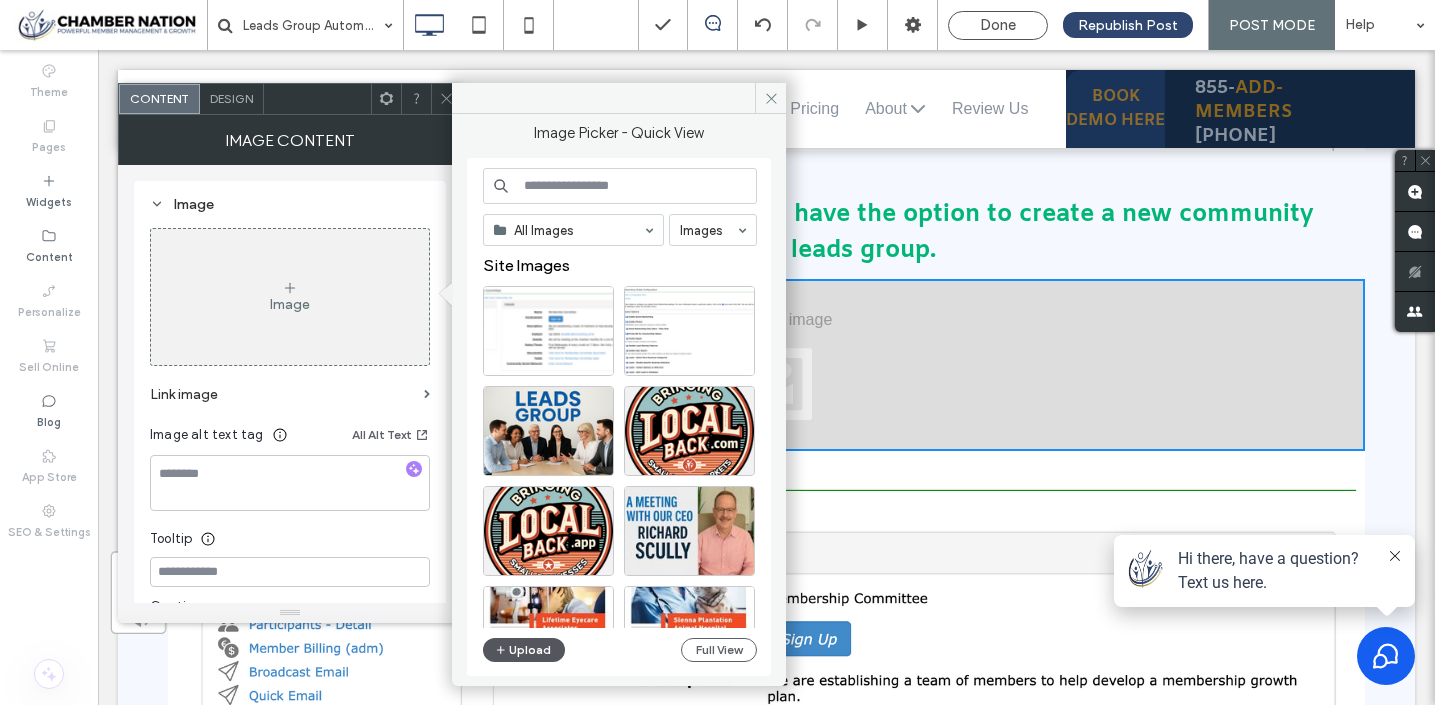 click on "Upload" at bounding box center [524, 650] 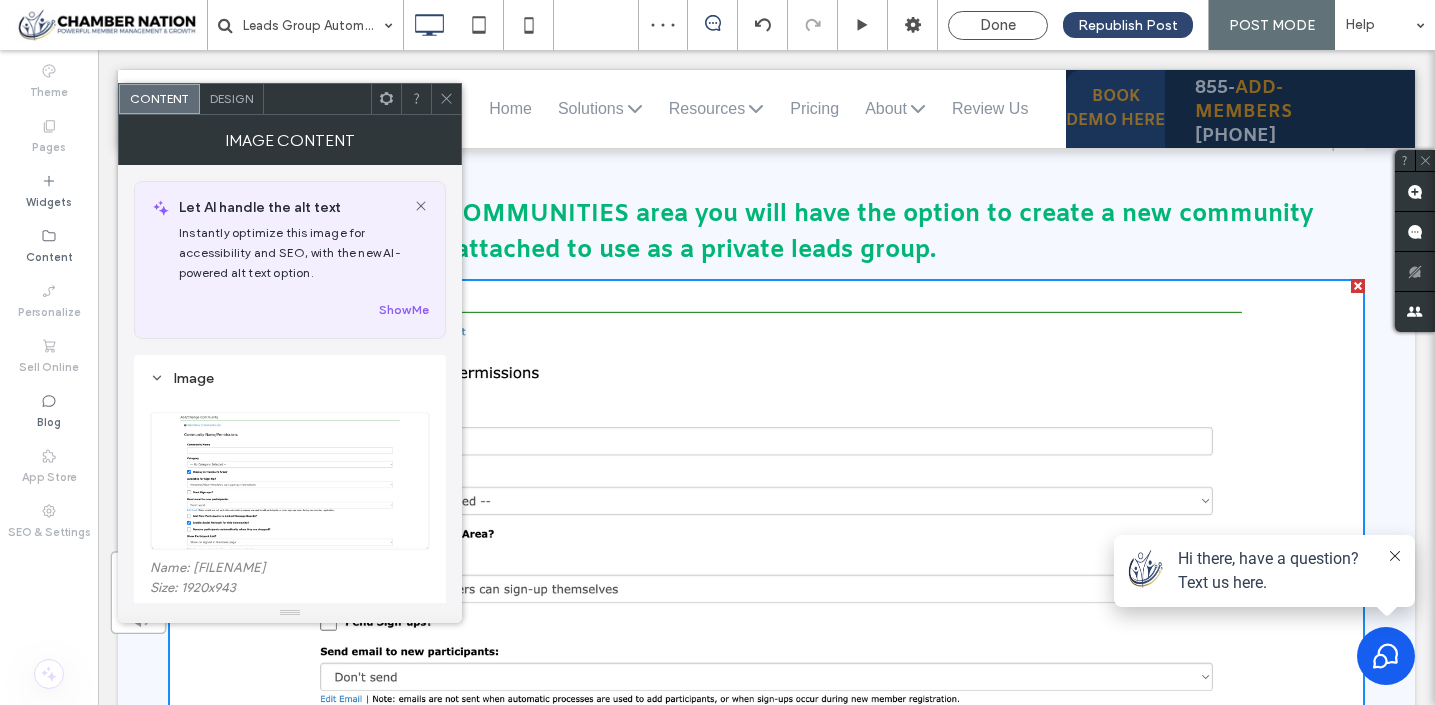 click 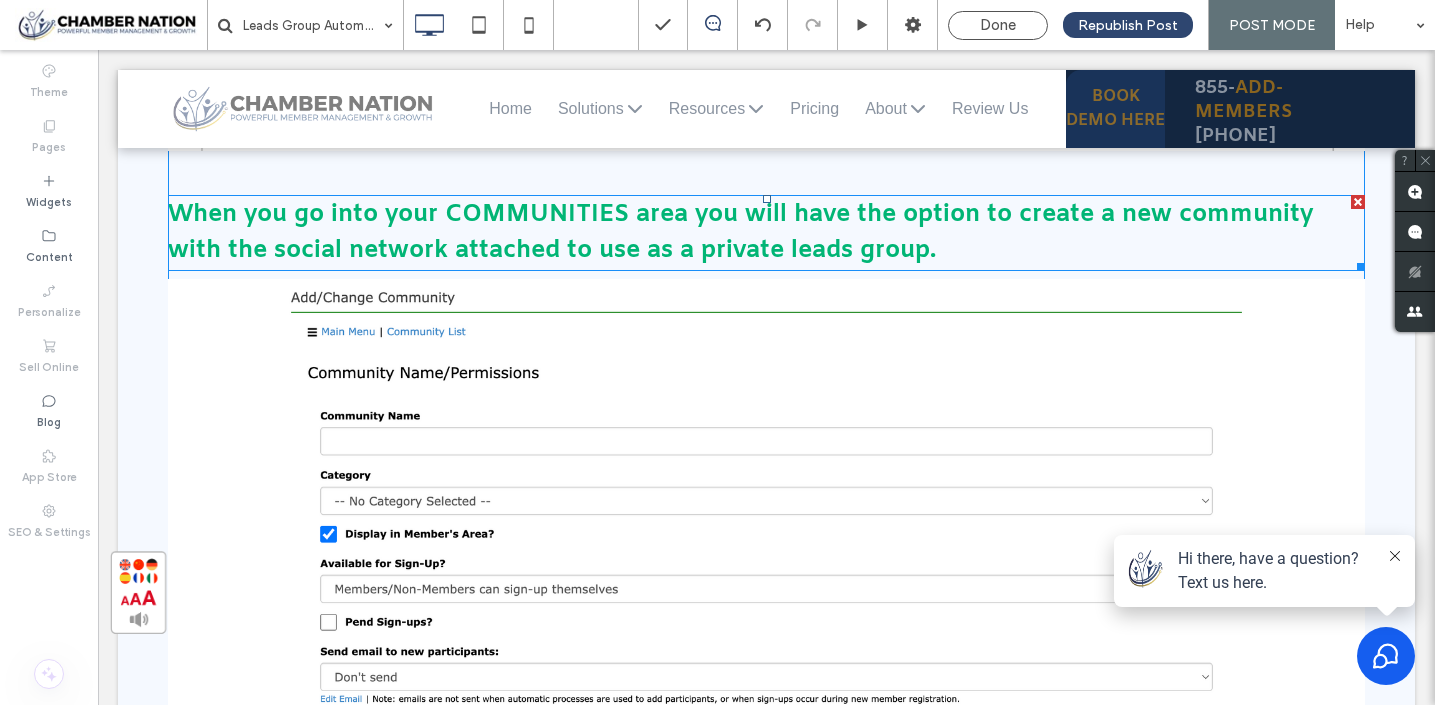 click on "When you go into your COMMUNITIES area you will have the option to create a new community with the social network attached to use as a private leads group." at bounding box center (766, 233) 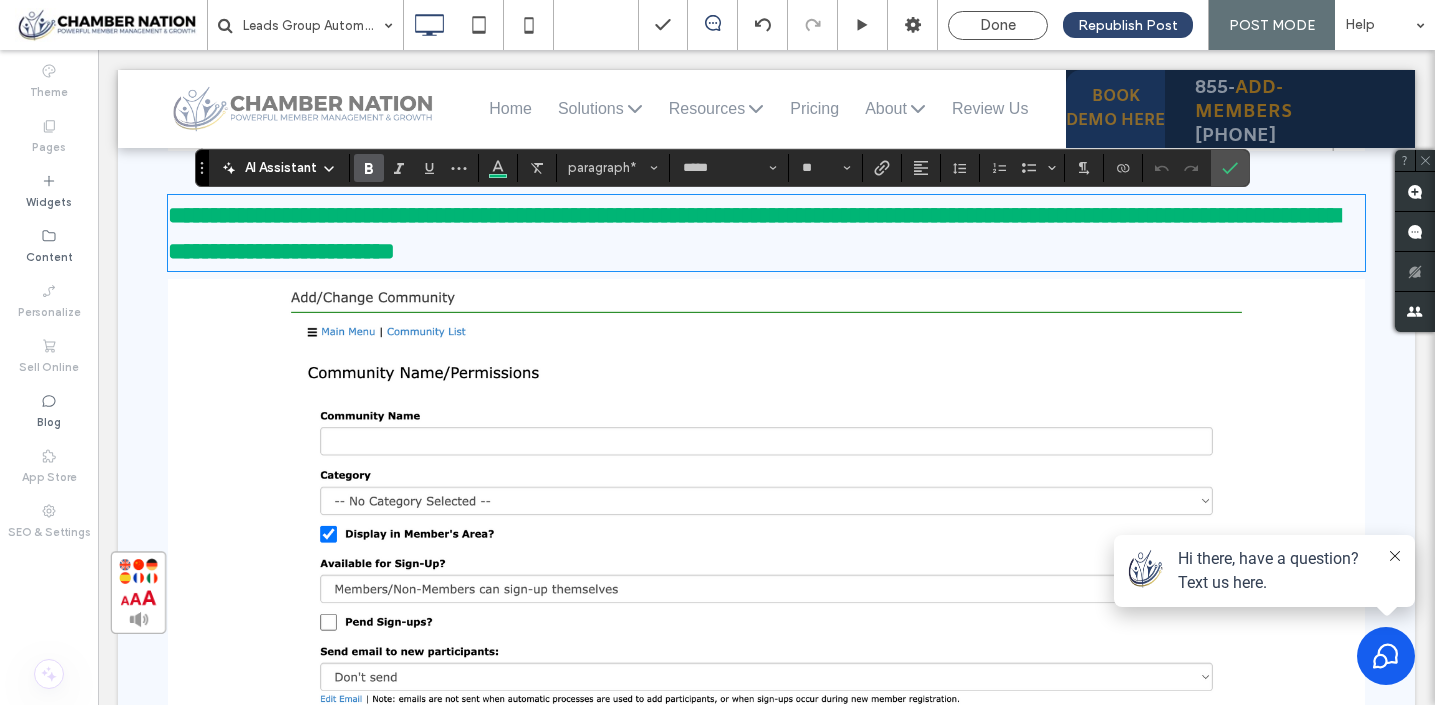 click on "**********" at bounding box center (766, 233) 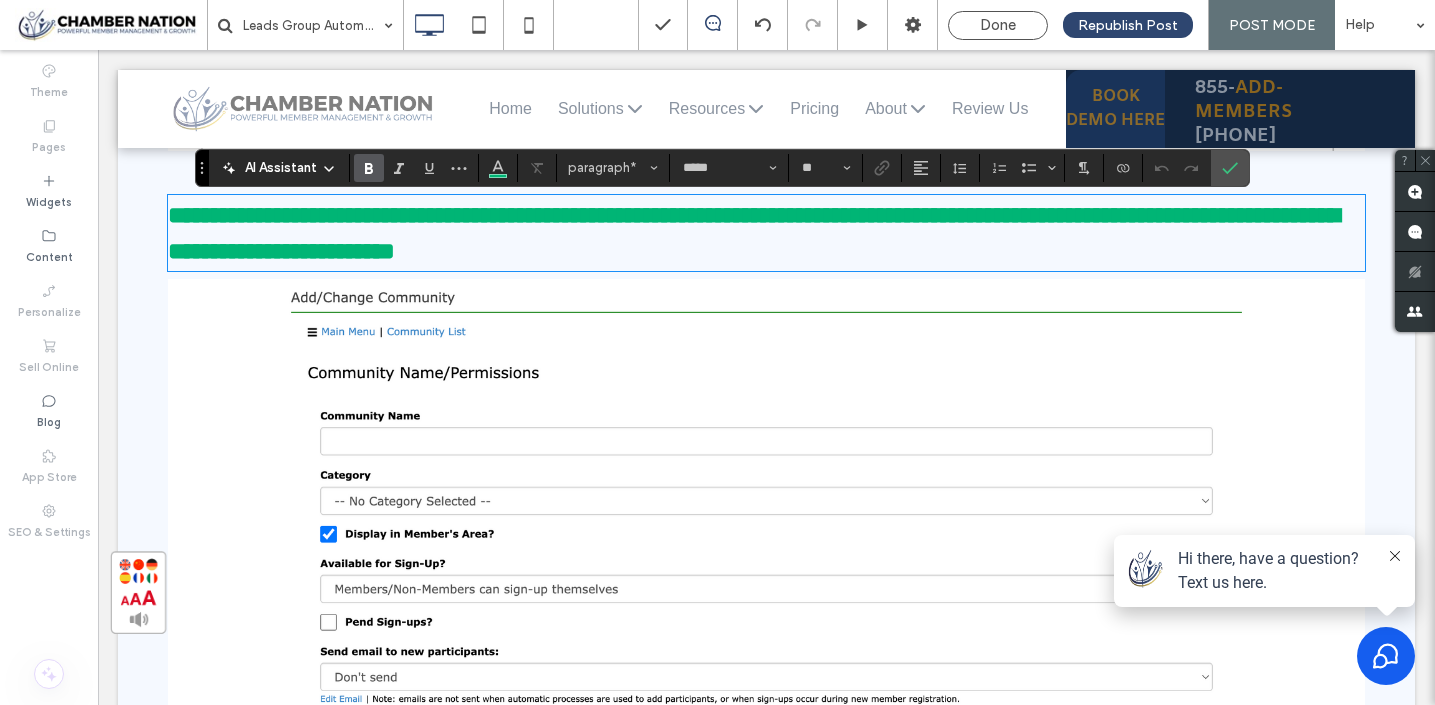 type 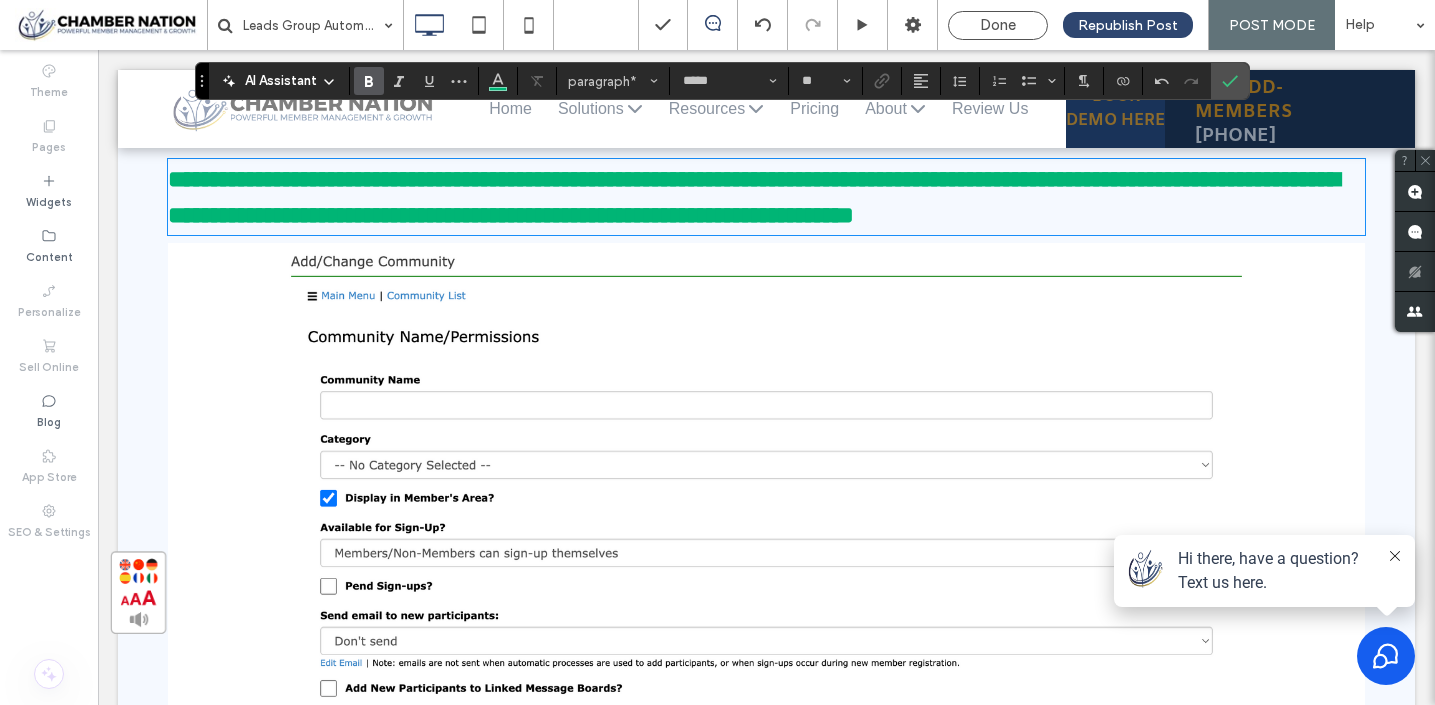 scroll, scrollTop: 2770, scrollLeft: 0, axis: vertical 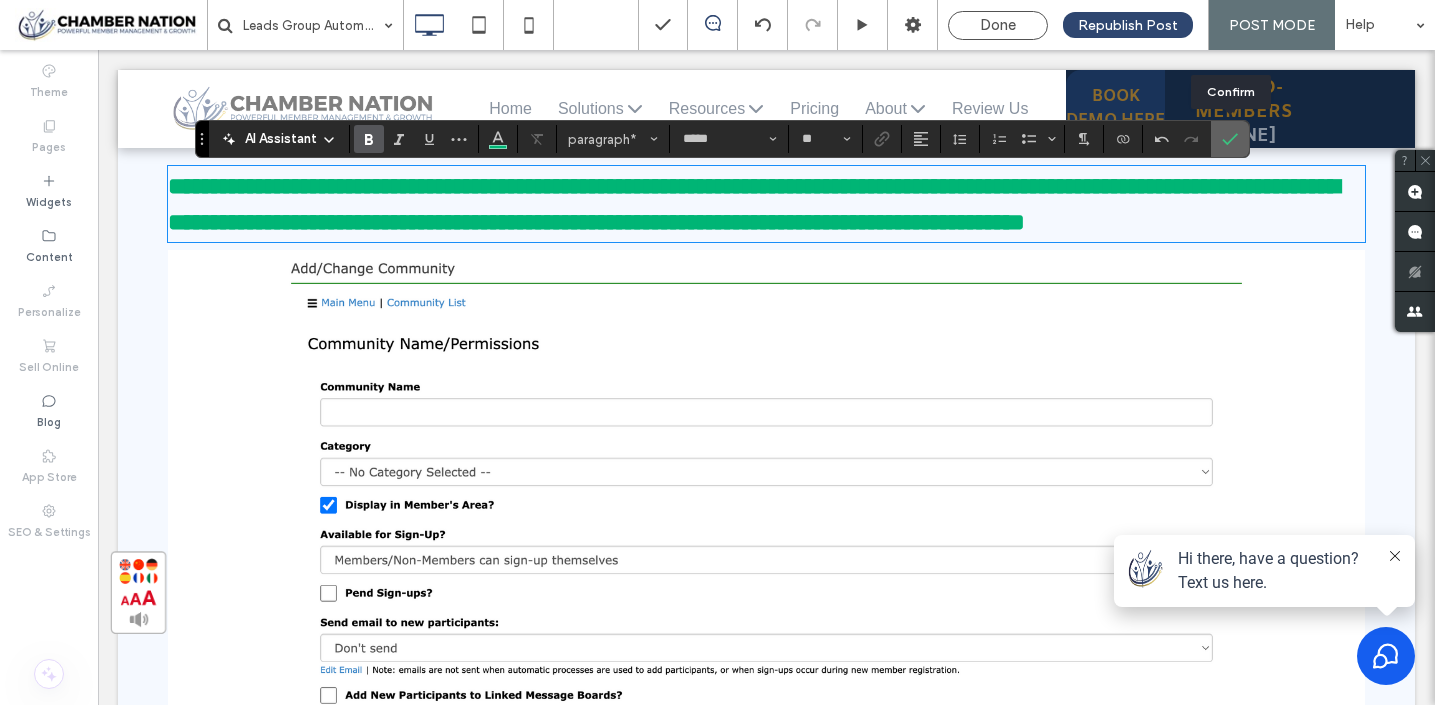 click 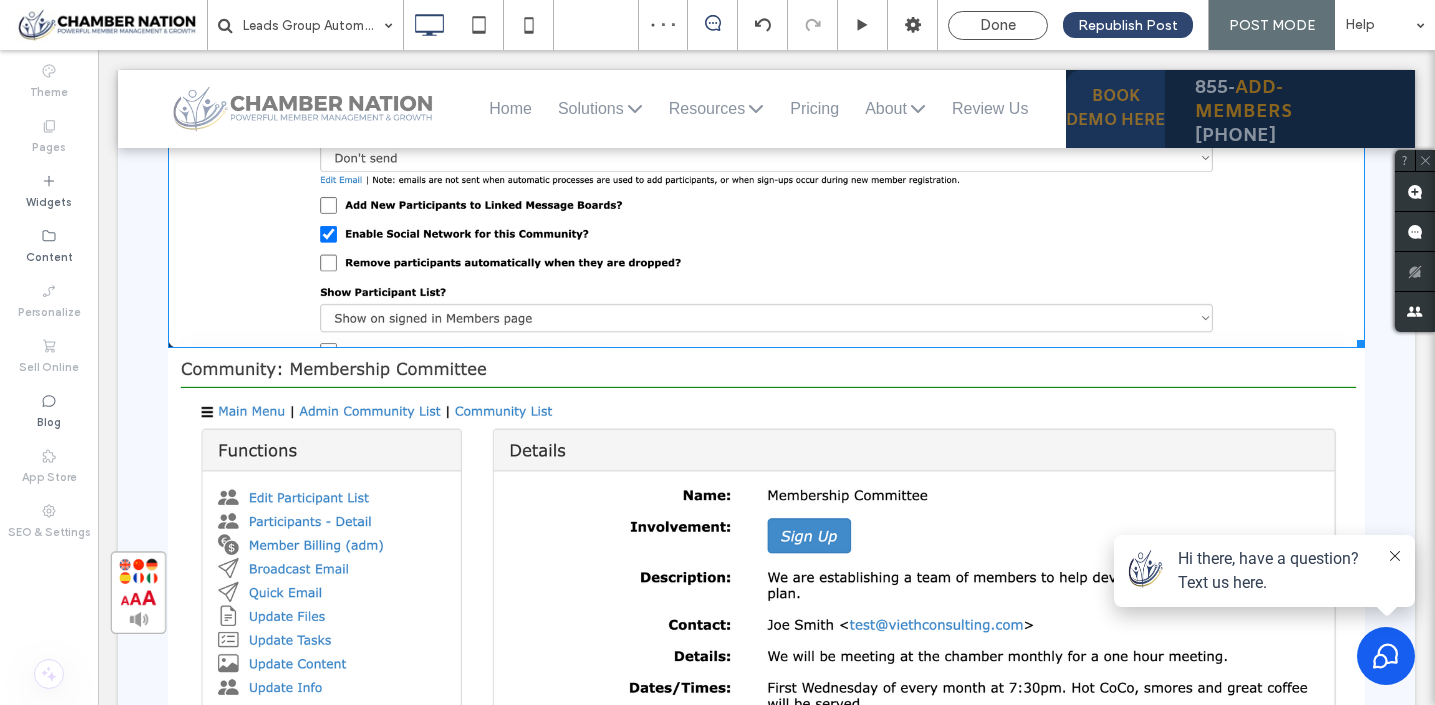 scroll, scrollTop: 3302, scrollLeft: 0, axis: vertical 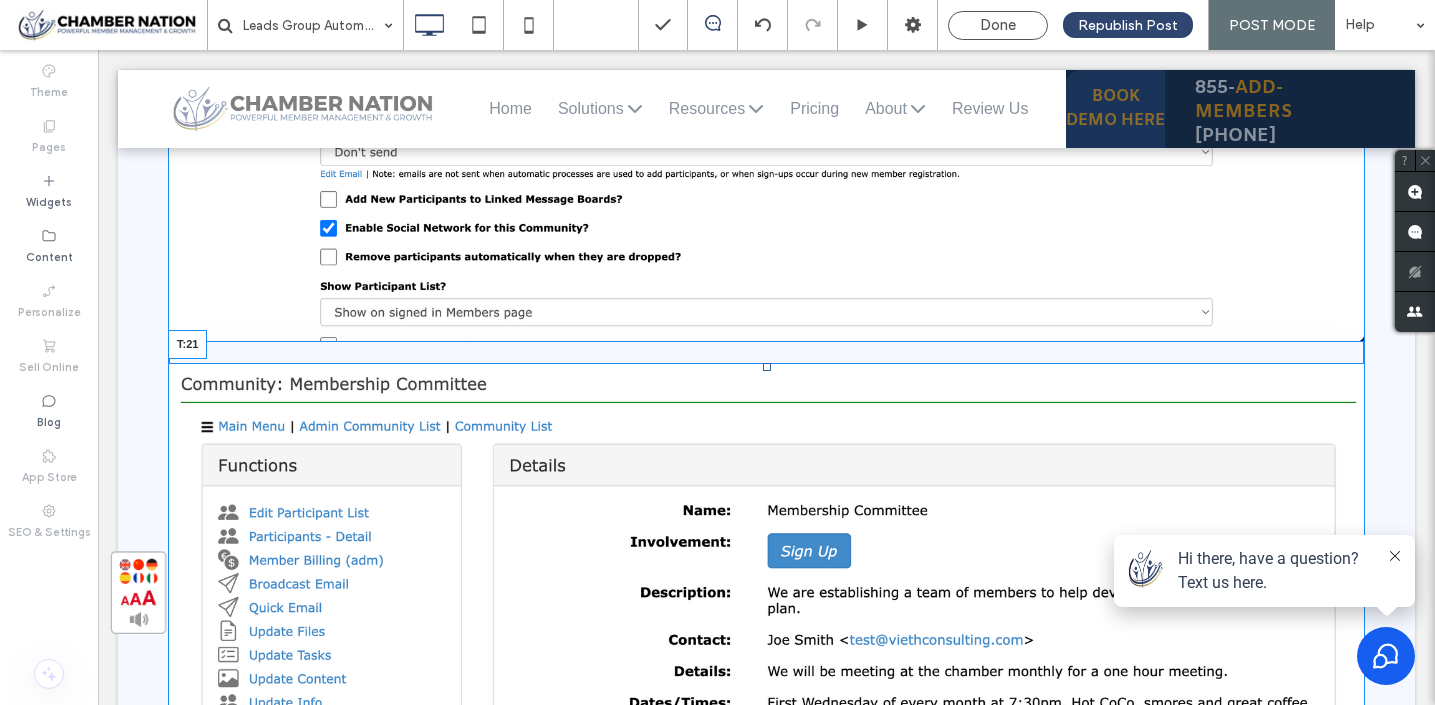 drag, startPoint x: 765, startPoint y: 352, endPoint x: 766, endPoint y: 373, distance: 21.023796 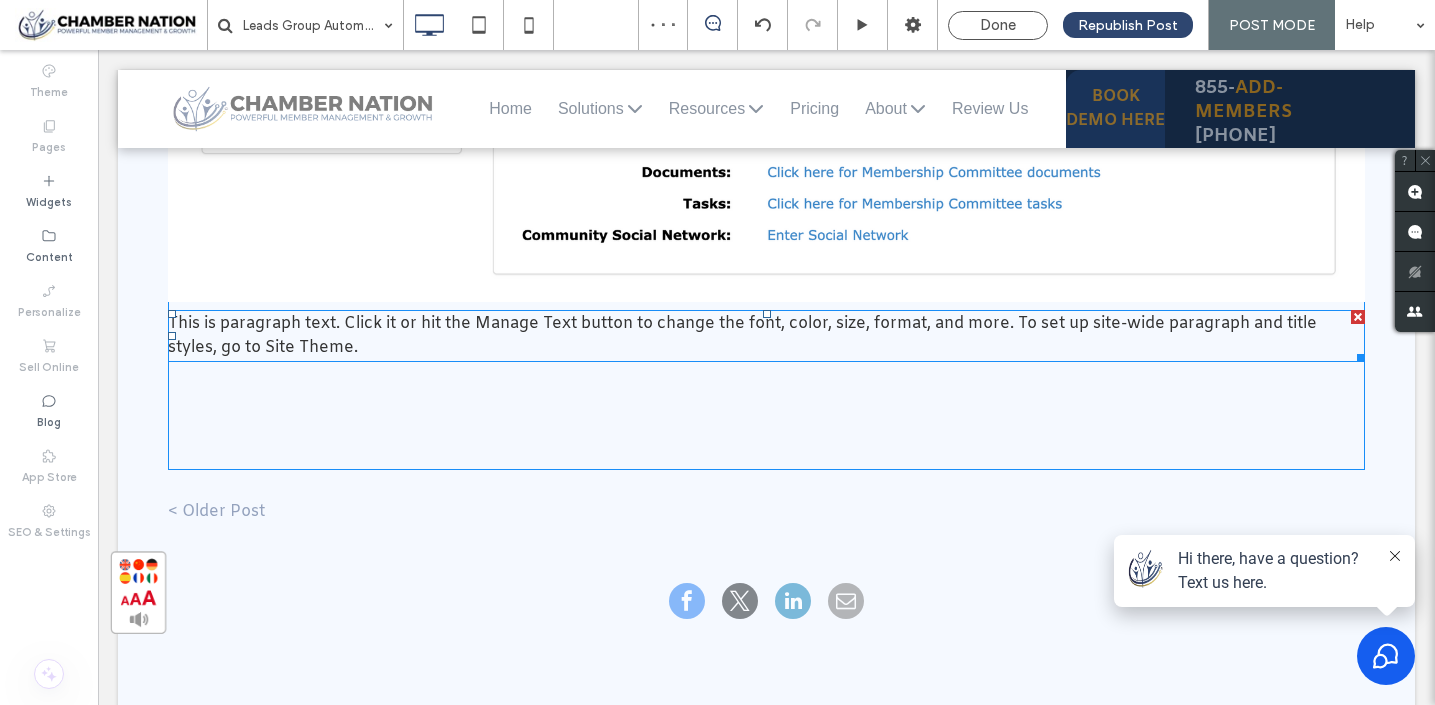 scroll, scrollTop: 3879, scrollLeft: 0, axis: vertical 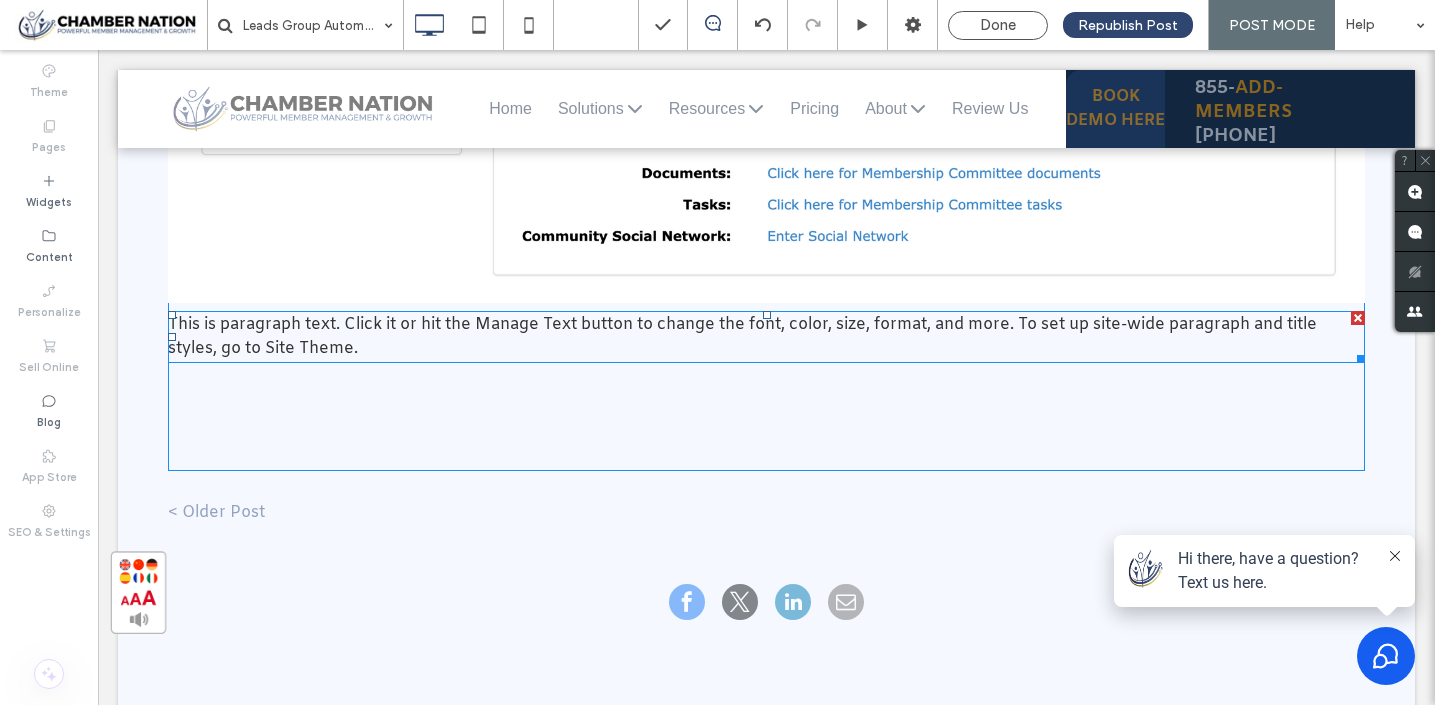 click at bounding box center (1358, 318) 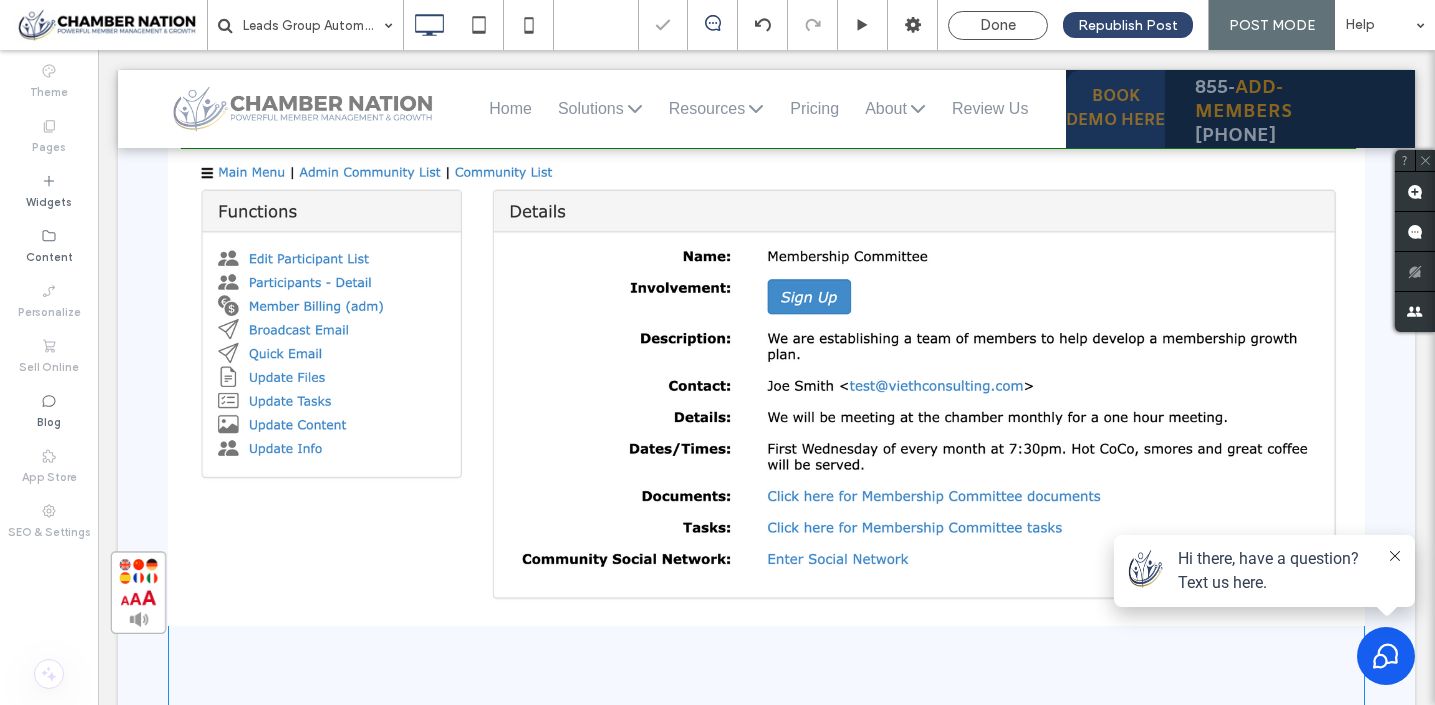 scroll, scrollTop: 3556, scrollLeft: 0, axis: vertical 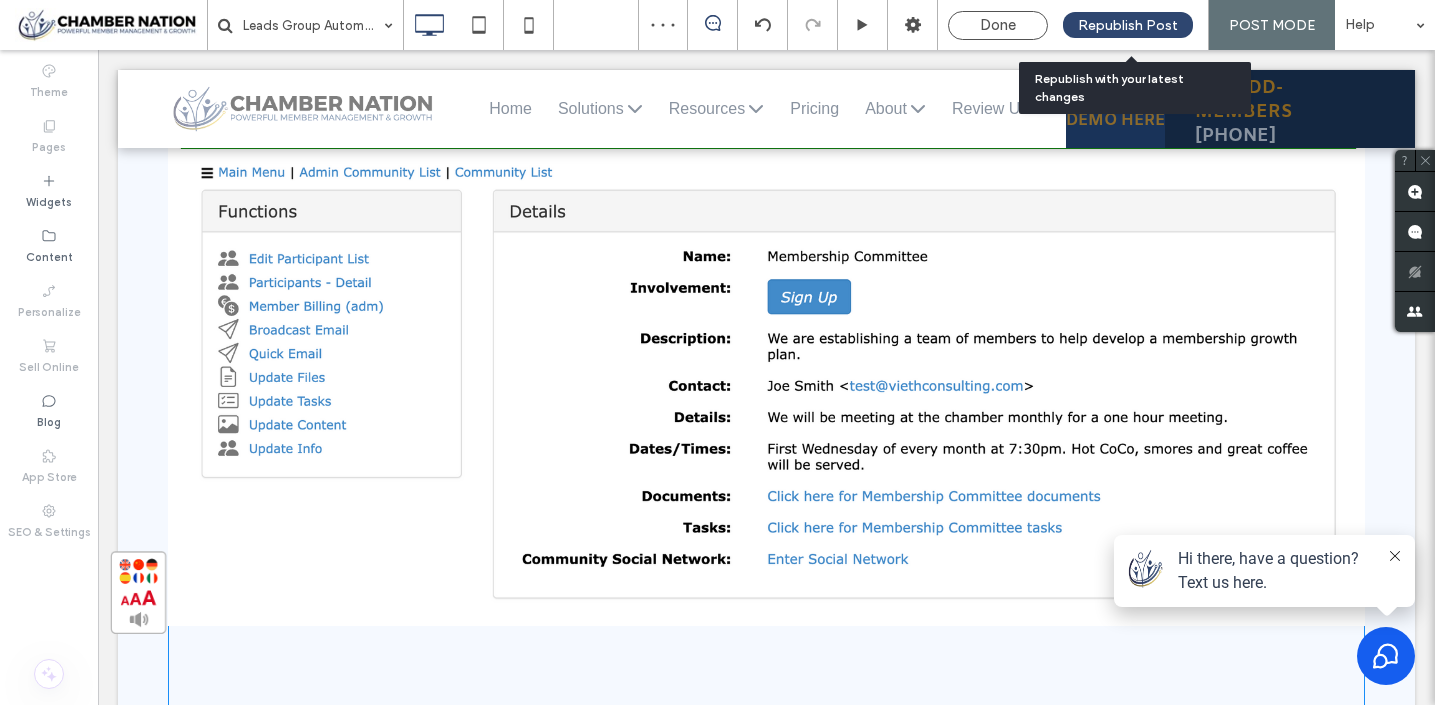 click on "Republish Post" at bounding box center [1128, 25] 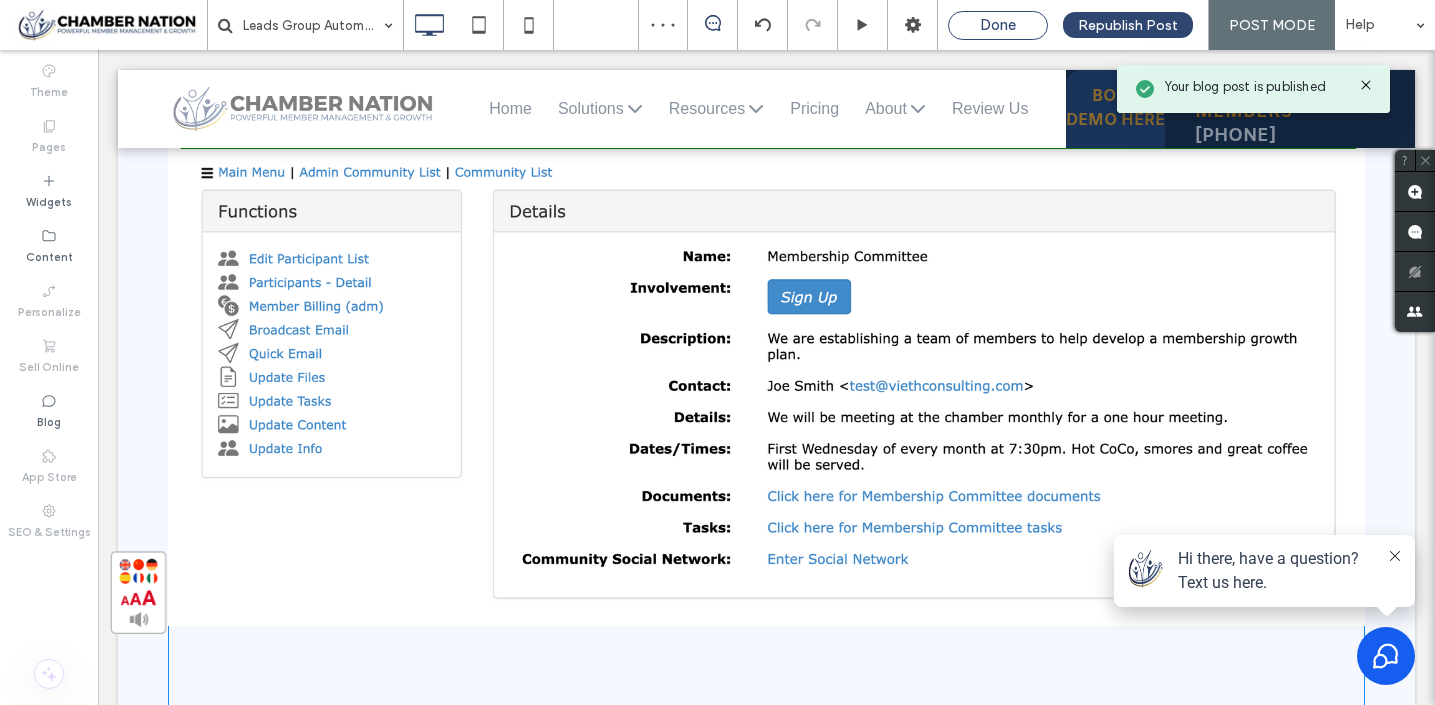 click on "Done" at bounding box center [998, 25] 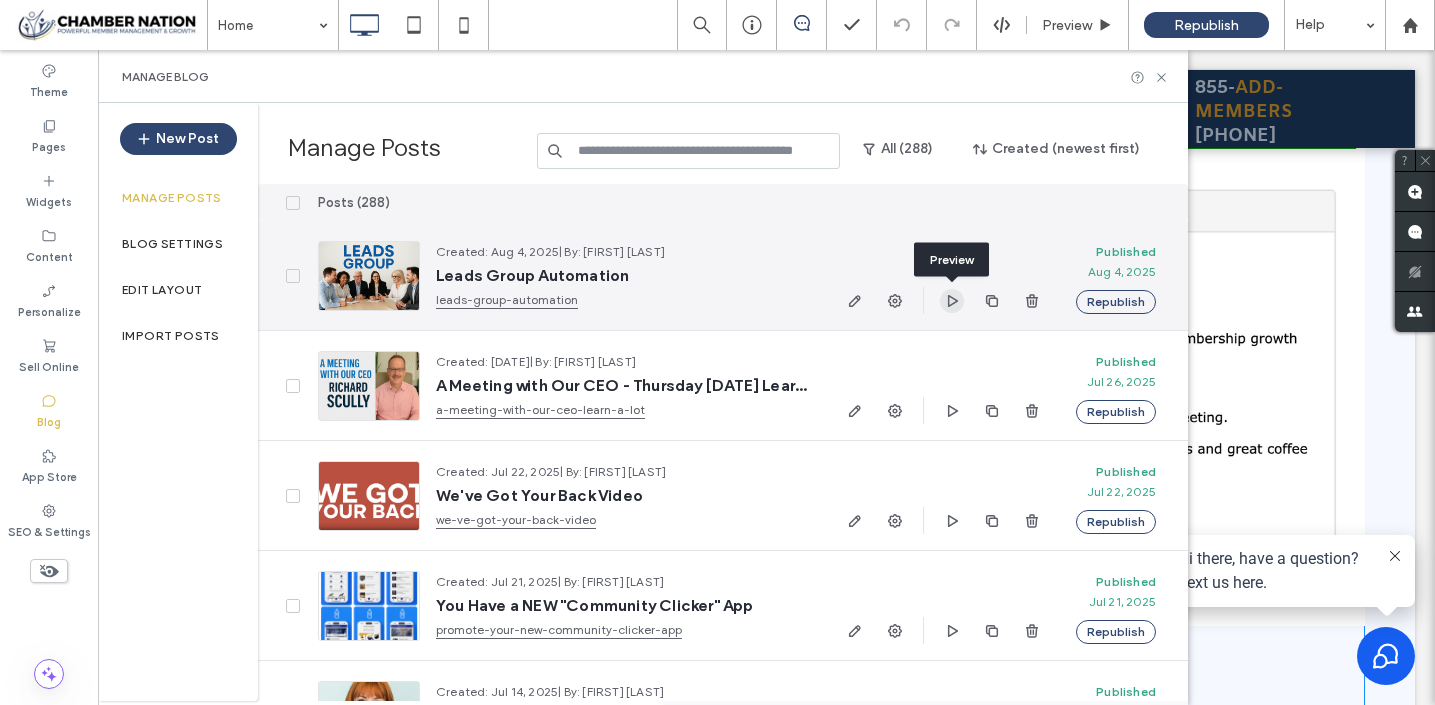 click 